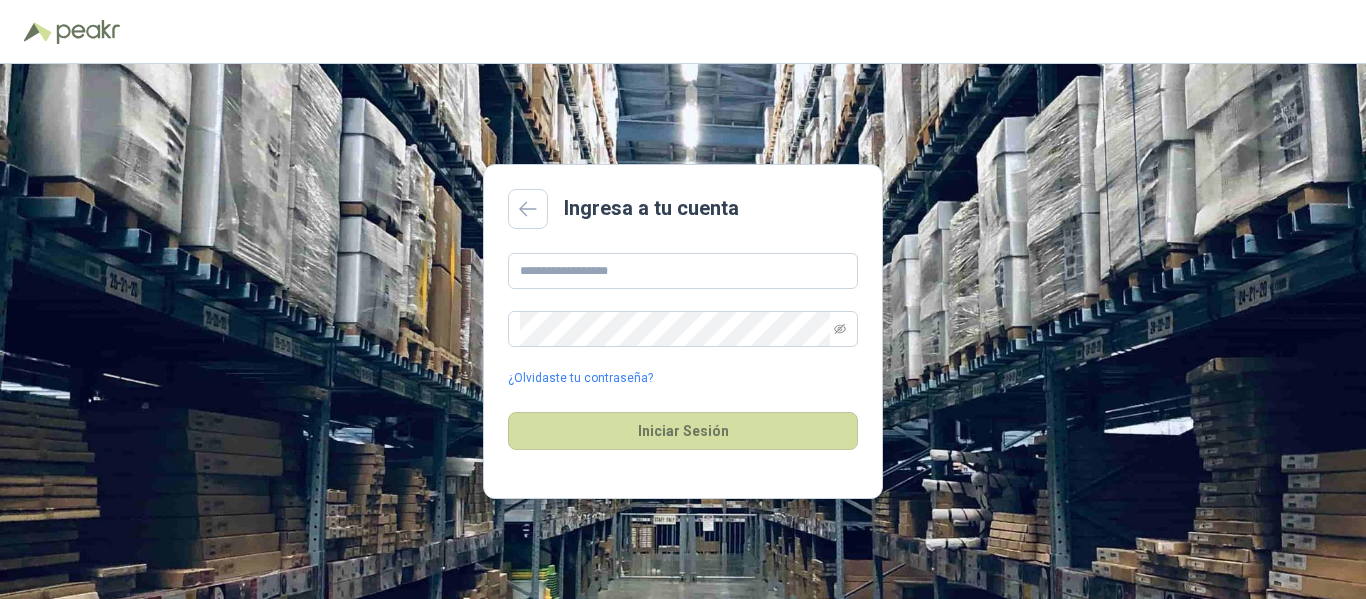 scroll, scrollTop: 0, scrollLeft: 0, axis: both 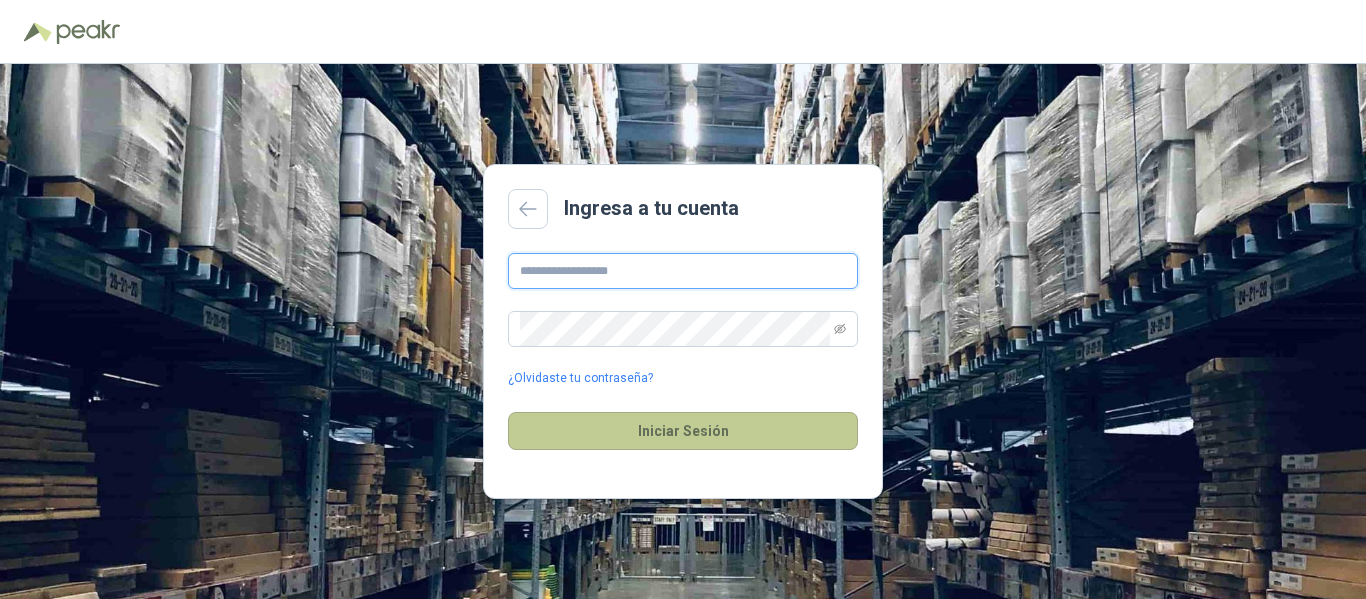 type on "**********" 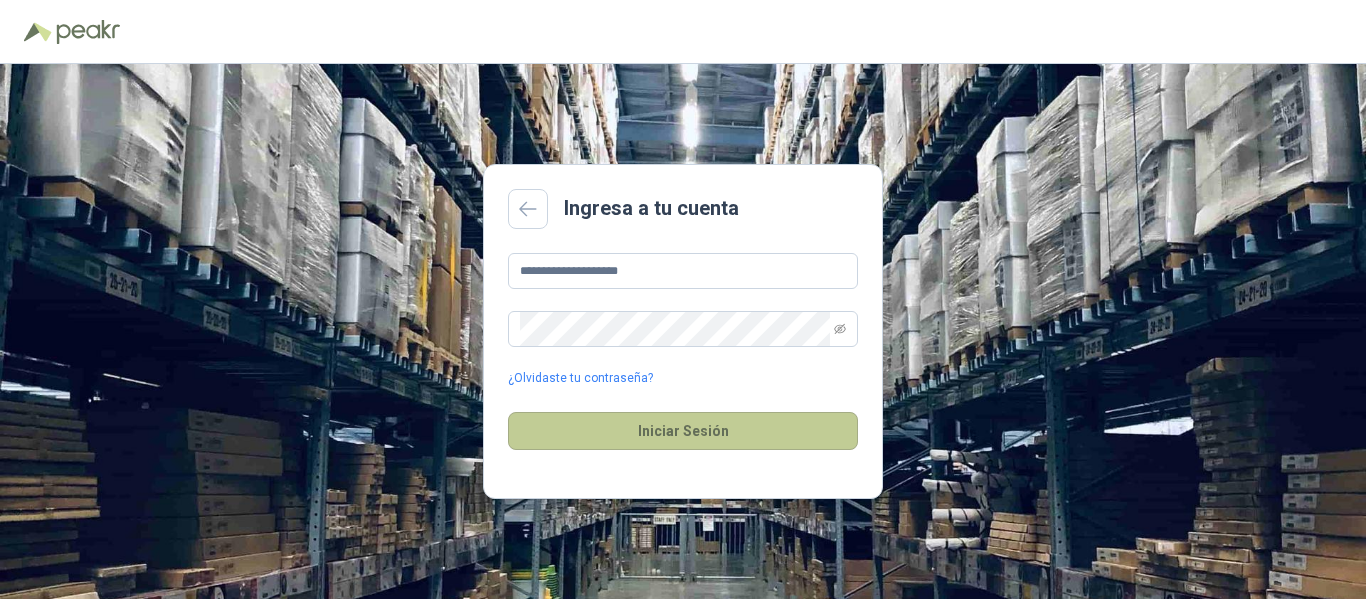 click on "Iniciar Sesión" at bounding box center [683, 431] 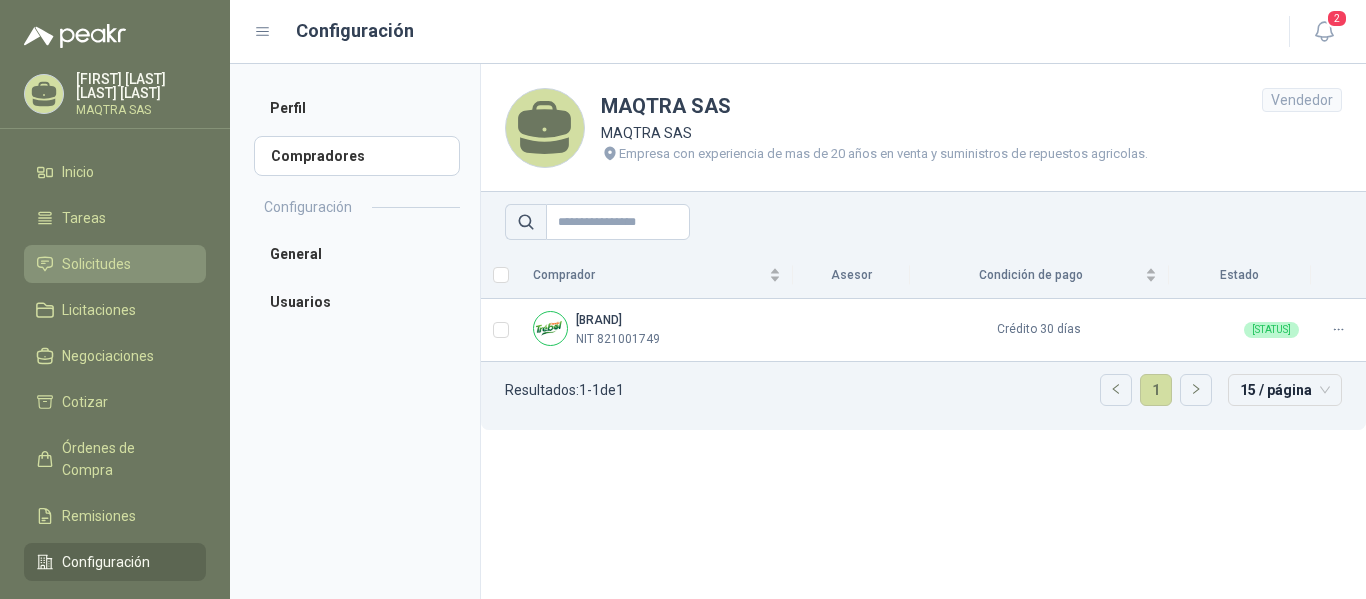click on "Solicitudes" at bounding box center (96, 264) 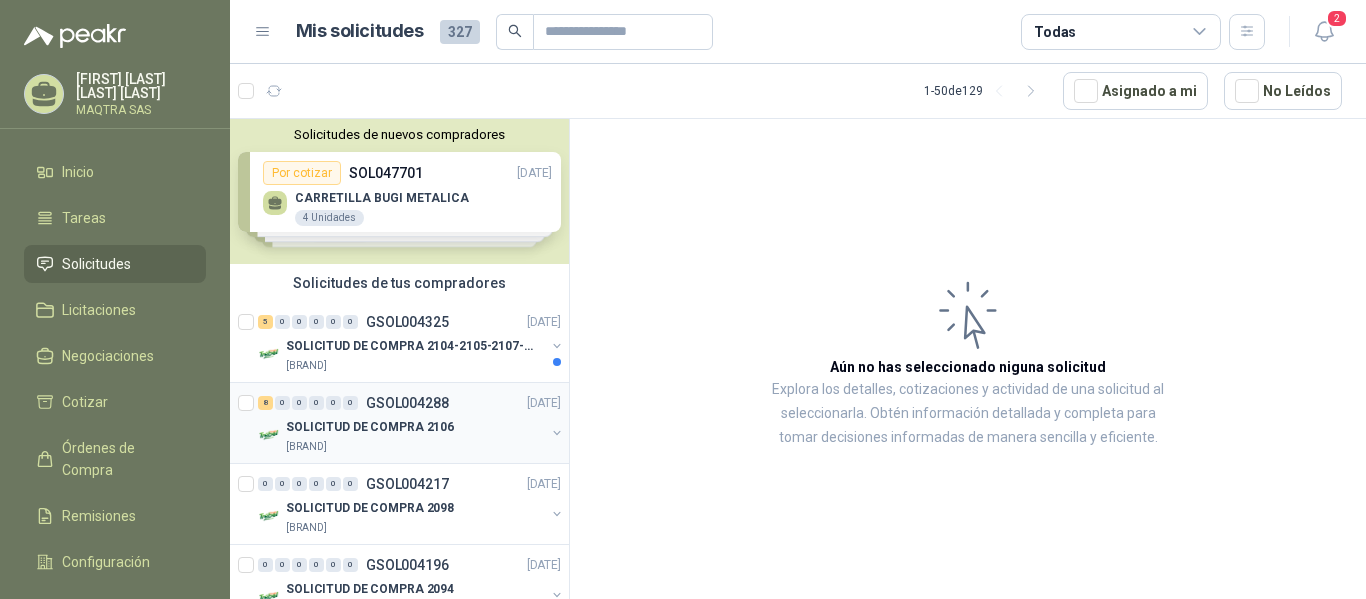 click on "SOLICITUD DE COMPRA 2106" at bounding box center [370, 427] 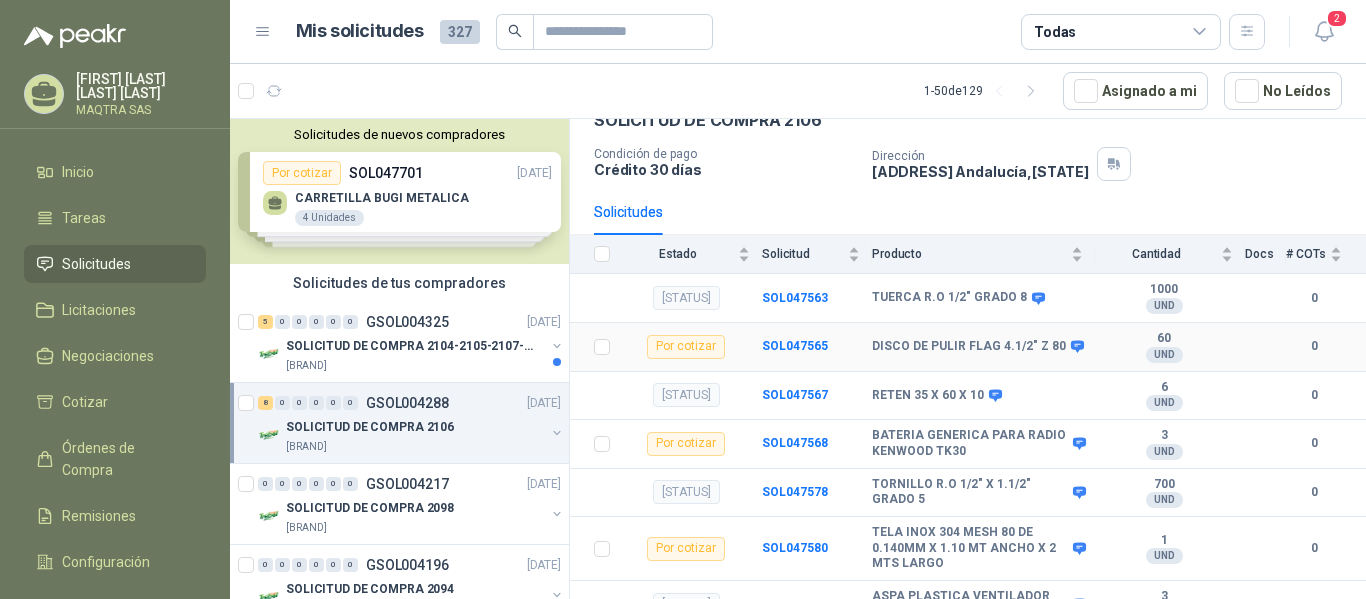 scroll, scrollTop: 0, scrollLeft: 0, axis: both 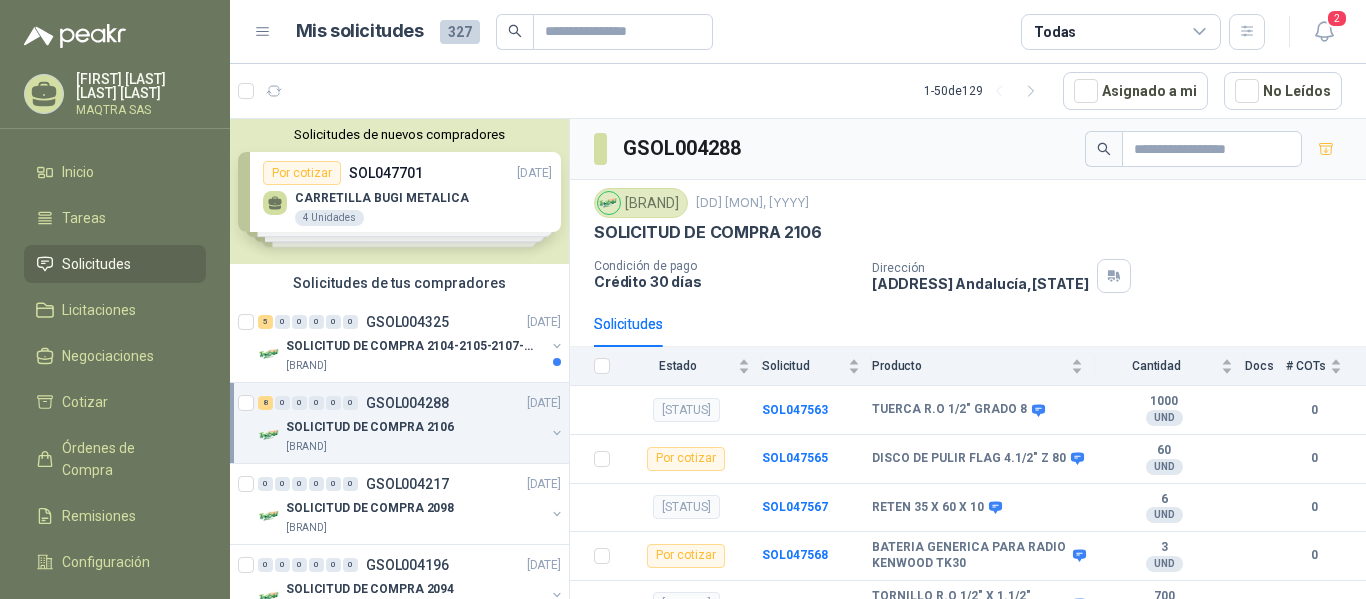 click on "SOLICITUD DE COMPRA 2106" at bounding box center (370, 427) 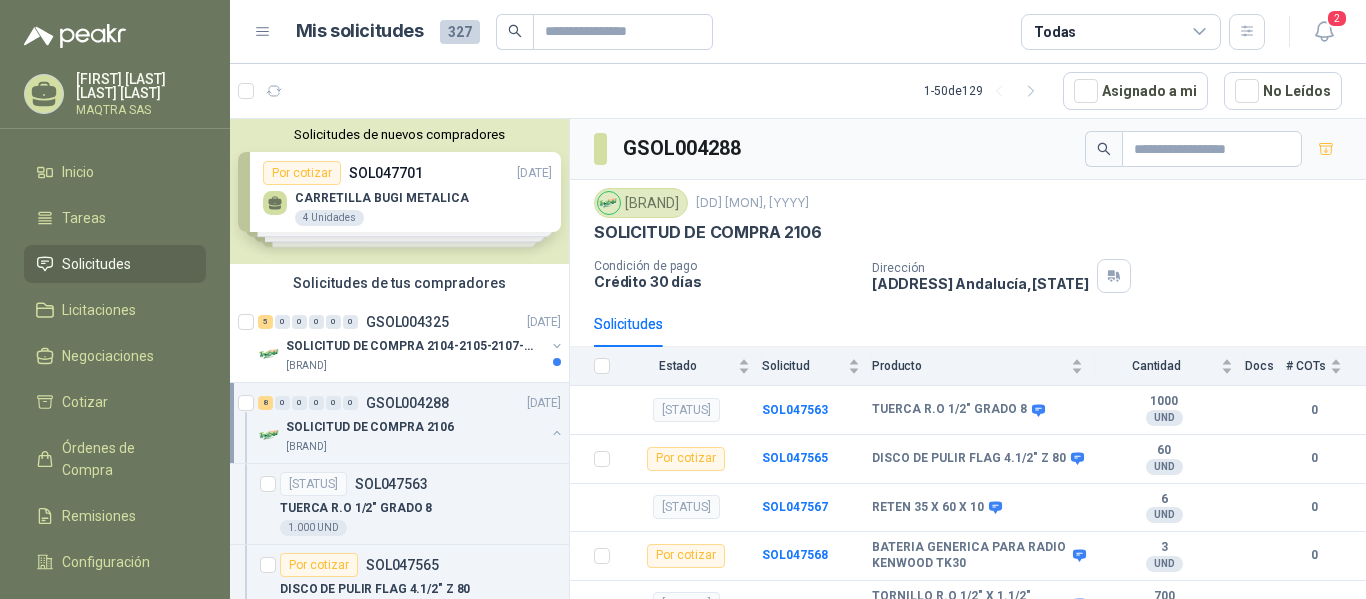 scroll, scrollTop: 7, scrollLeft: 0, axis: vertical 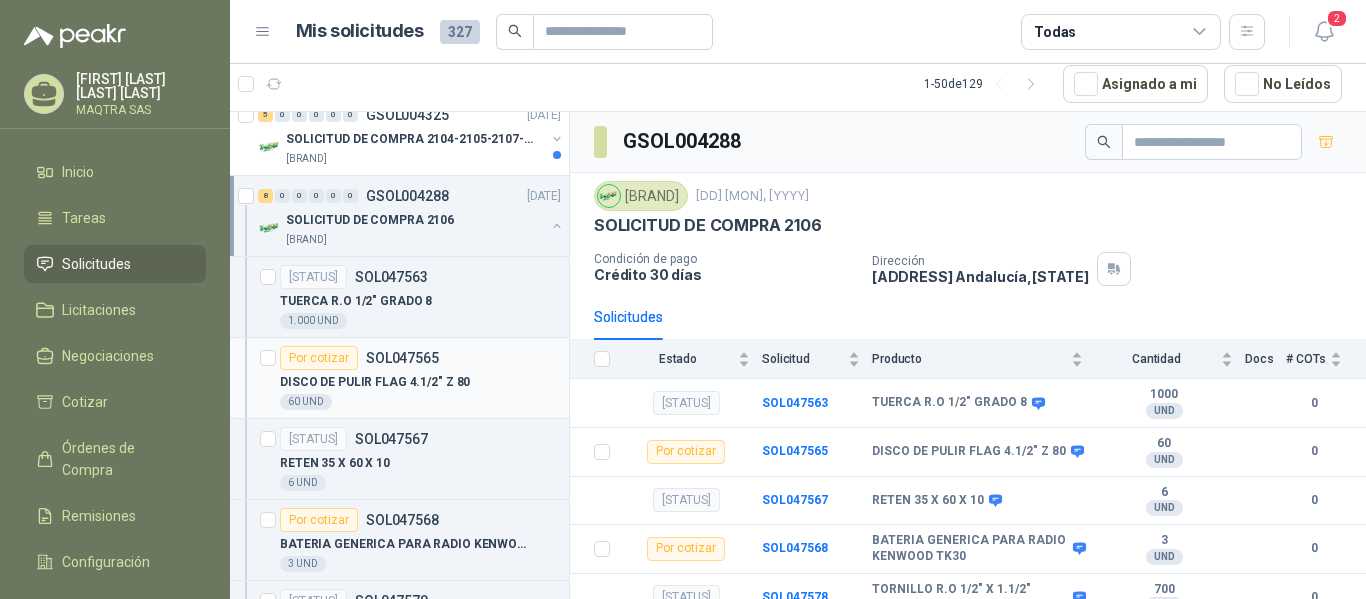 click on "DISCO DE PULIR FLAG 4.1/2" Z 80" at bounding box center [420, 382] 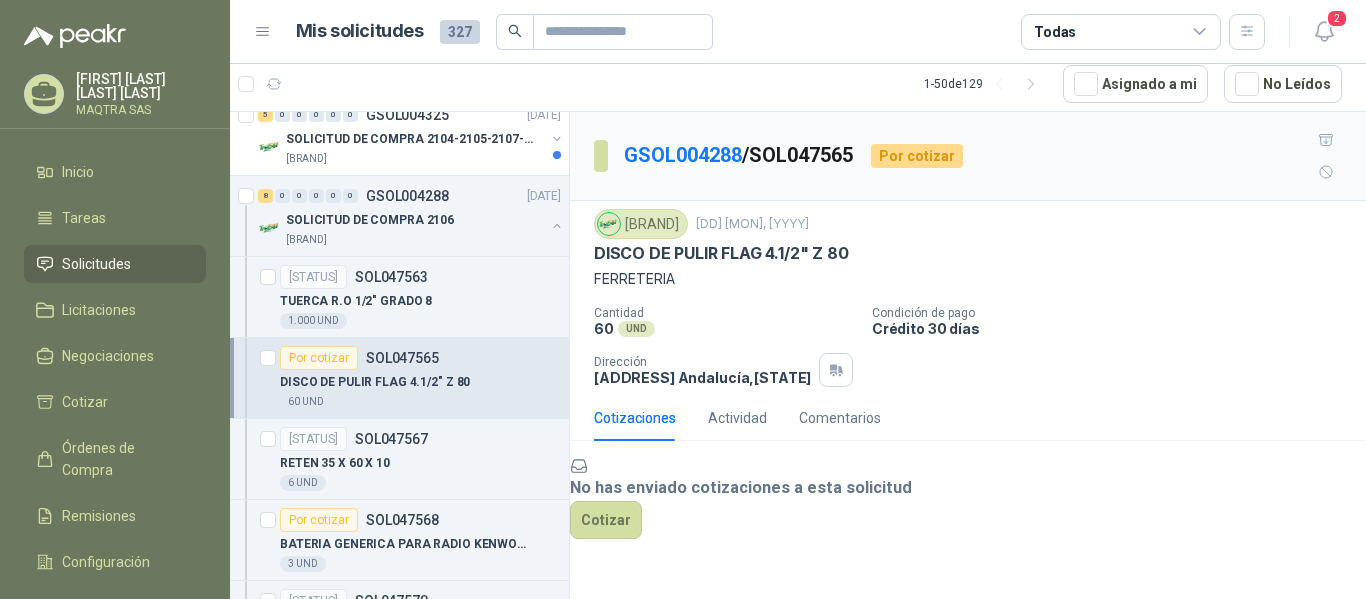click on "DISCO DE PULIR FLAG 4.1/2" Z 80" at bounding box center (721, 253) 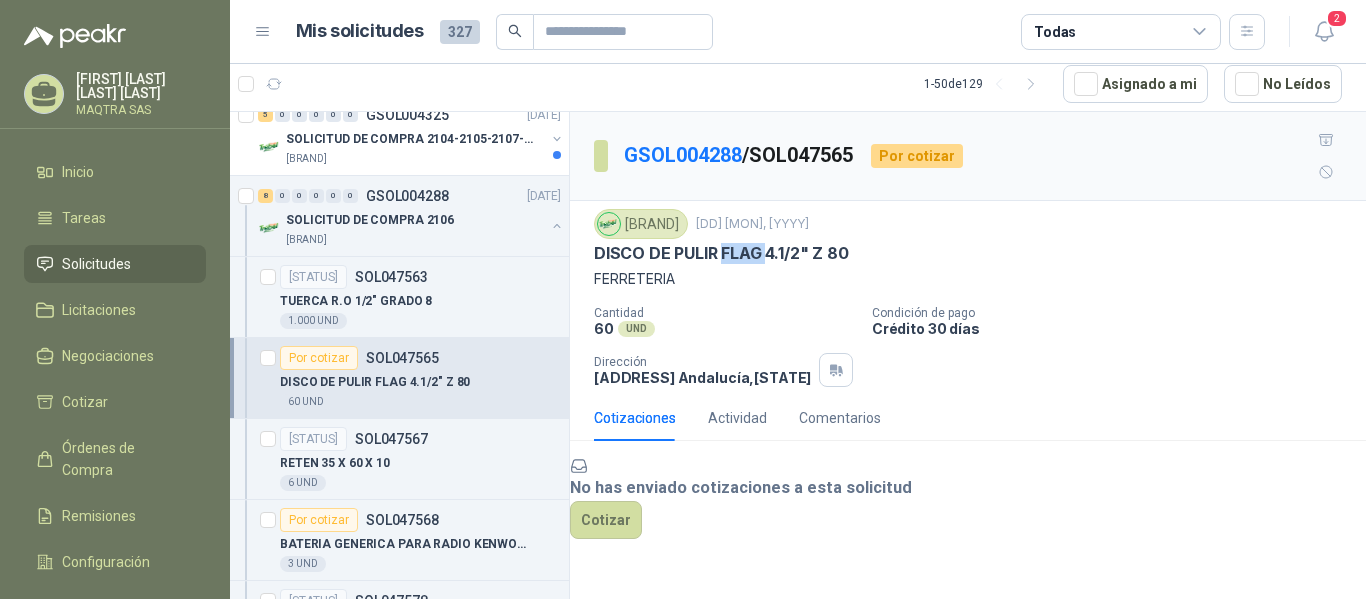 click on "DISCO DE PULIR FLAG 4.1/2" Z 80" at bounding box center (721, 253) 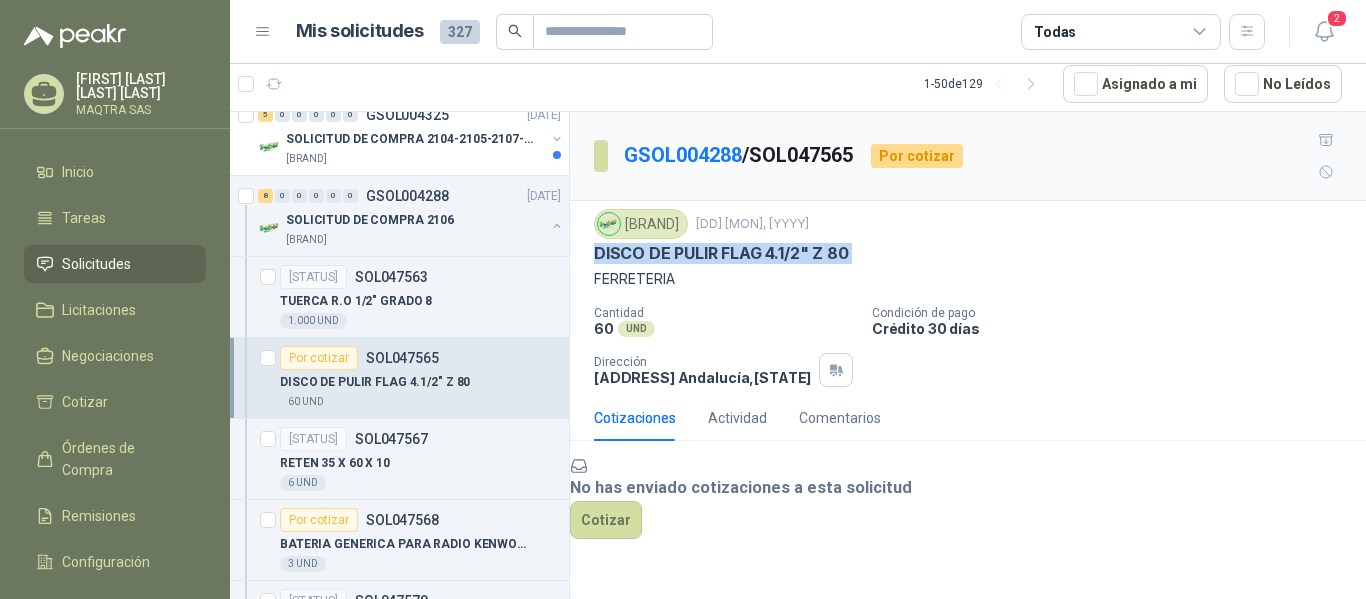 click on "DISCO DE PULIR FLAG 4.1/2" Z 80" at bounding box center (721, 253) 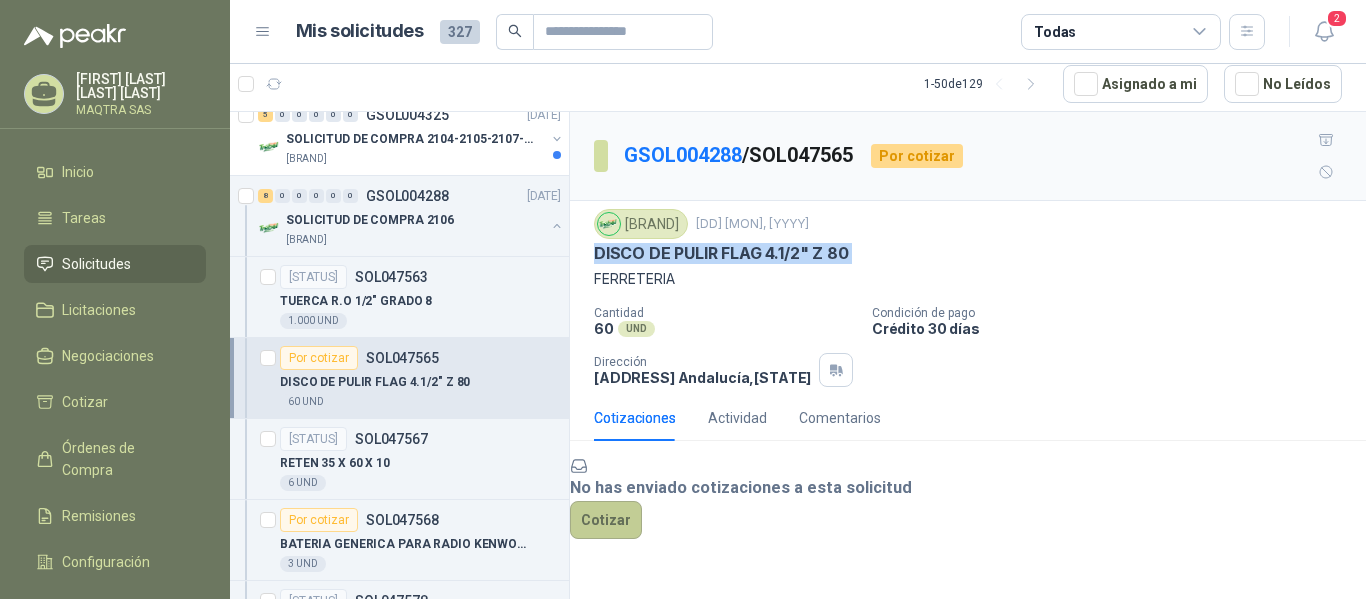 click on "Cotizar" at bounding box center [606, 520] 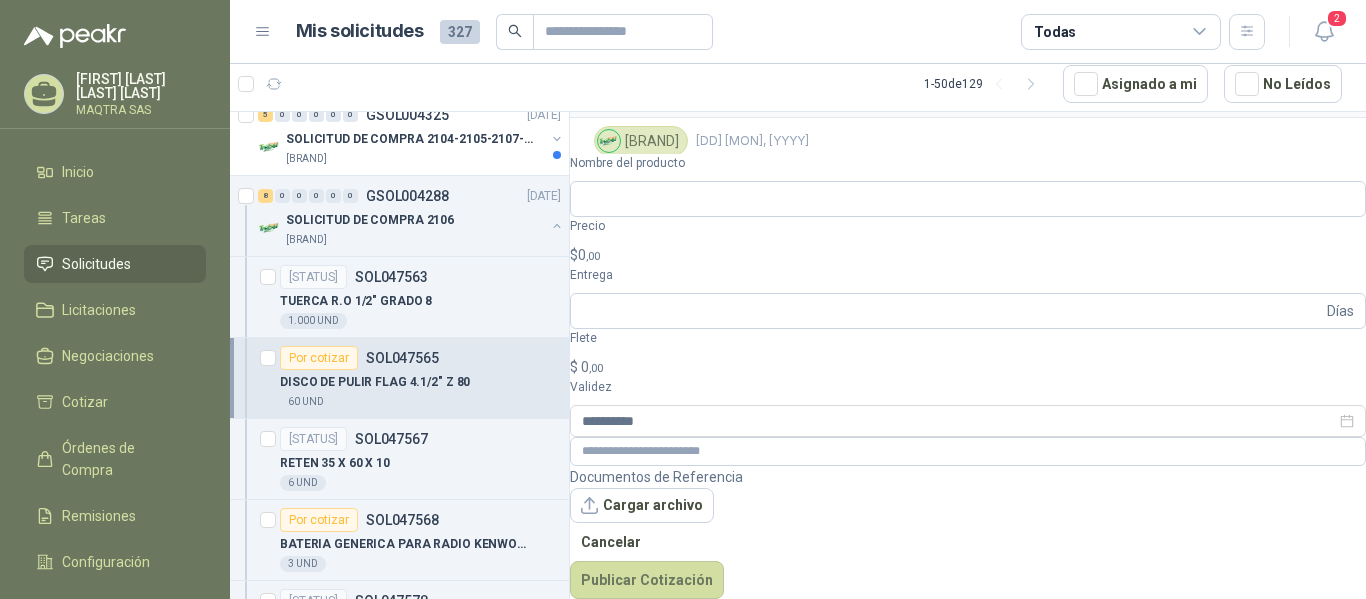 scroll, scrollTop: 82, scrollLeft: 0, axis: vertical 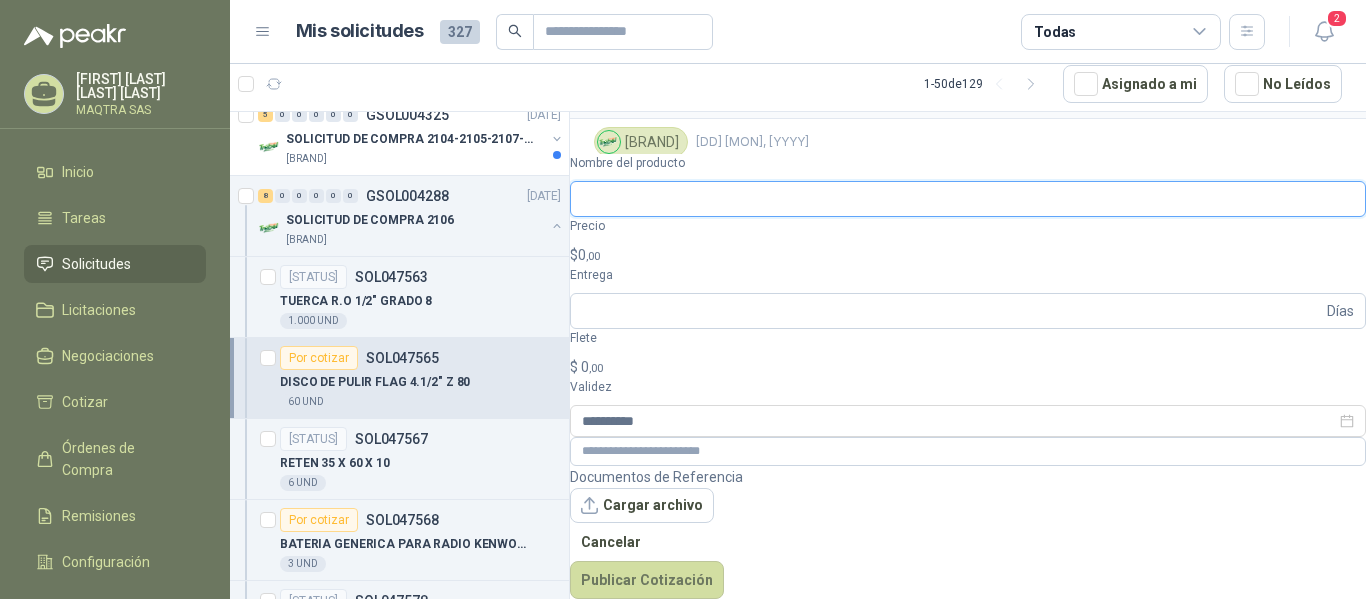 click on "Nombre del producto" at bounding box center (968, 199) 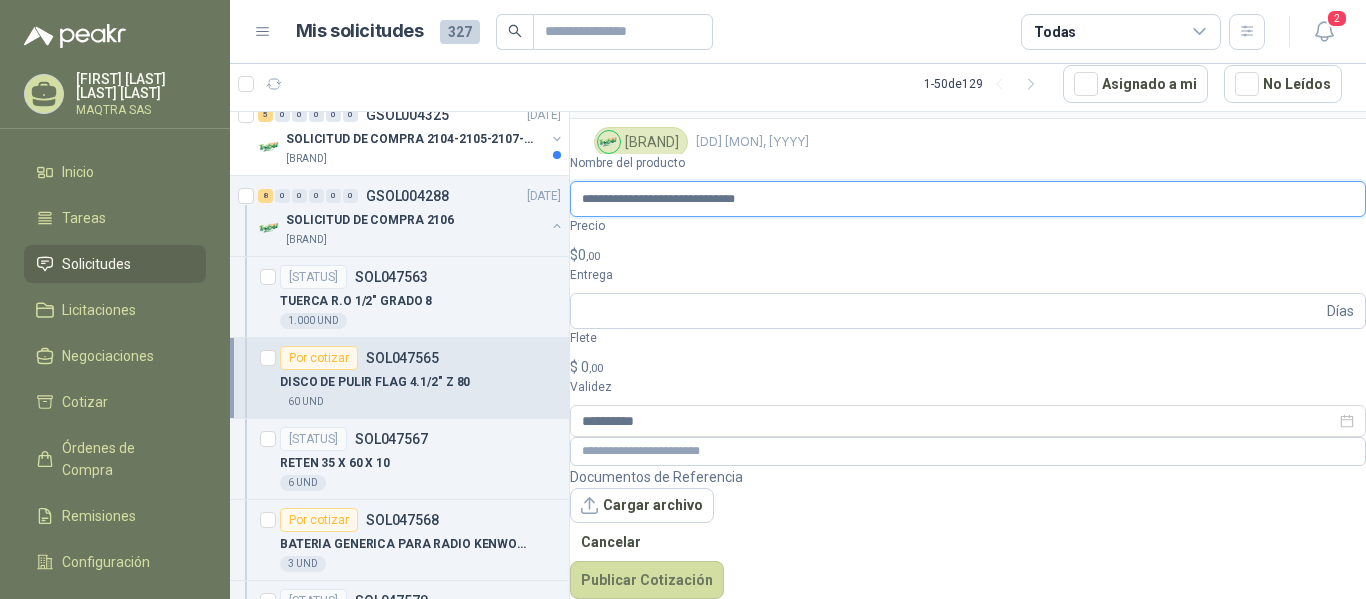 type on "**********" 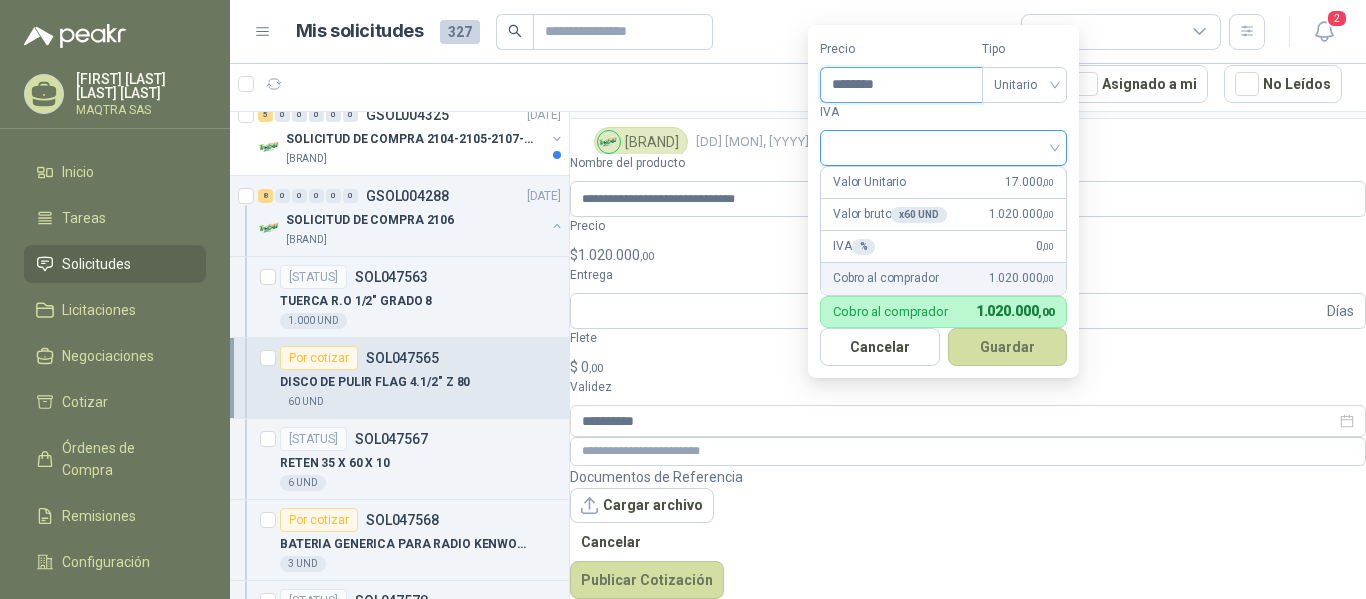type on "********" 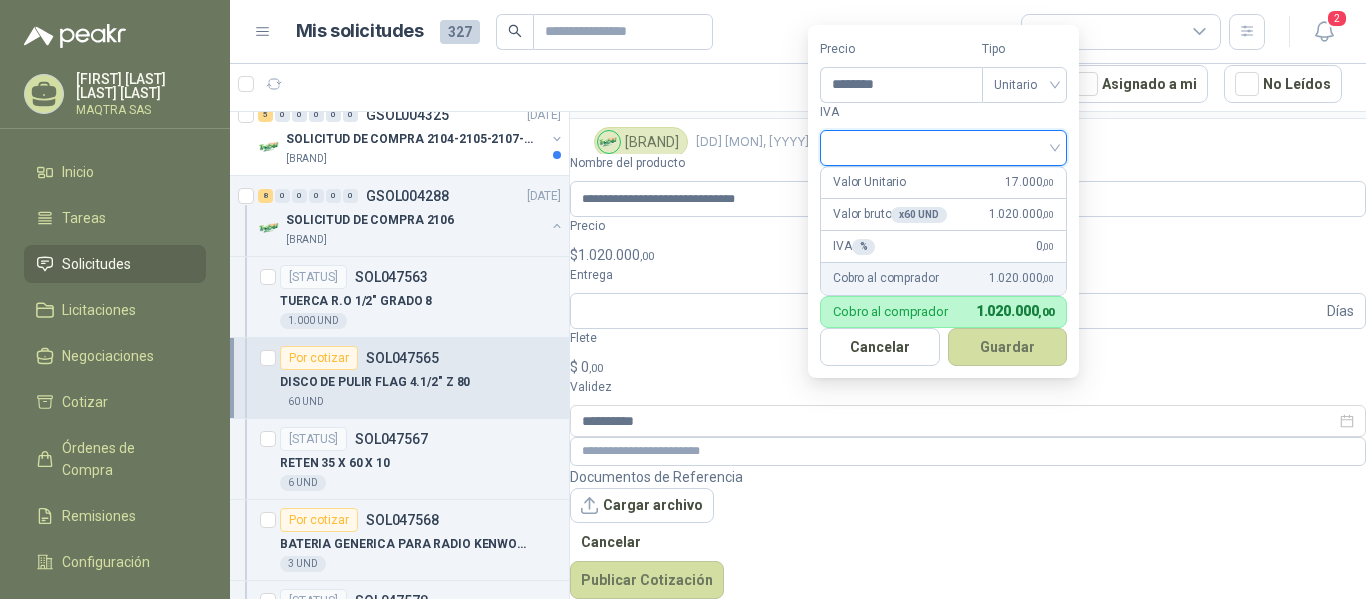 click at bounding box center (943, 146) 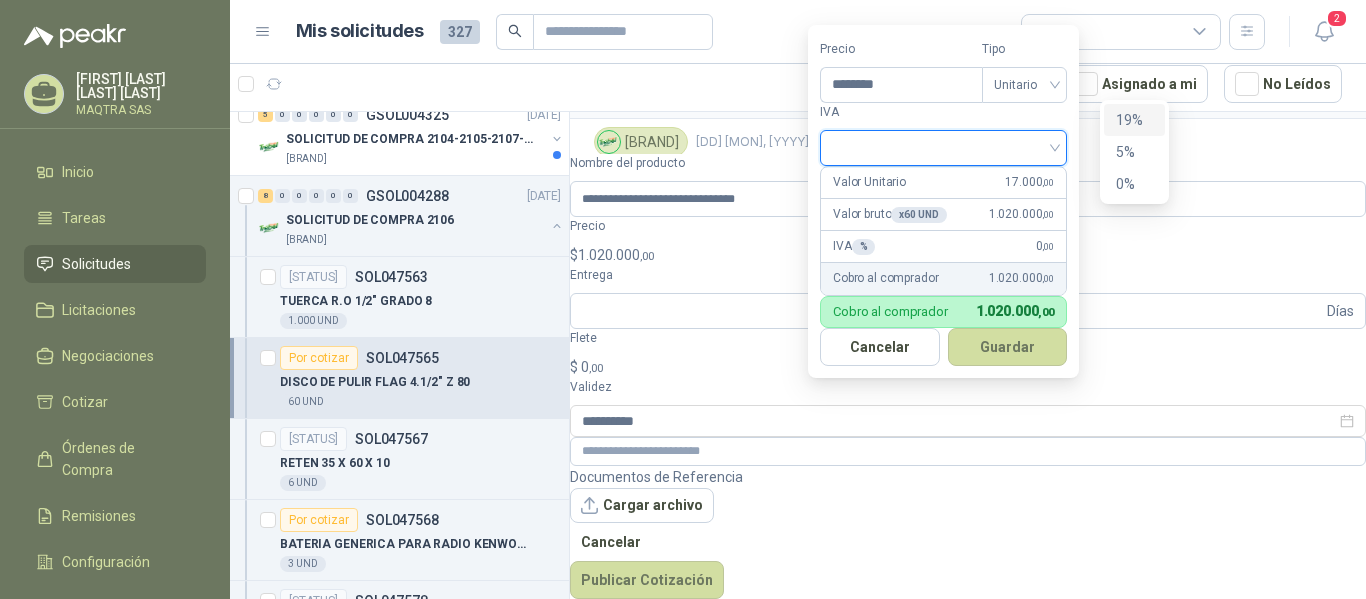 click on "19%" at bounding box center [1134, 120] 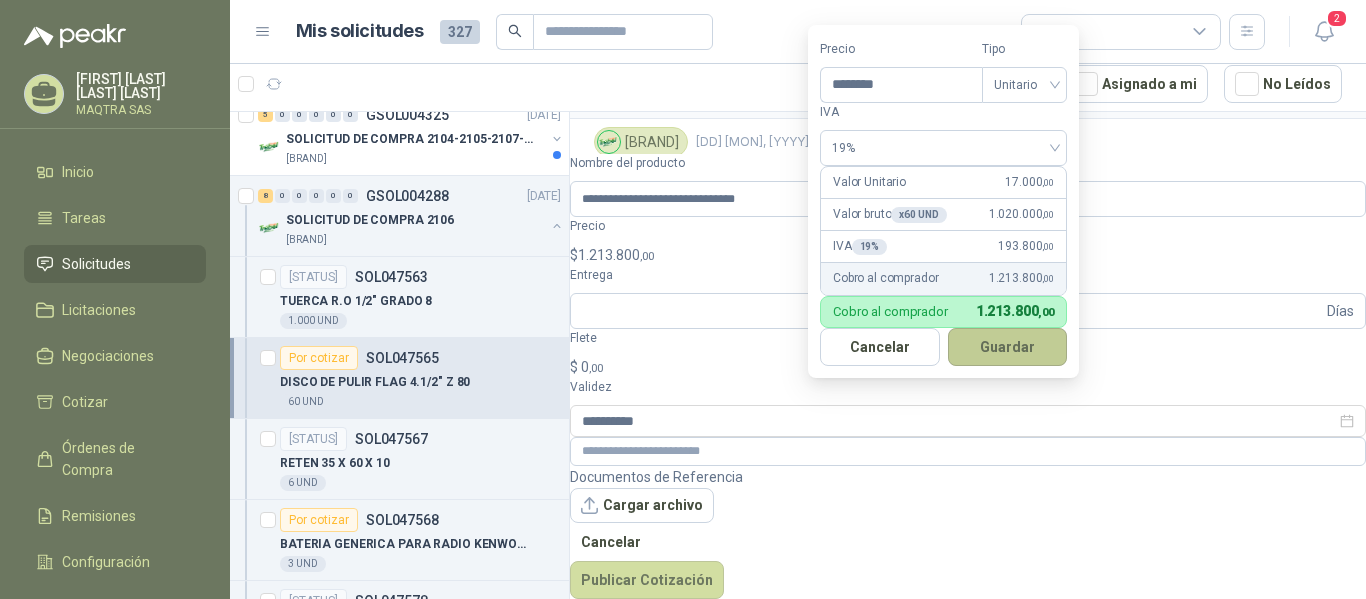 click on "Guardar" at bounding box center [1008, 347] 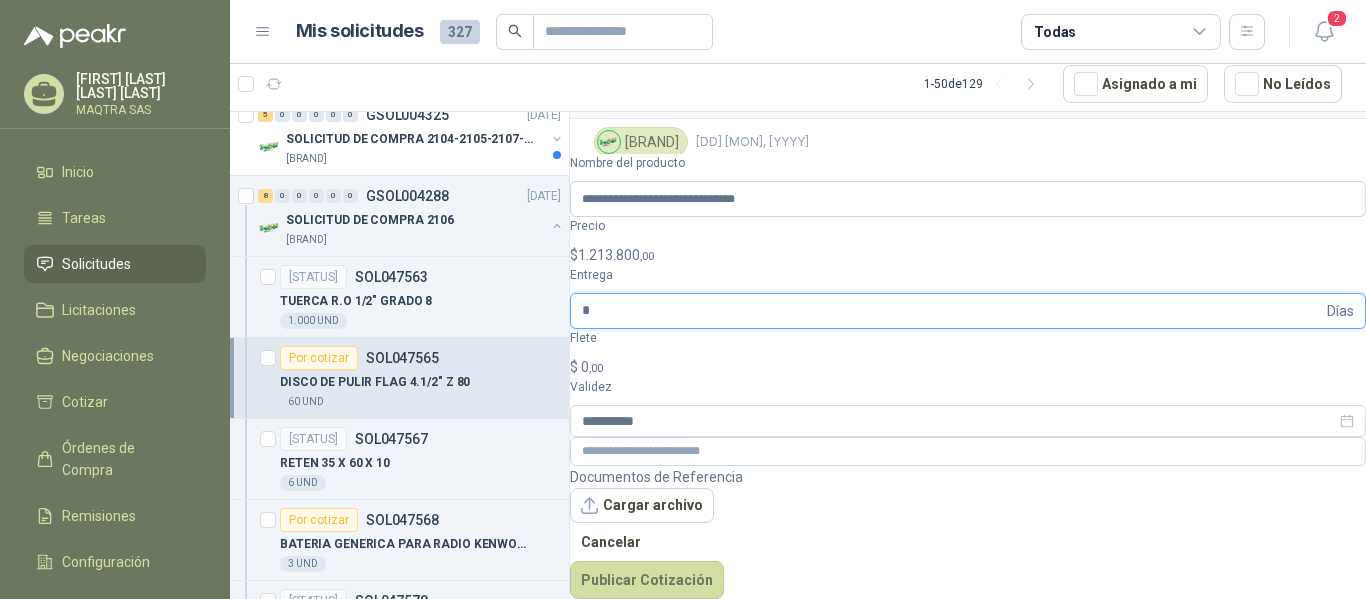 type on "*" 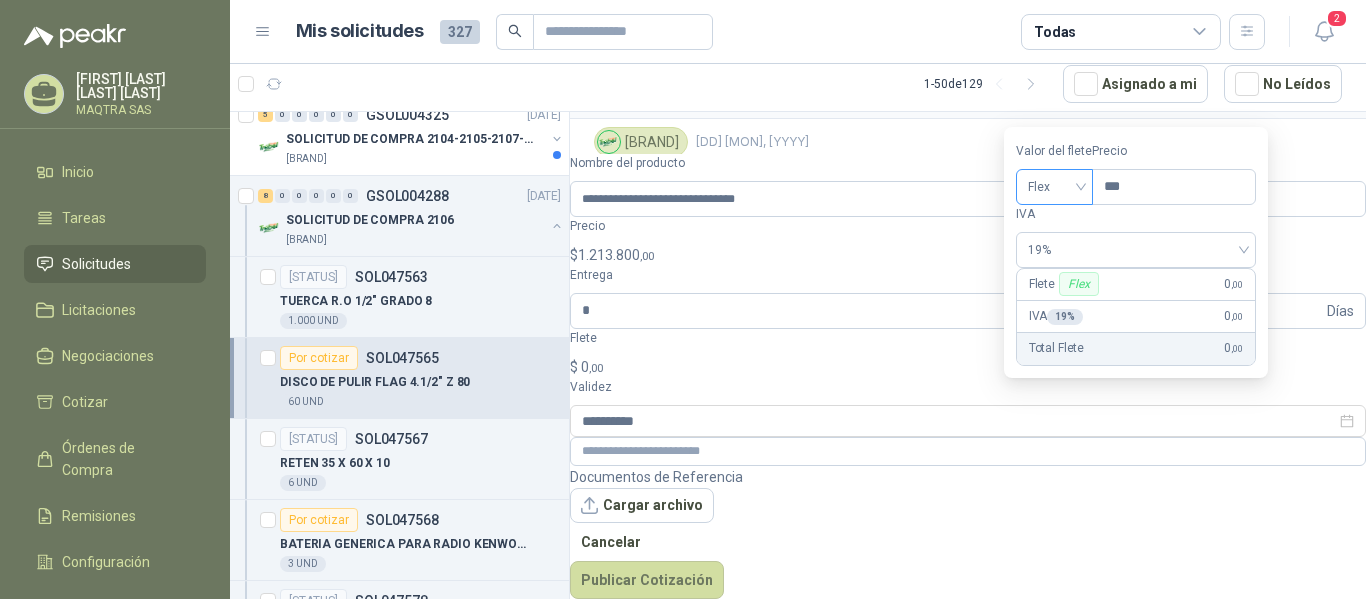 click on "Flex" at bounding box center [1054, 187] 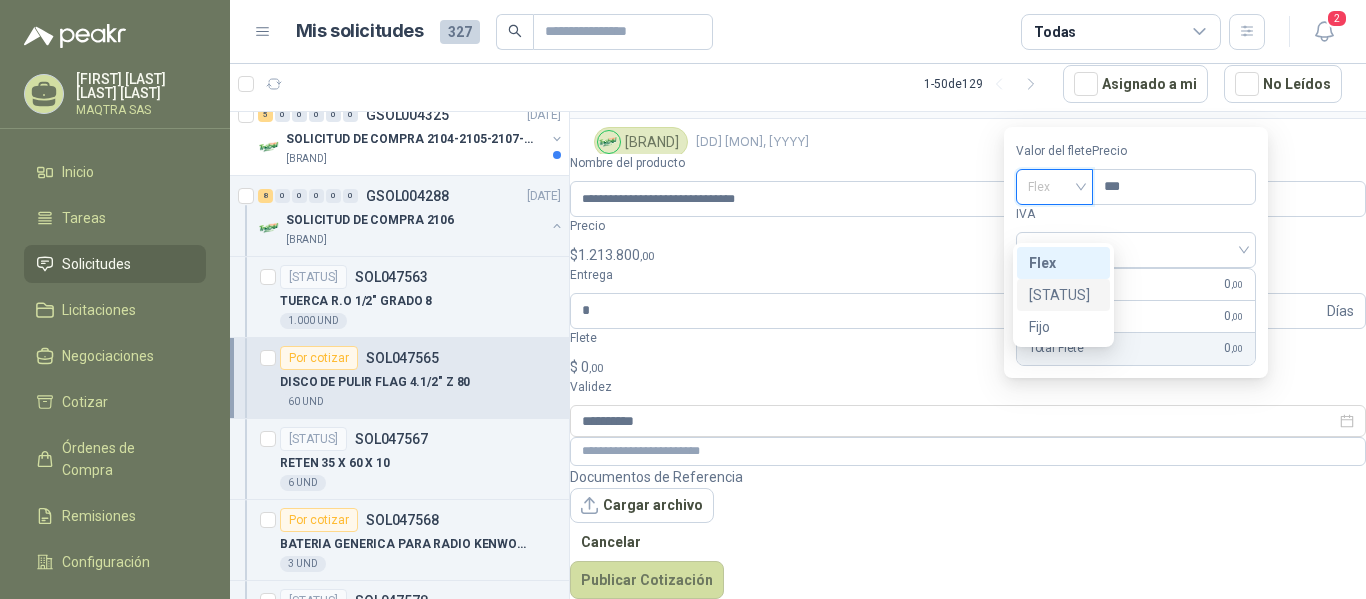 click on "[STATUS]" at bounding box center [0, 0] 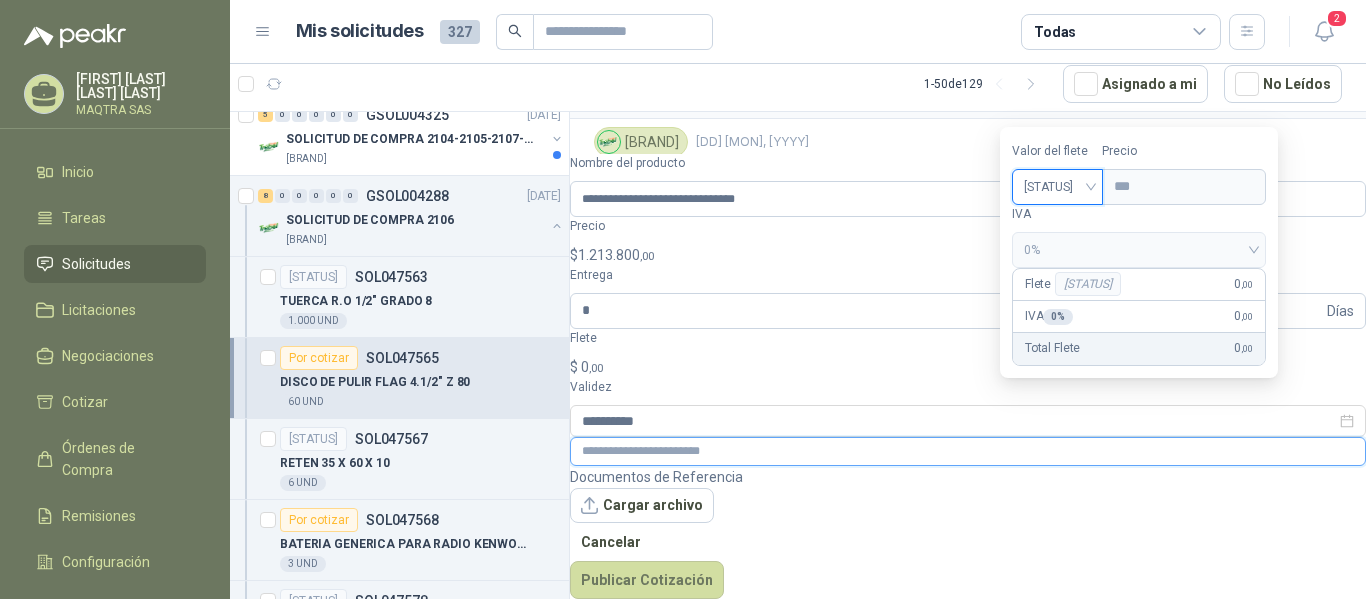 click at bounding box center [968, 451] 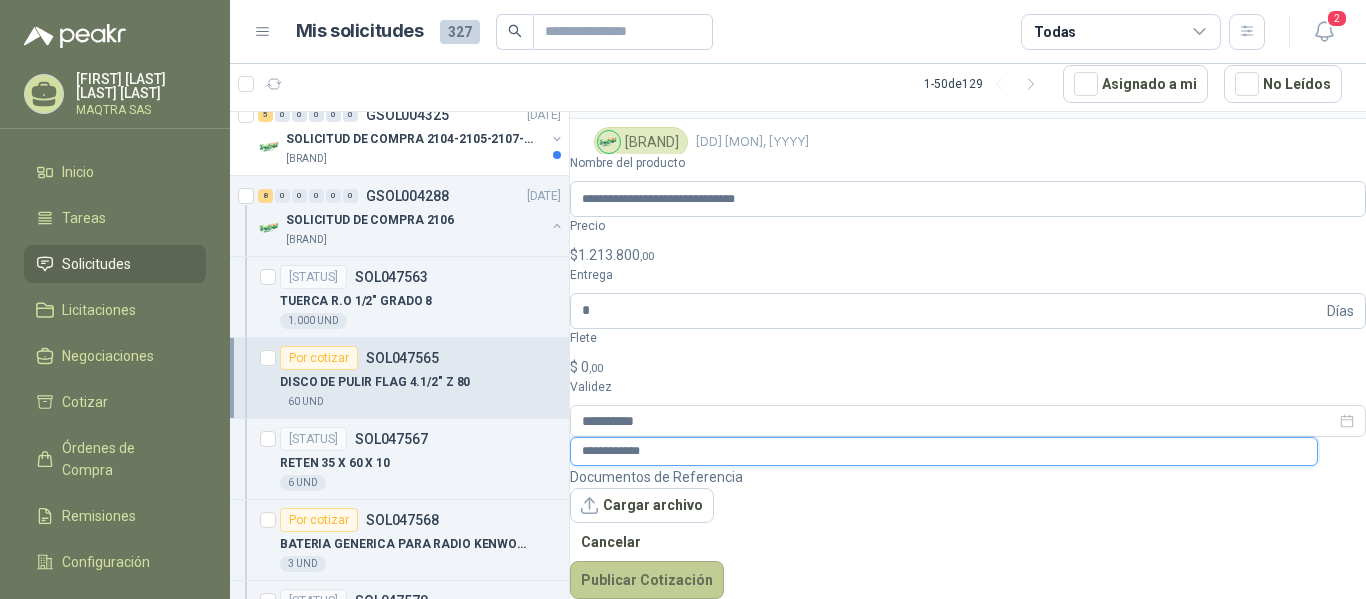 type on "**********" 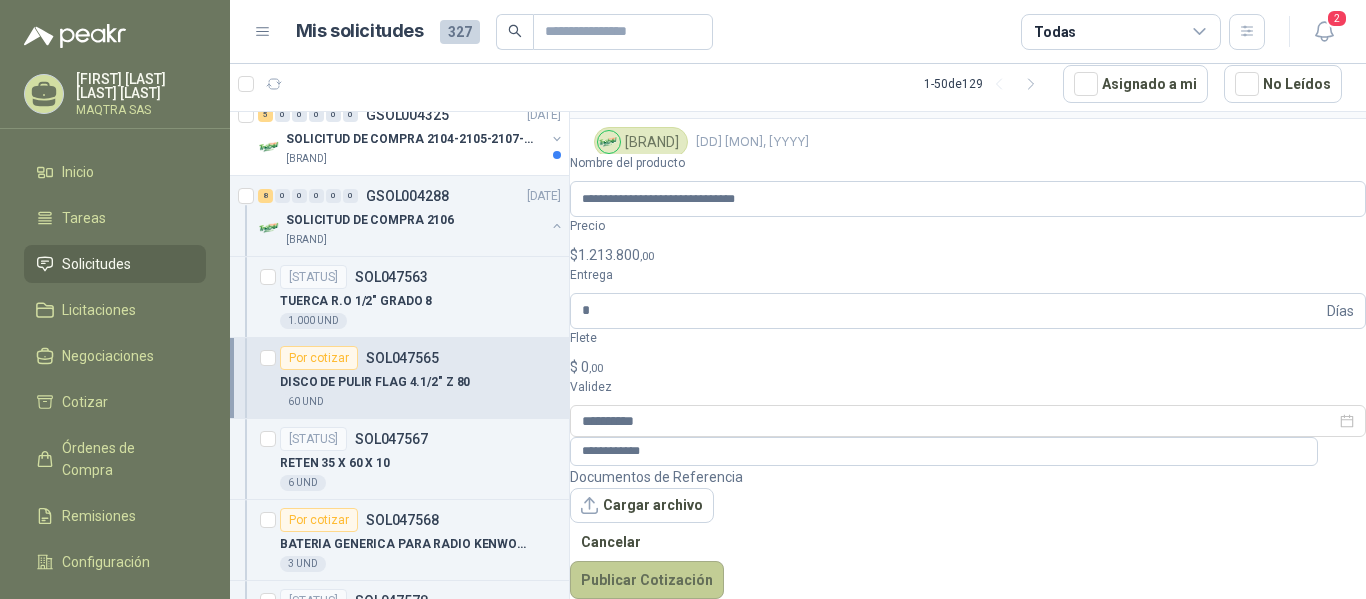 click on "Publicar Cotización" at bounding box center (647, 580) 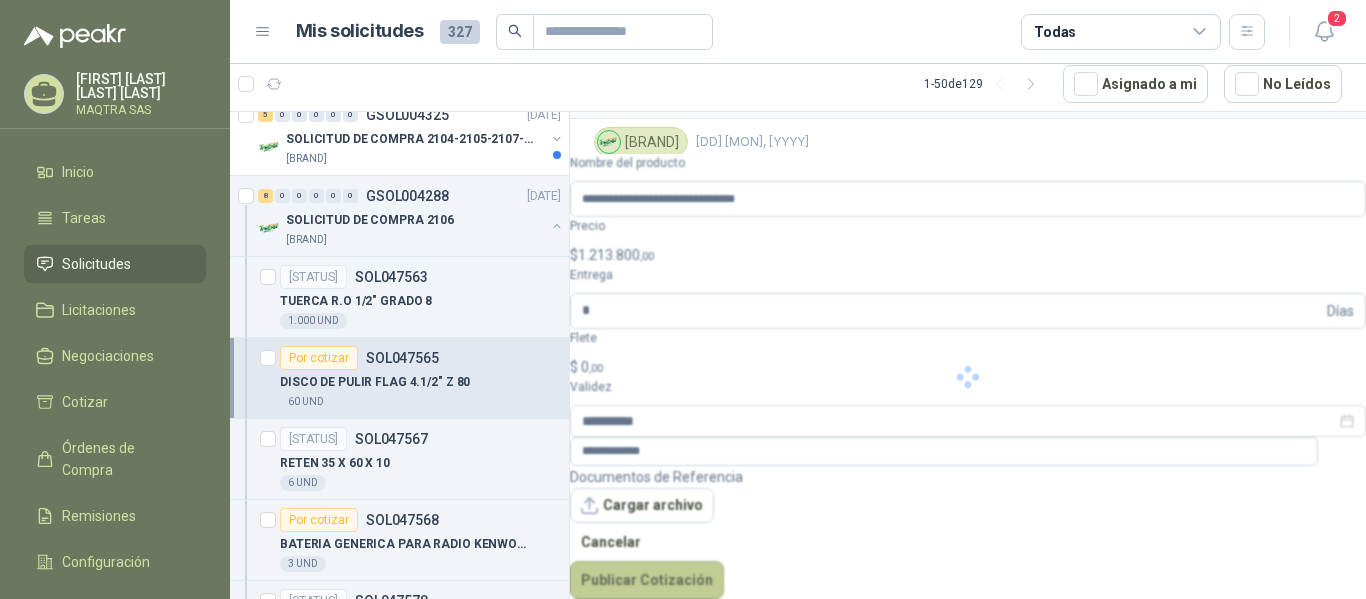 type 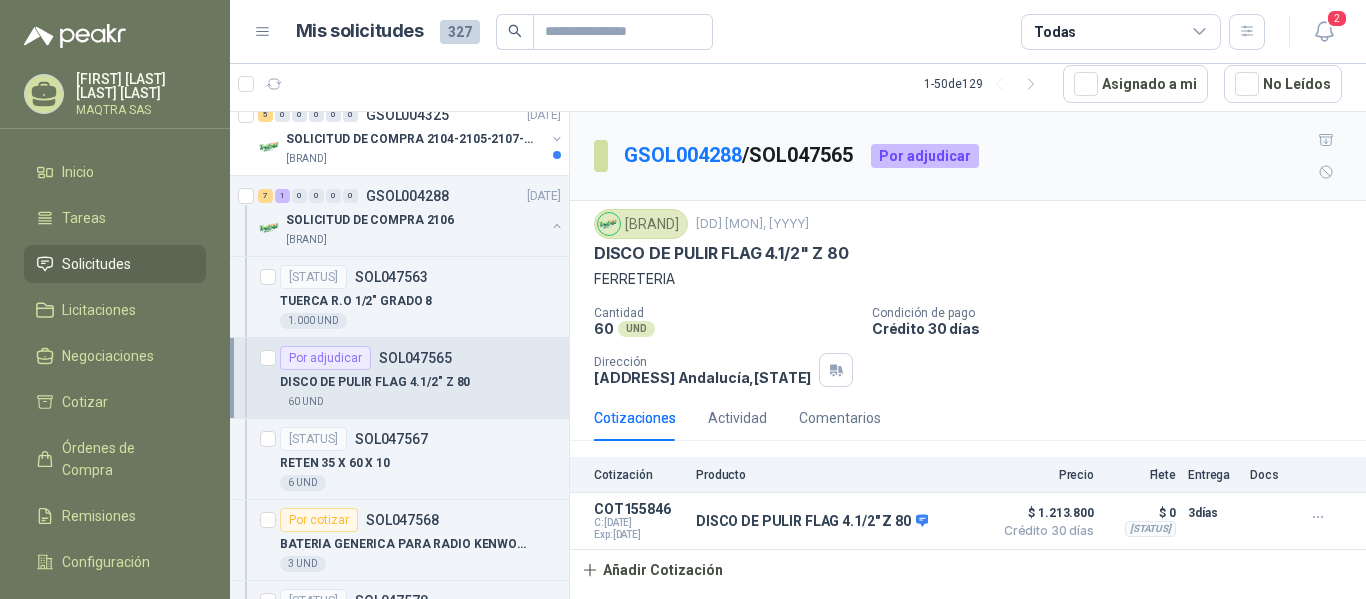 scroll, scrollTop: 0, scrollLeft: 0, axis: both 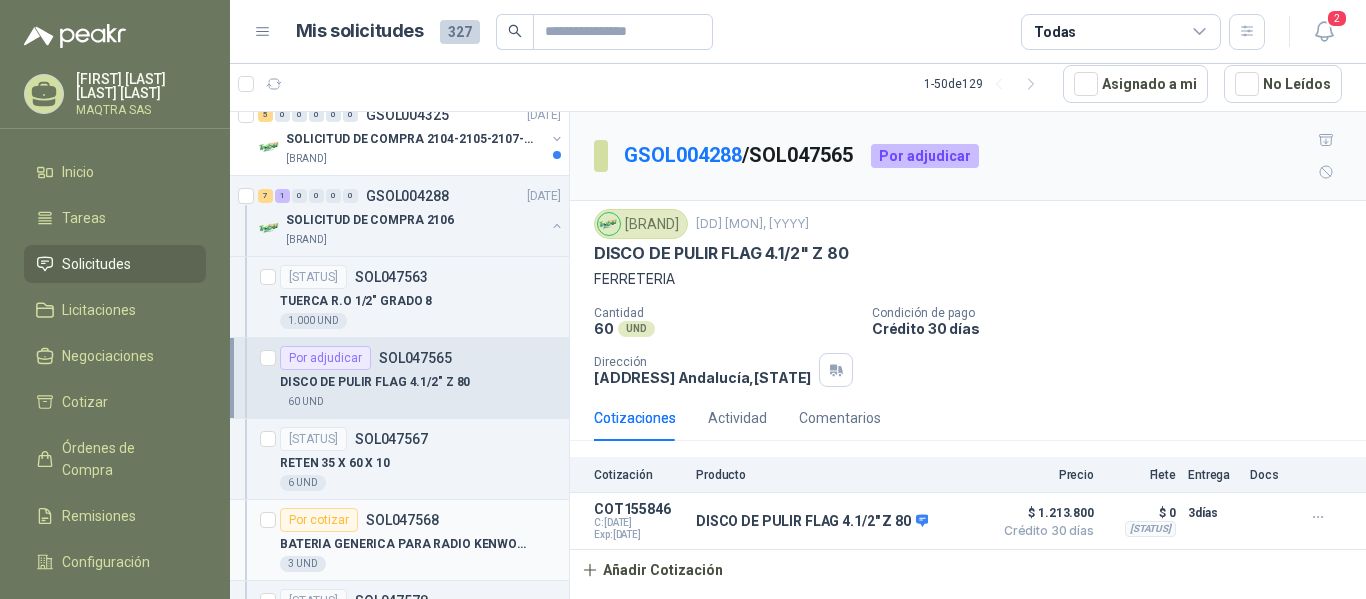 click on "BATERIA GENERICA PARA RADIO KENWOOD TK30" at bounding box center (404, 544) 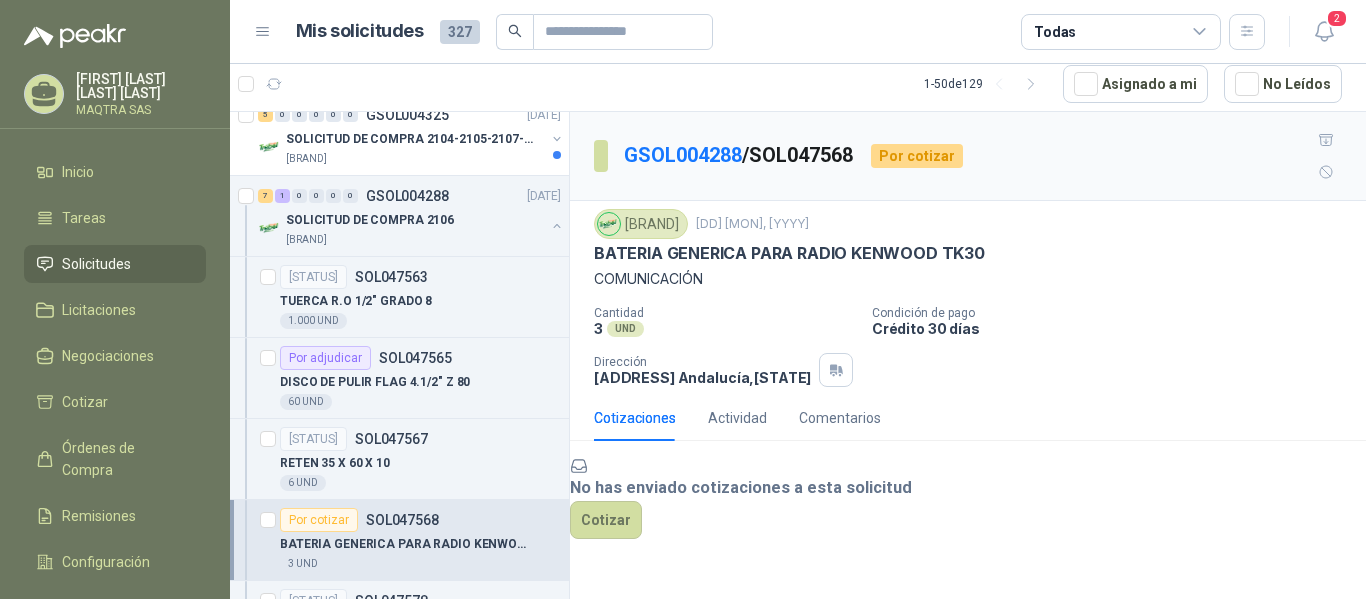click on "BATERIA GENERICA PARA RADIO KENWOOD TK30" at bounding box center (789, 253) 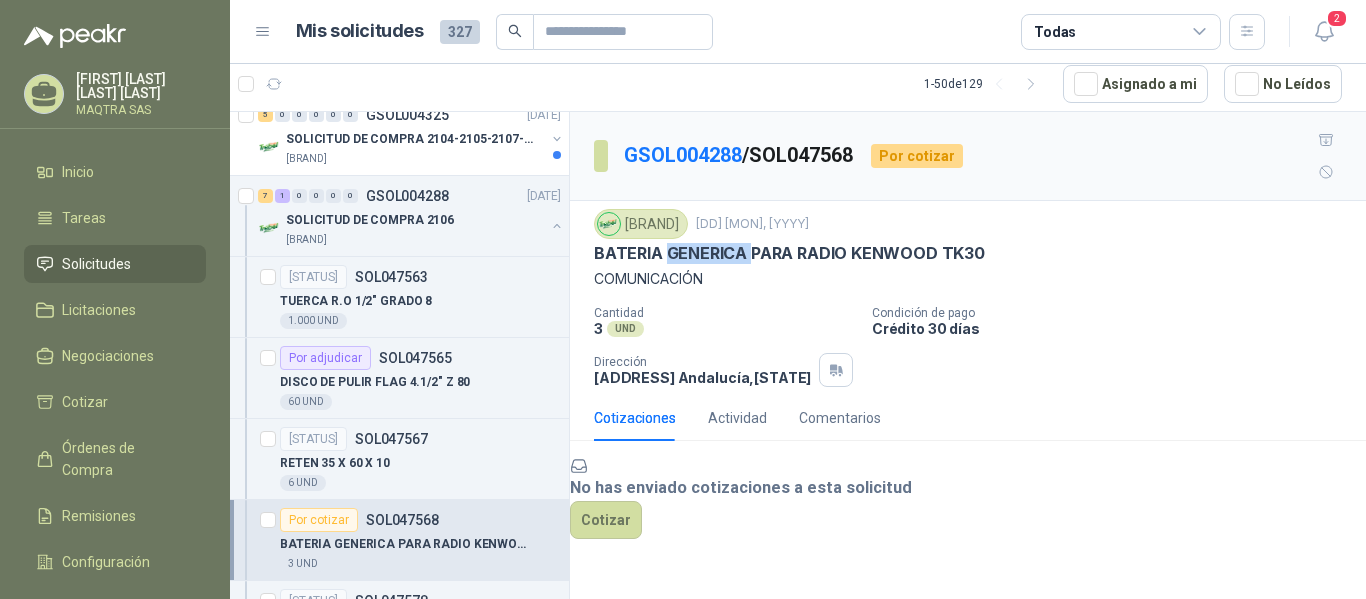 click on "BATERIA GENERICA PARA RADIO KENWOOD TK30" at bounding box center [789, 253] 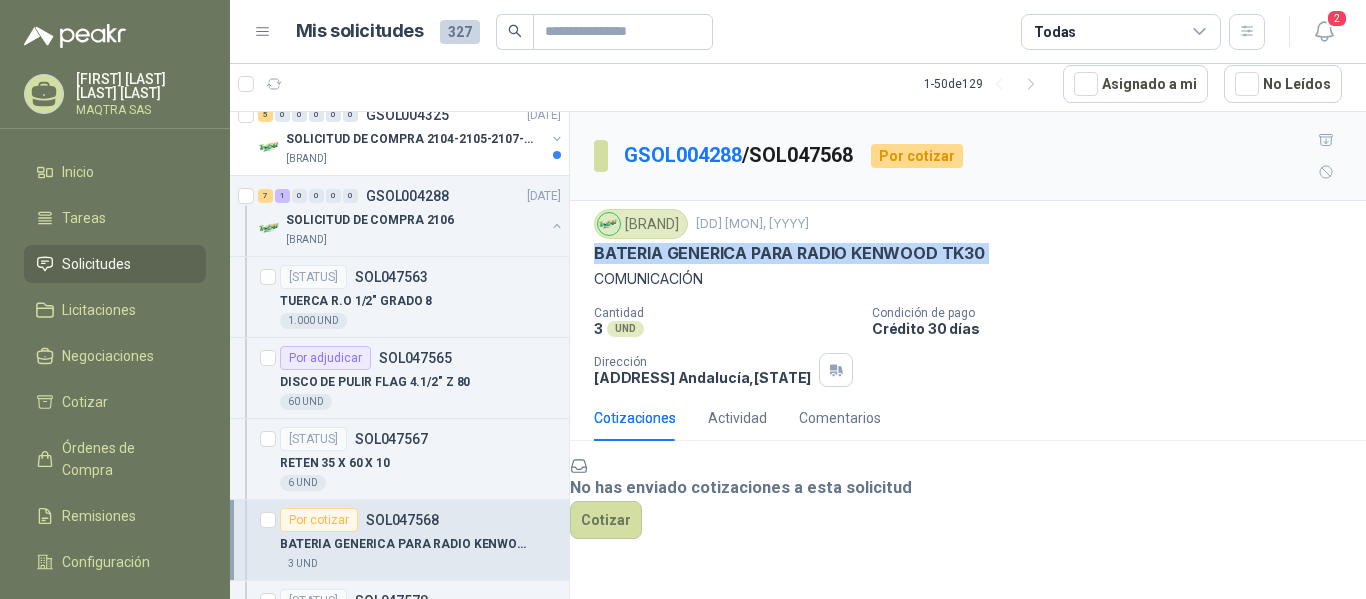 click on "BATERIA GENERICA PARA RADIO KENWOOD TK30" at bounding box center [789, 253] 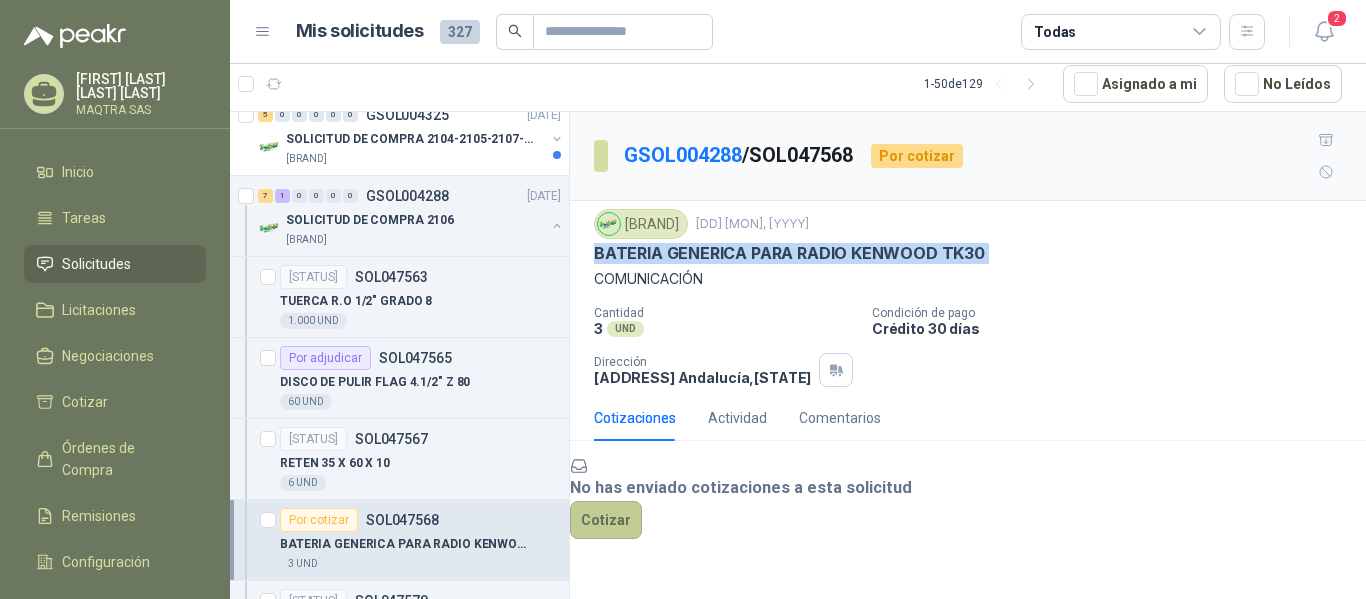 click on "Cotizar" at bounding box center [606, 520] 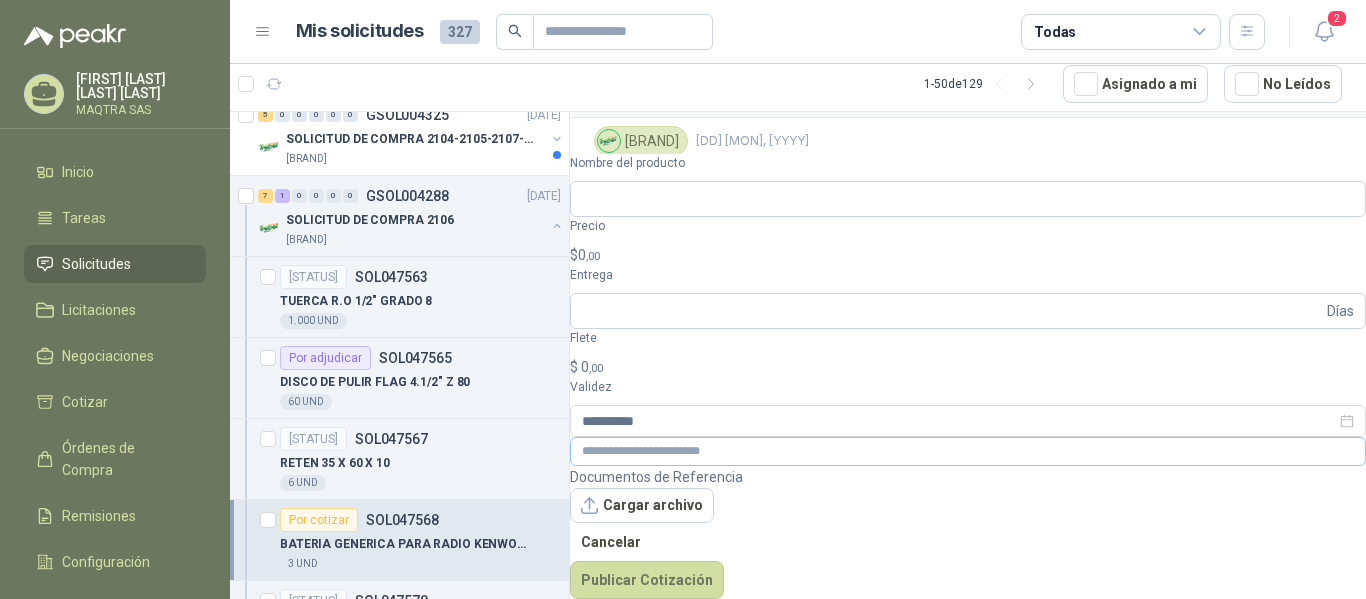 scroll, scrollTop: 82, scrollLeft: 0, axis: vertical 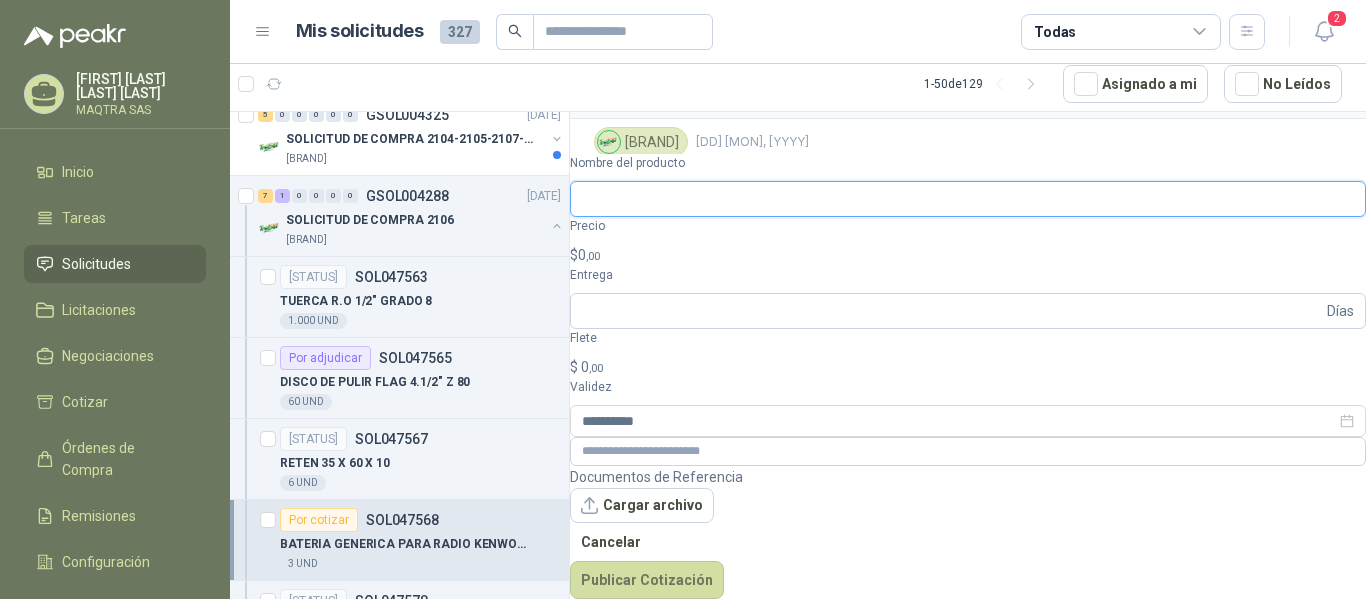 click on "Nombre del producto" at bounding box center [968, 199] 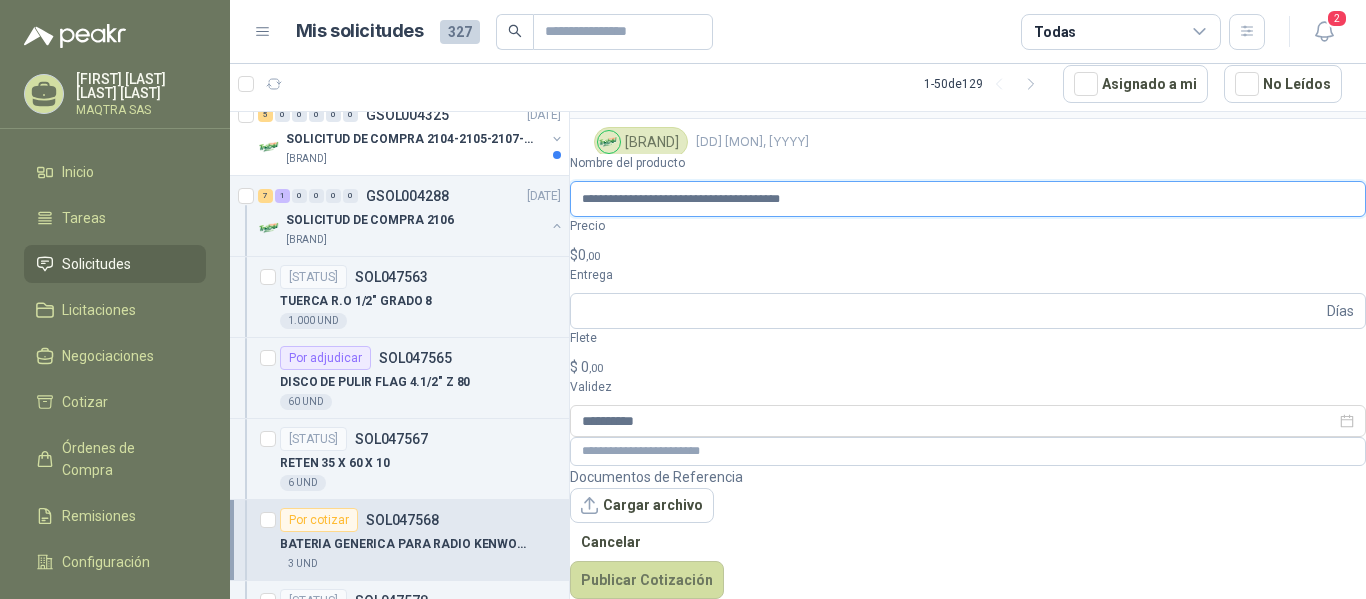type on "**********" 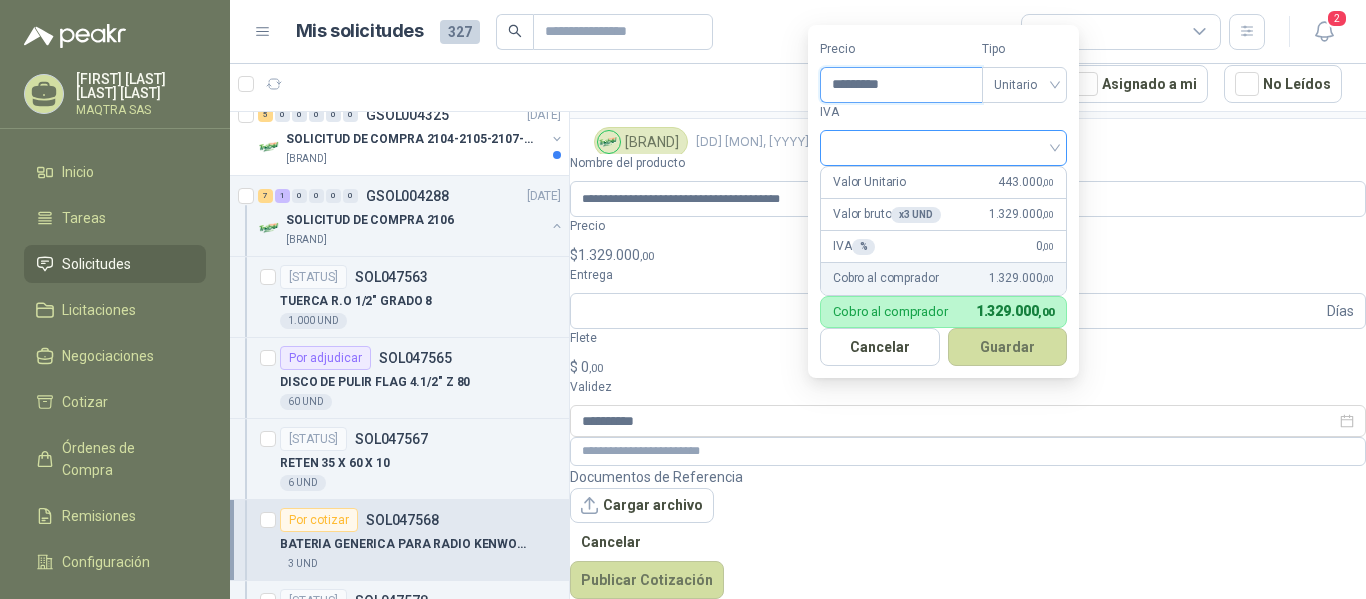 type on "*********" 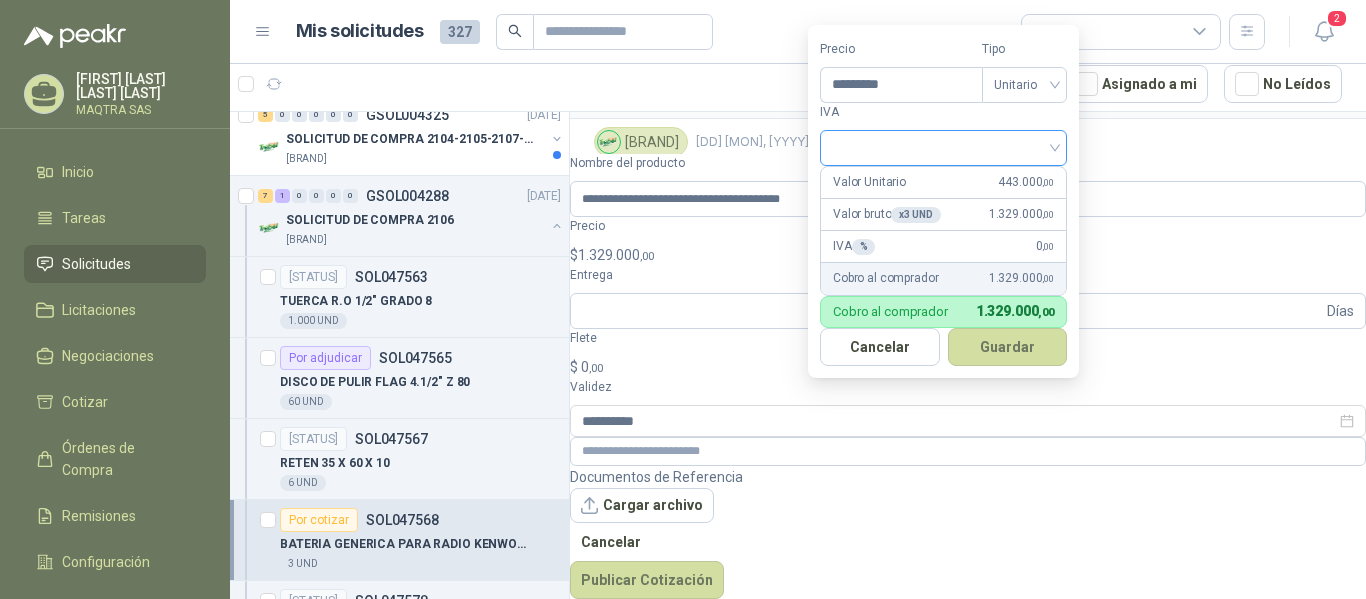 click at bounding box center [943, 146] 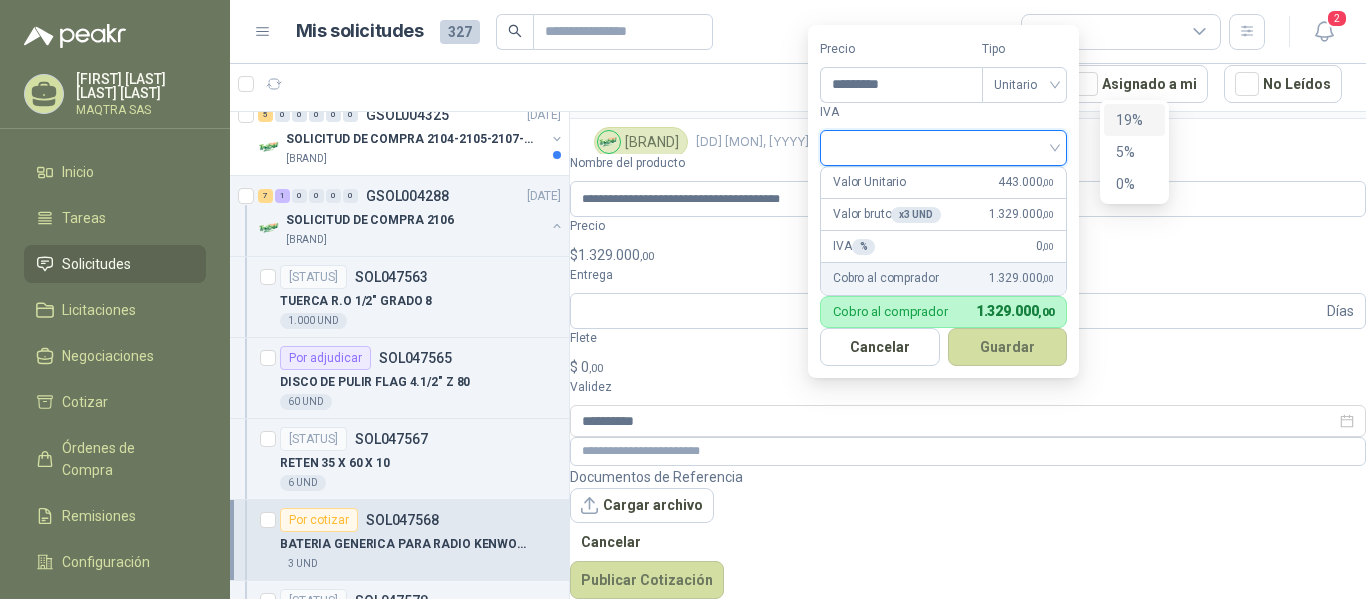 click on "19%" at bounding box center [1134, 120] 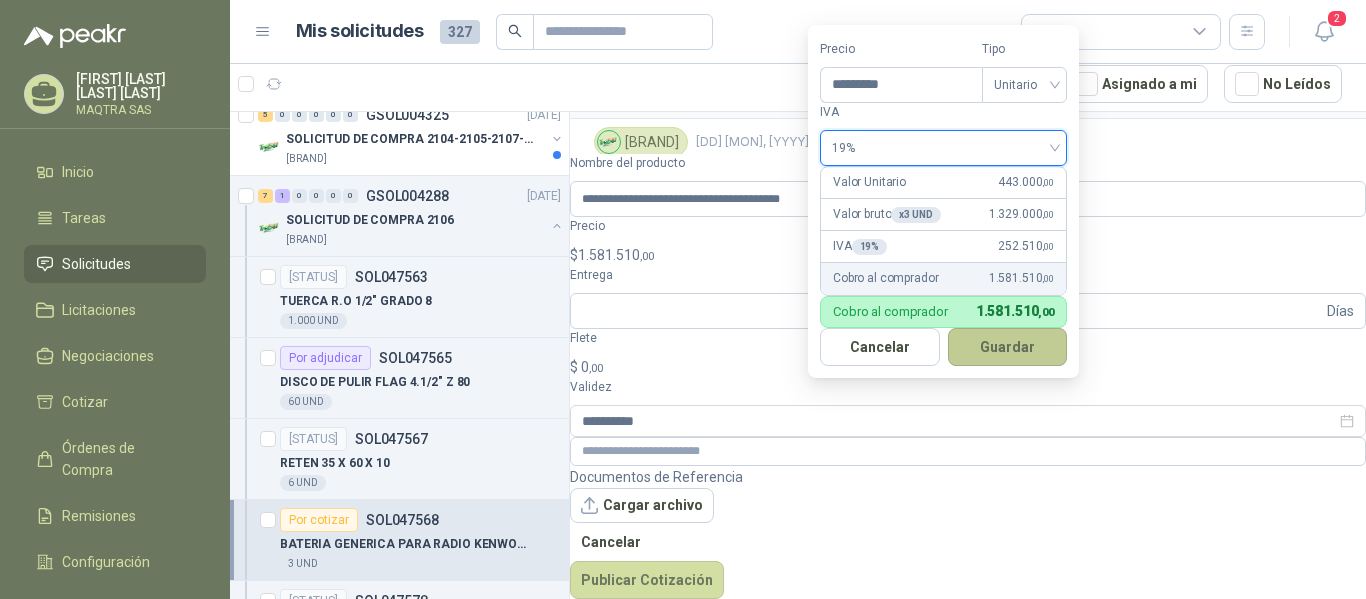 click on "Guardar" at bounding box center [1008, 347] 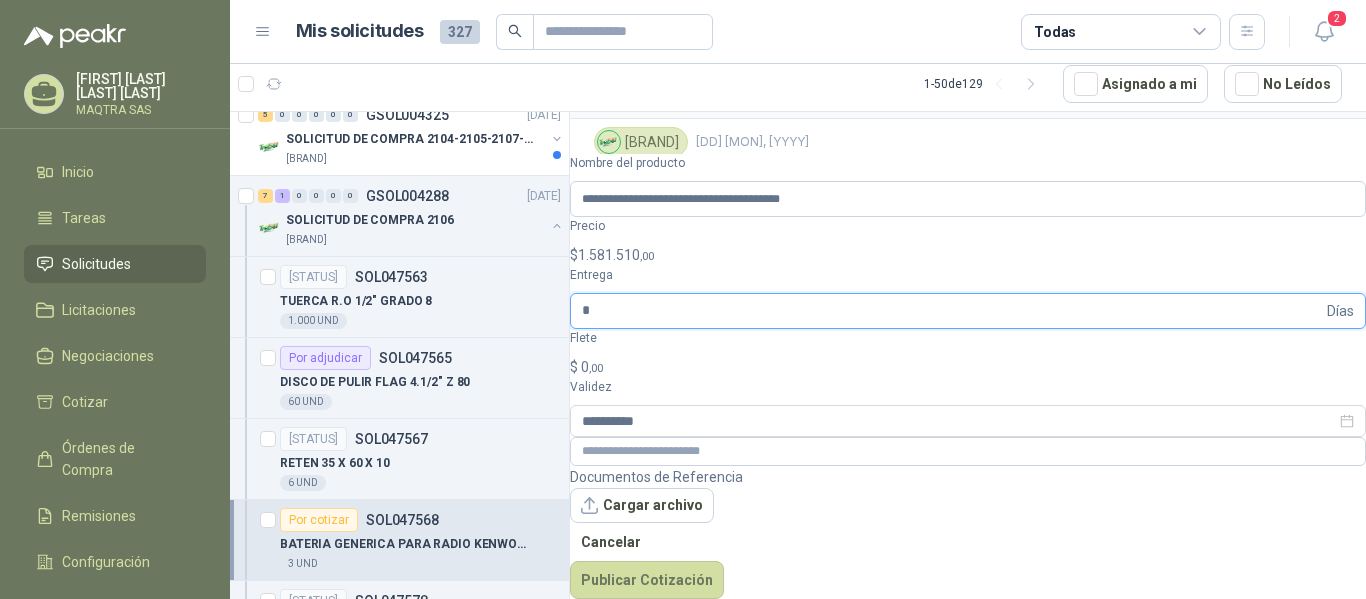 type on "*" 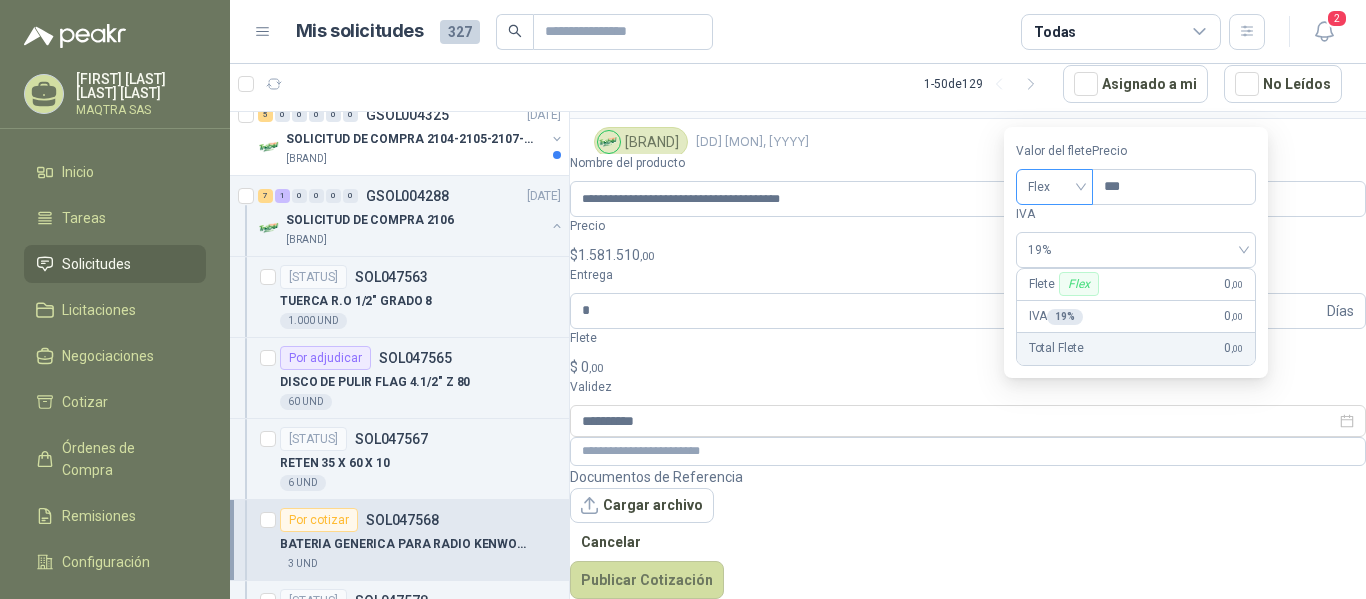 click on "Flex" at bounding box center (1054, 187) 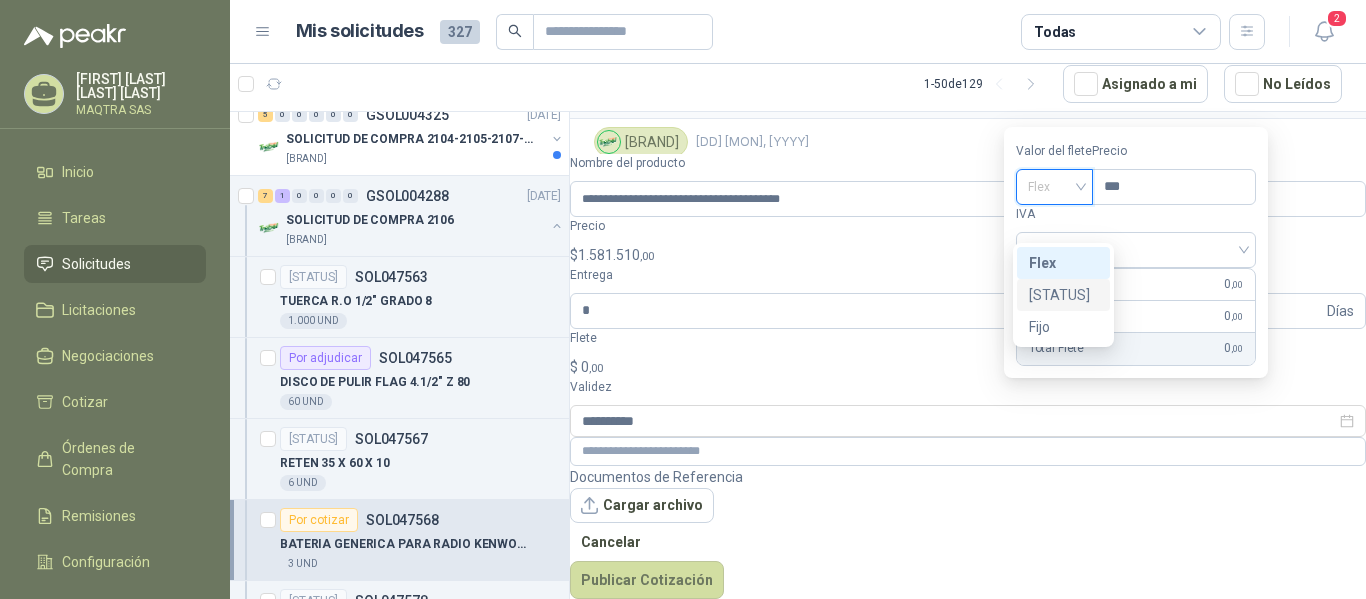 drag, startPoint x: 1069, startPoint y: 290, endPoint x: 777, endPoint y: 392, distance: 309.30243 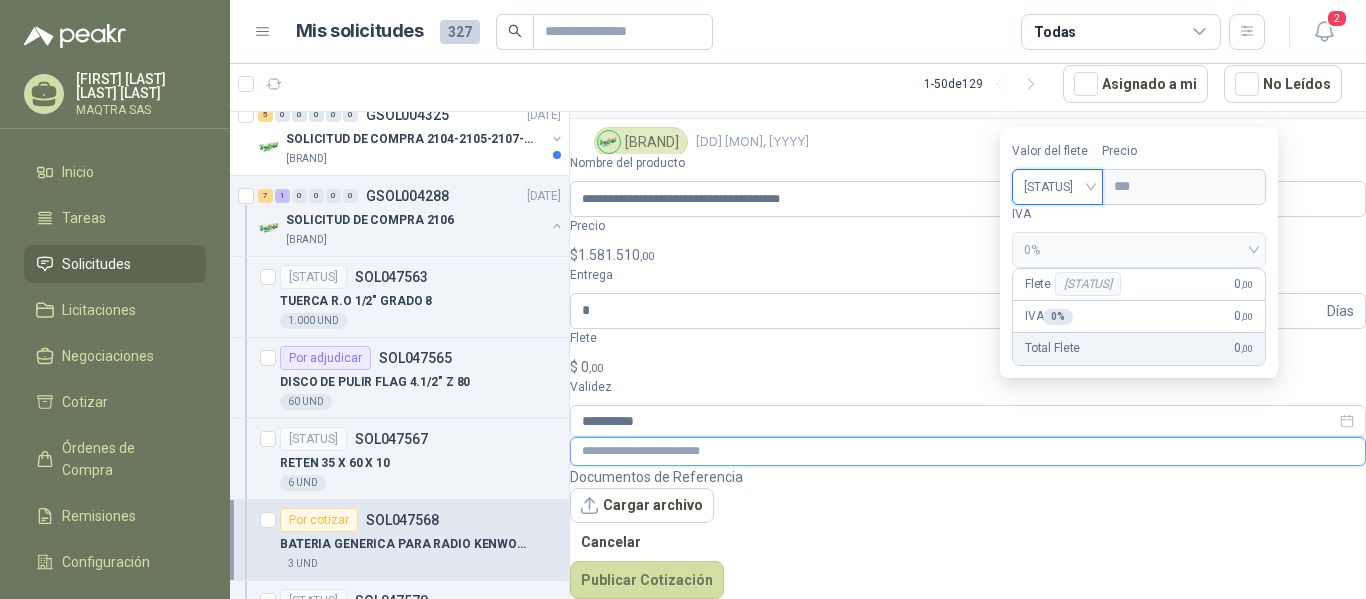 click at bounding box center [968, 451] 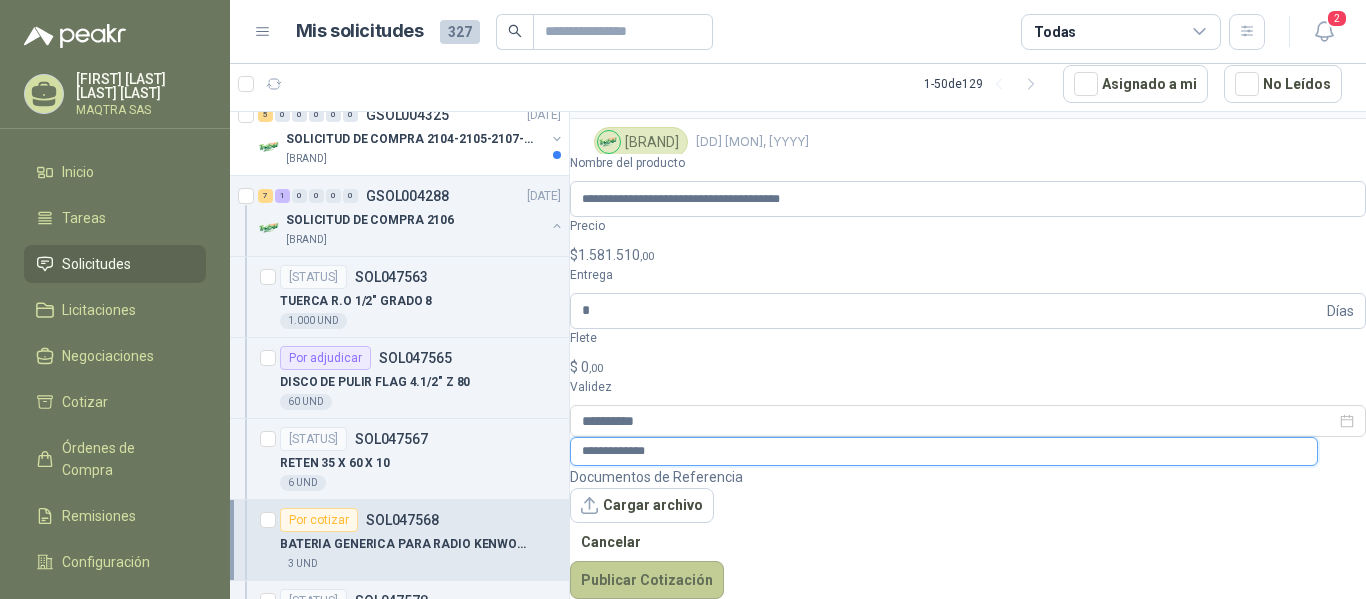 type on "**********" 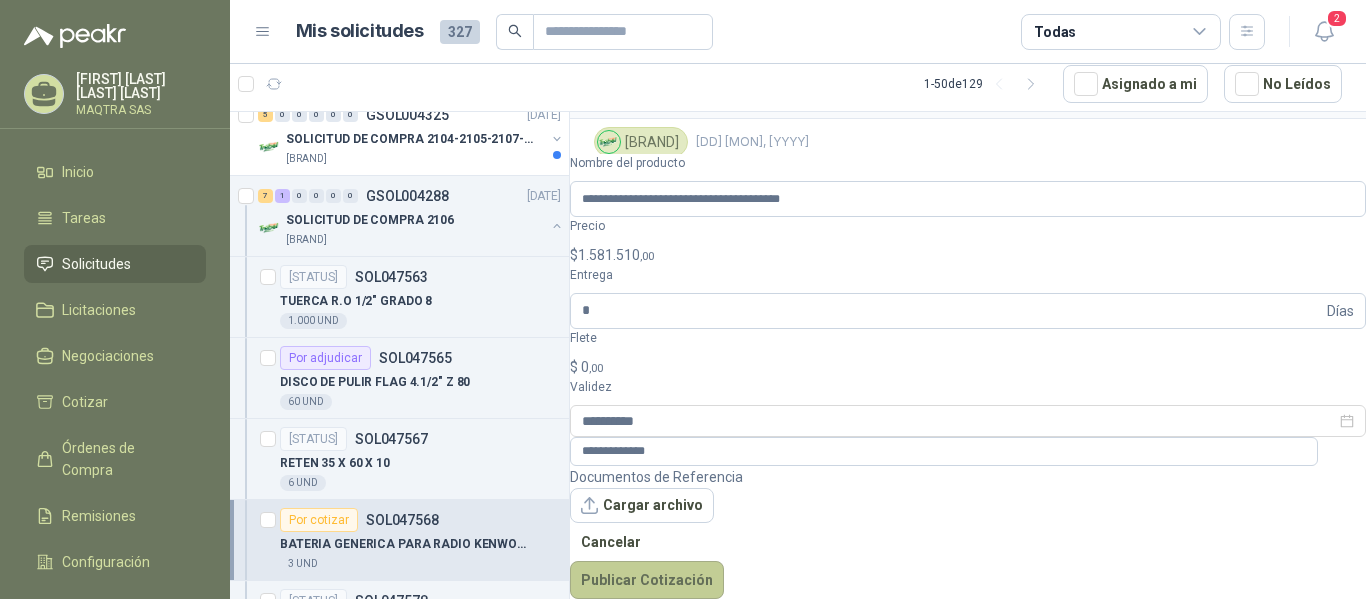 click on "Publicar Cotización" at bounding box center [647, 580] 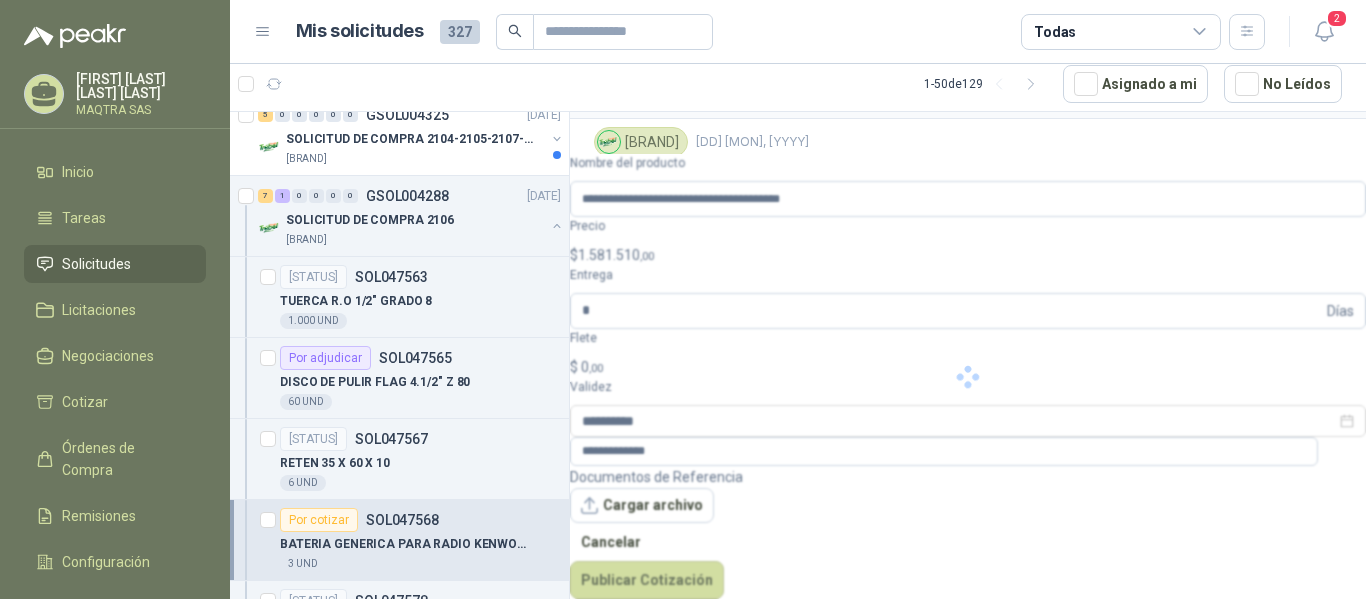 type 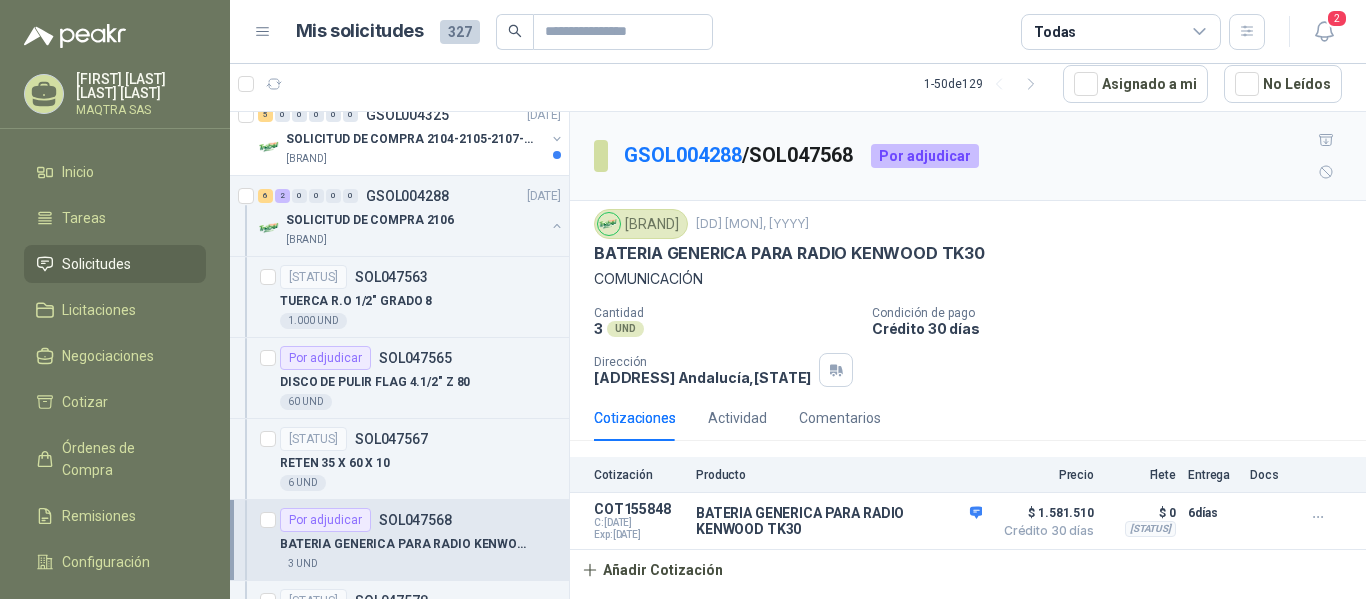 scroll, scrollTop: 0, scrollLeft: 0, axis: both 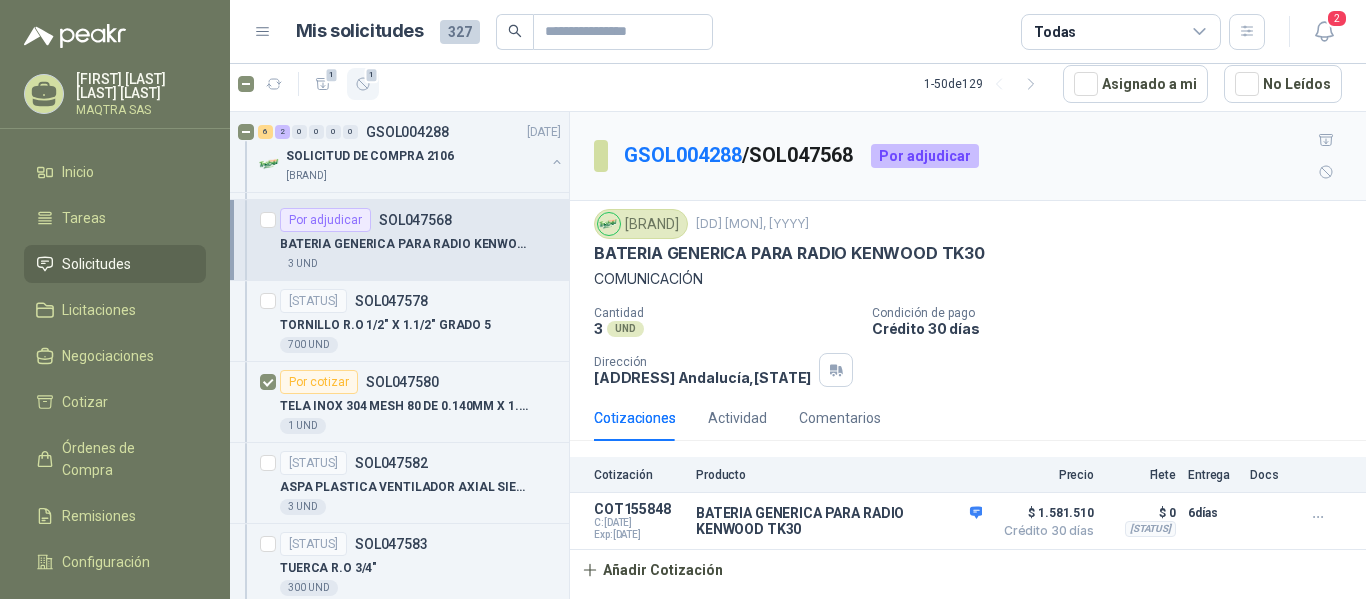 click at bounding box center [363, 84] 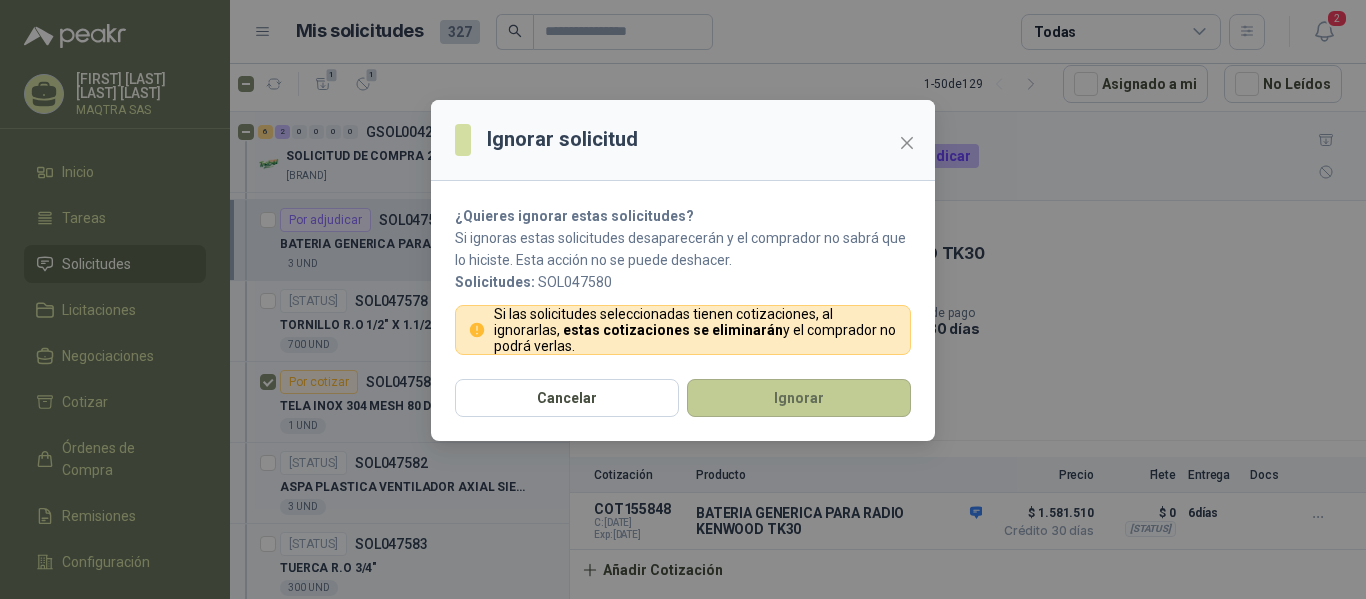 click on "Ignorar" at bounding box center [799, 398] 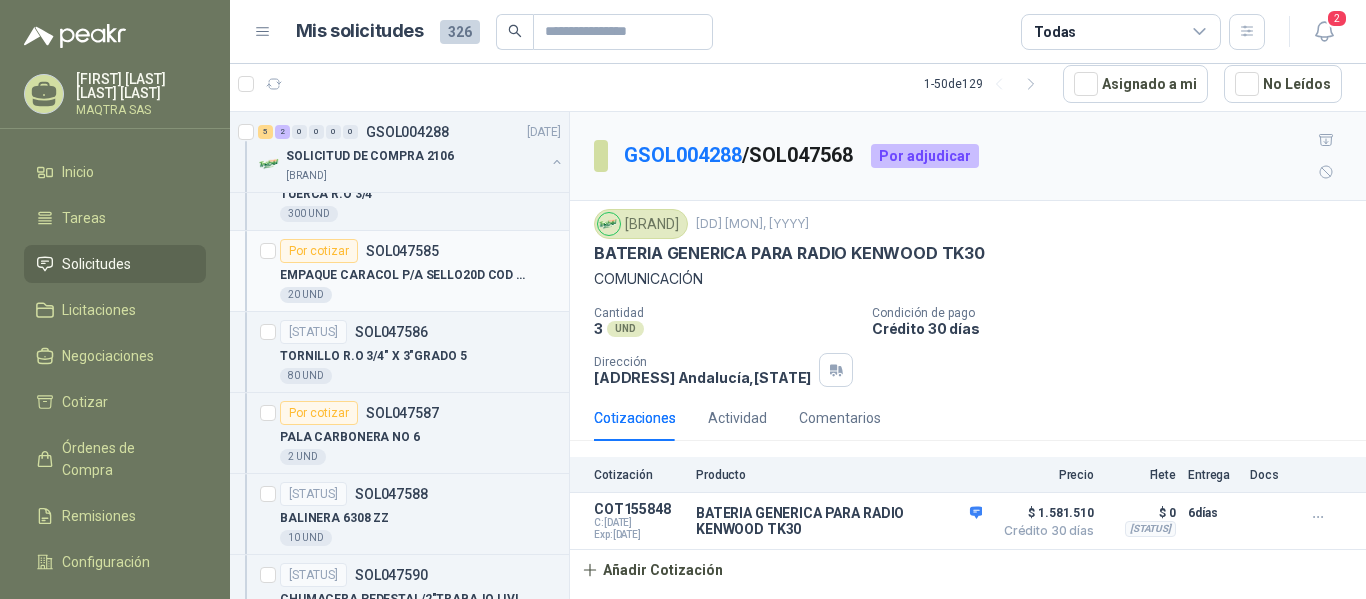scroll, scrollTop: 800, scrollLeft: 0, axis: vertical 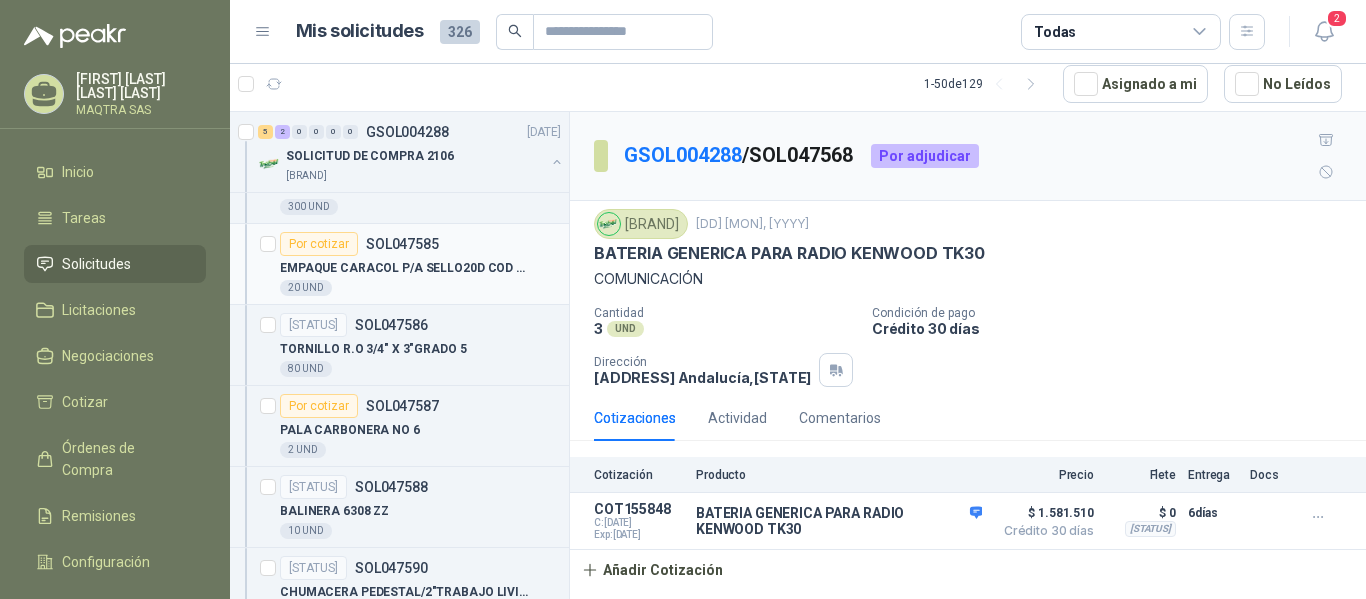 click on "EMPAQUE CARACOL P/A SELLO20D  COD 920790005 BOMBA HY-FLO 20A-L2 ITEM 18" at bounding box center (404, 268) 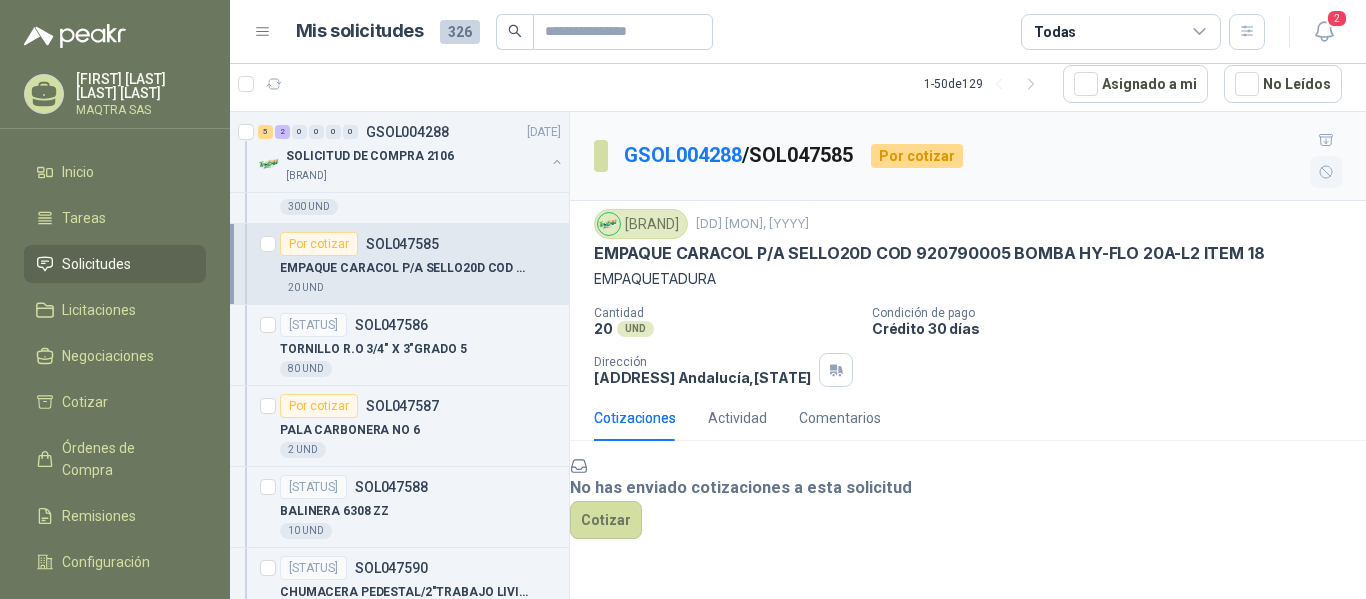 click at bounding box center (1326, 172) 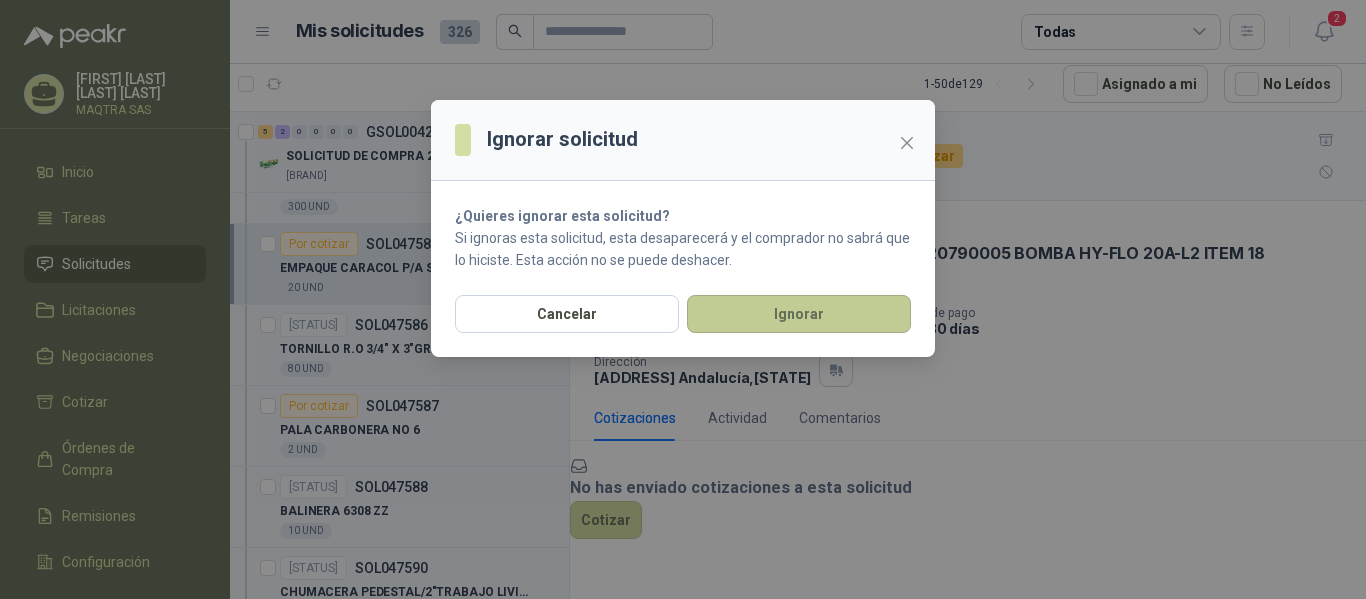 click on "Ignorar" at bounding box center (799, 314) 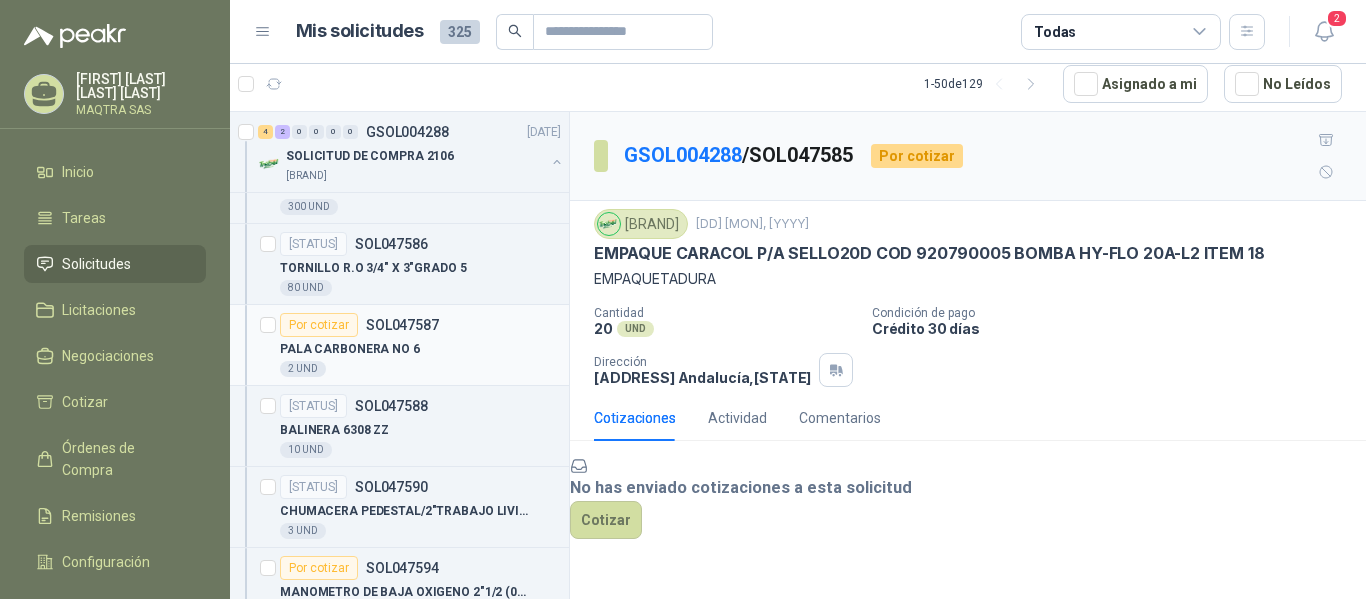 type 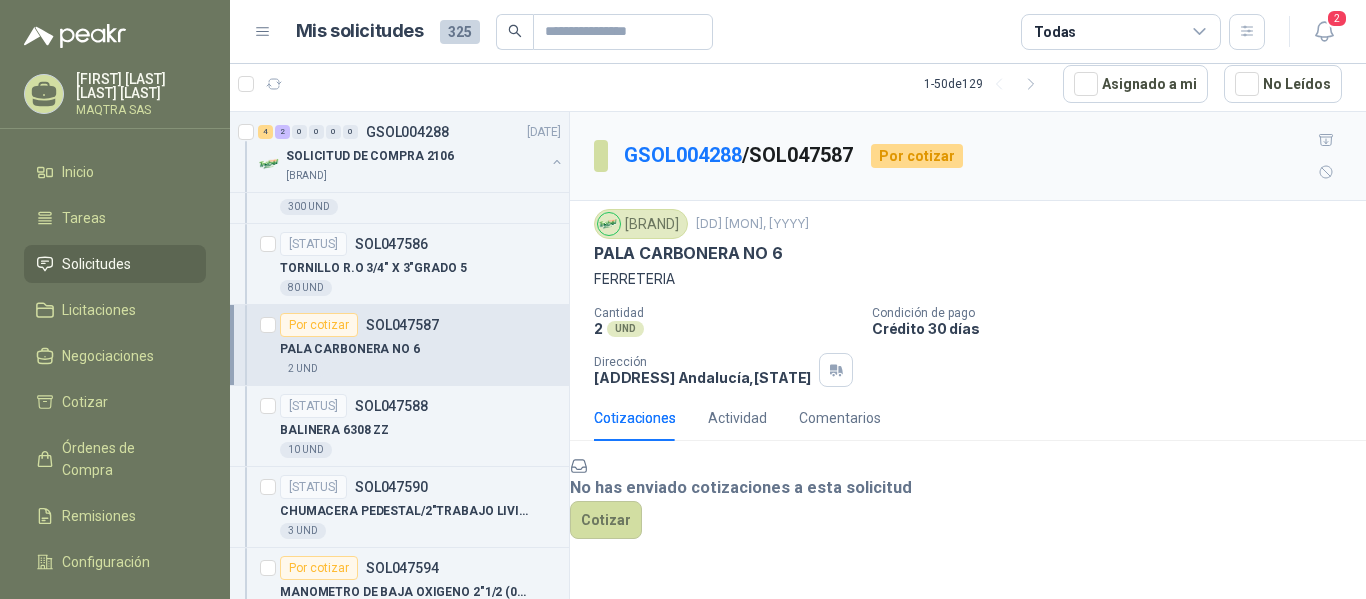 click on "PALA CARBONERA NO 6" at bounding box center [688, 253] 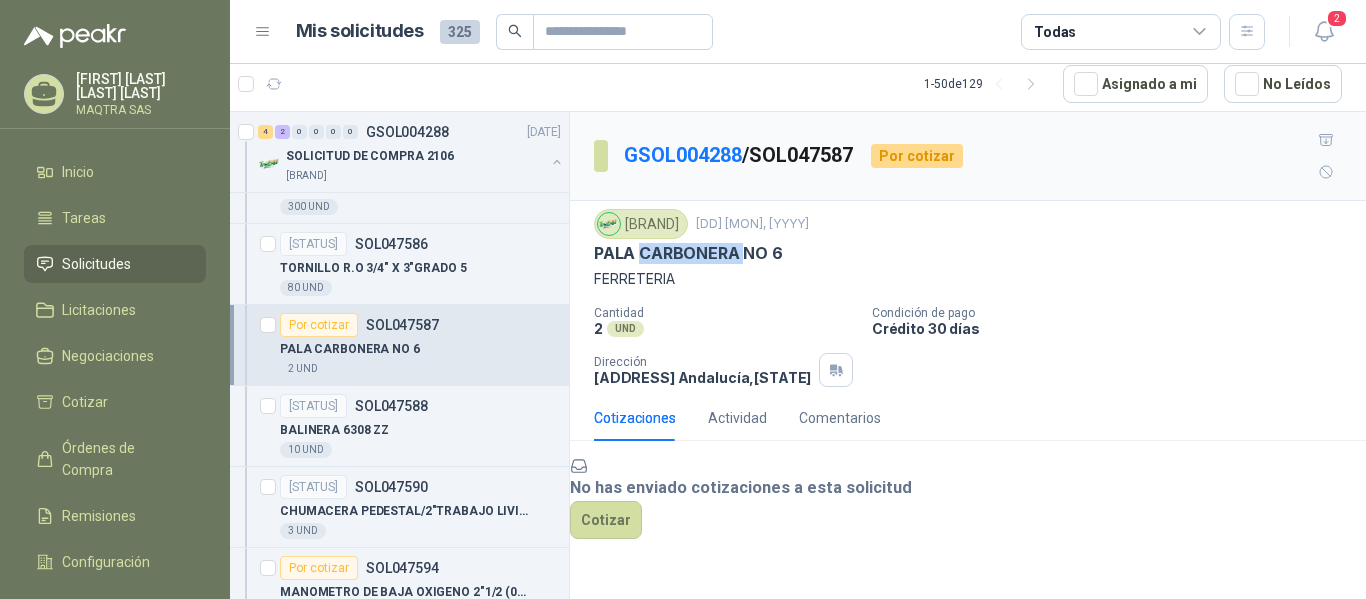 click on "PALA CARBONERA NO 6" at bounding box center [688, 253] 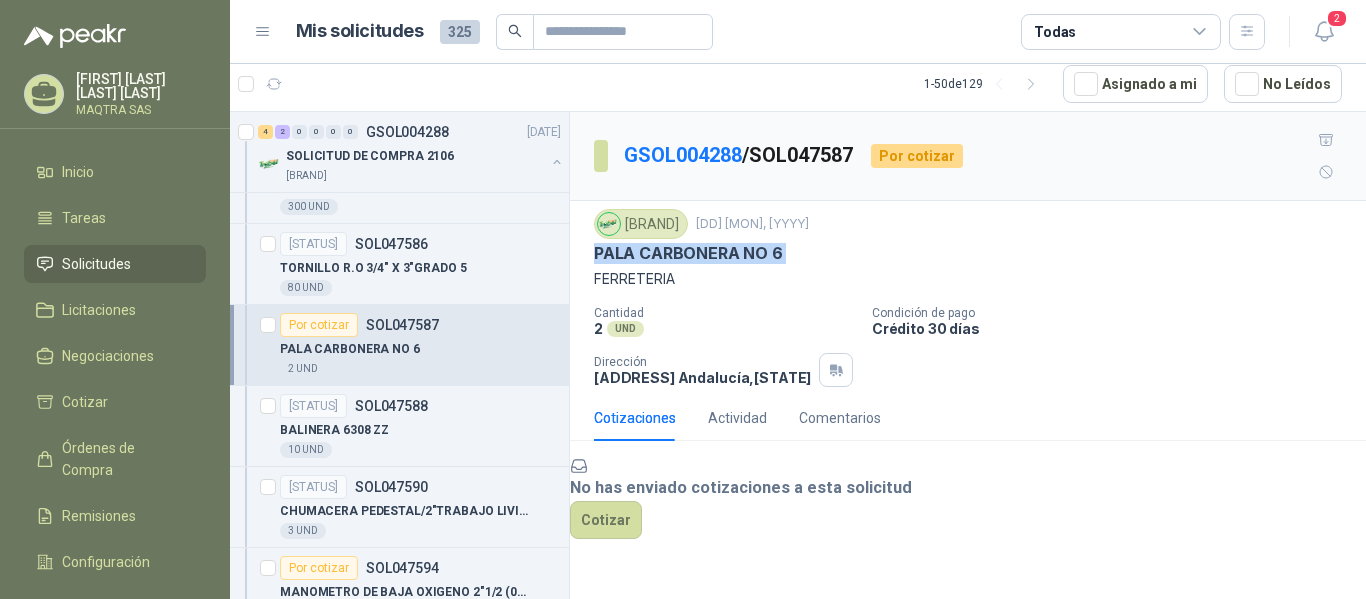 click on "PALA CARBONERA NO 6" at bounding box center (688, 253) 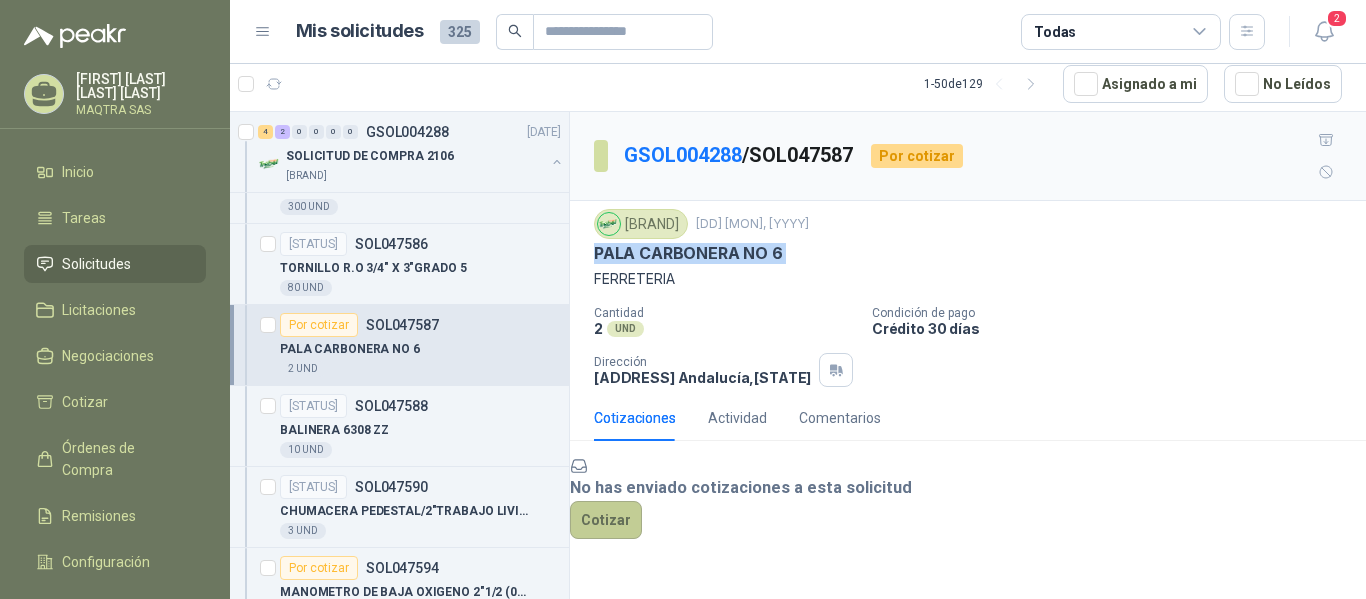 click on "Cotizar" at bounding box center (606, 520) 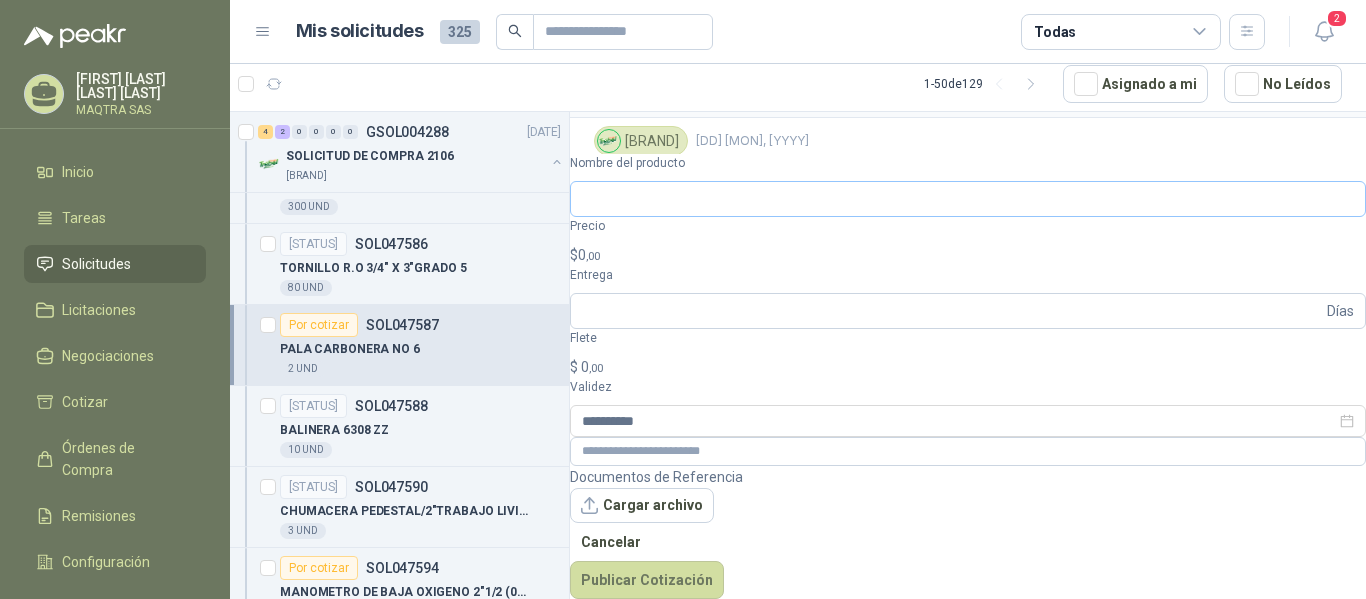 scroll, scrollTop: 82, scrollLeft: 0, axis: vertical 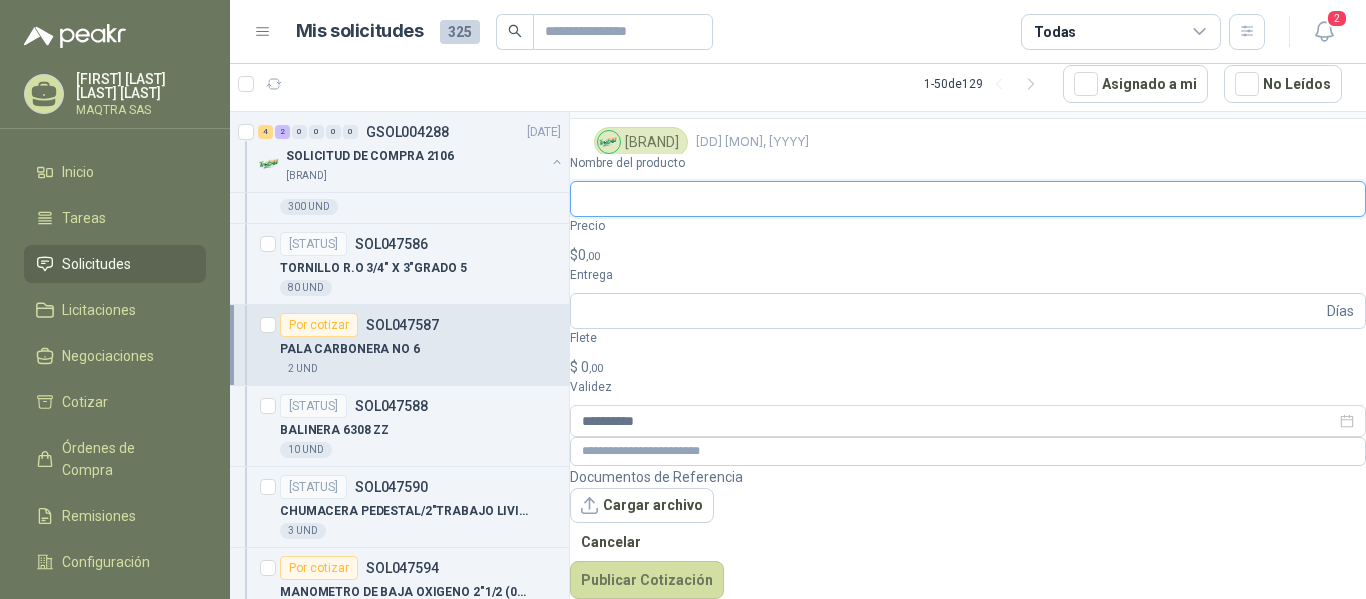 click on "Nombre del producto" at bounding box center (968, 199) 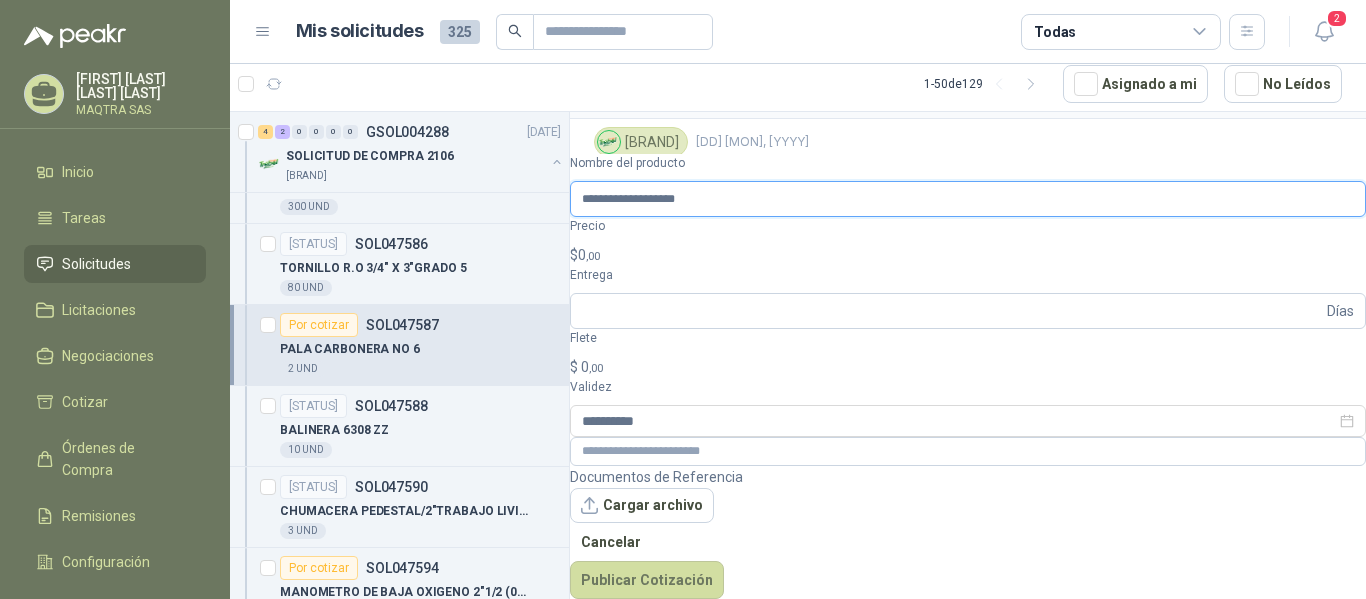 type on "**********" 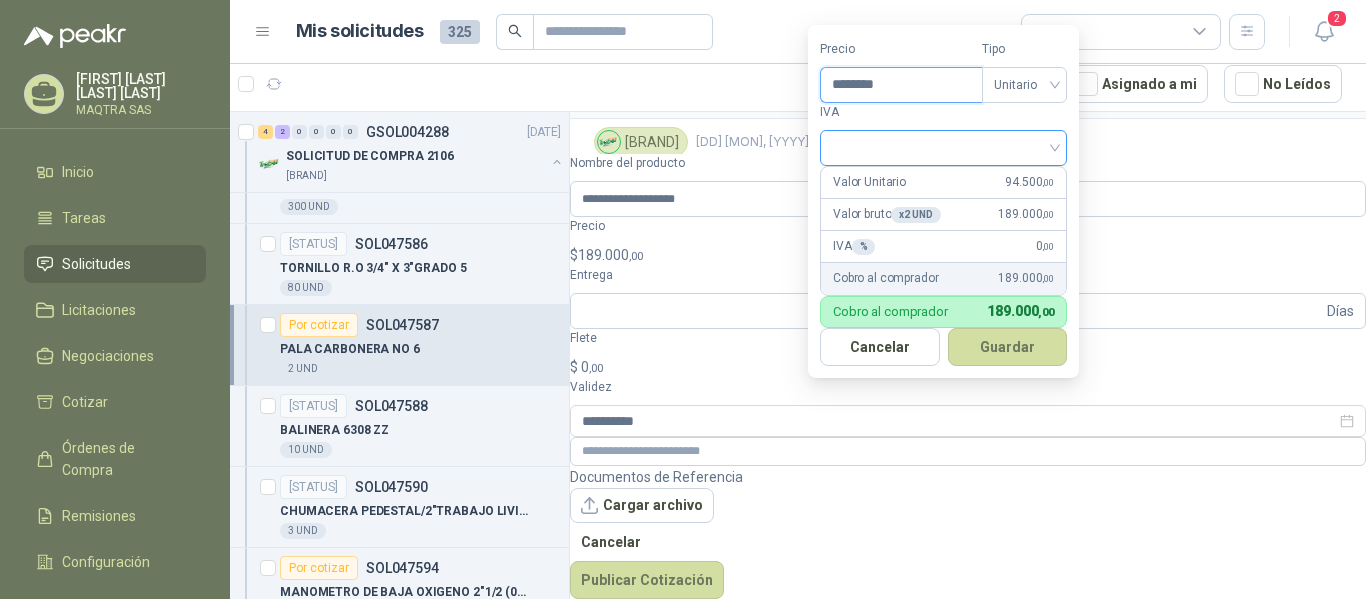 type on "********" 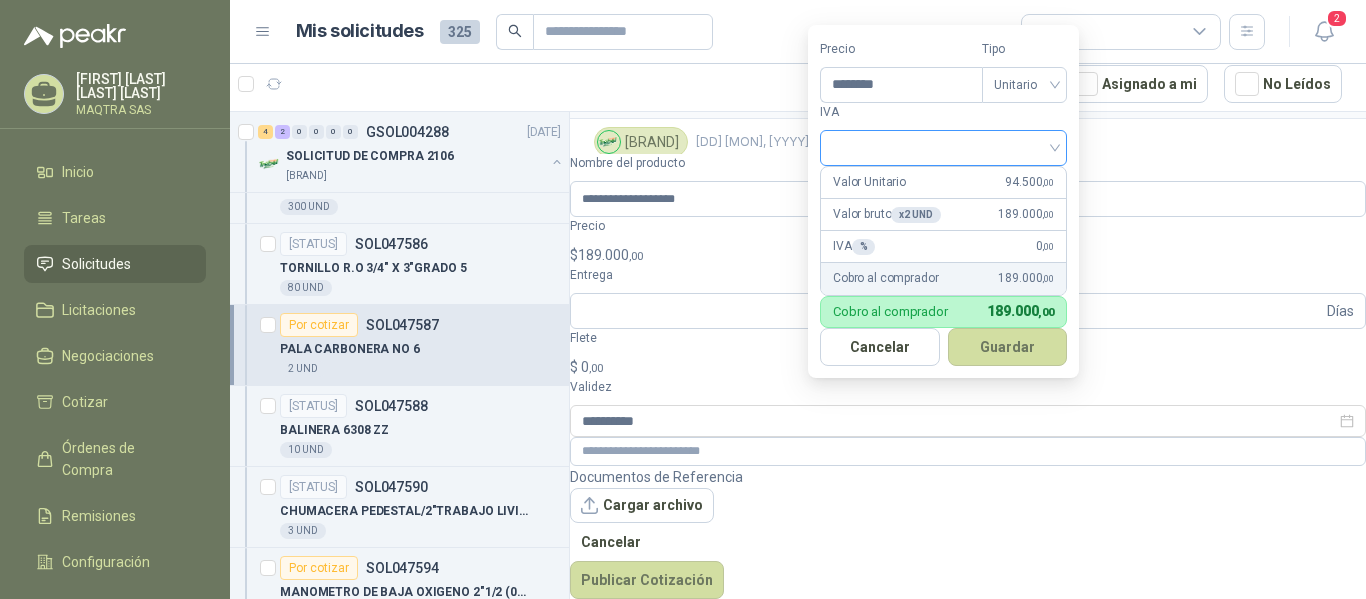 click at bounding box center [943, 146] 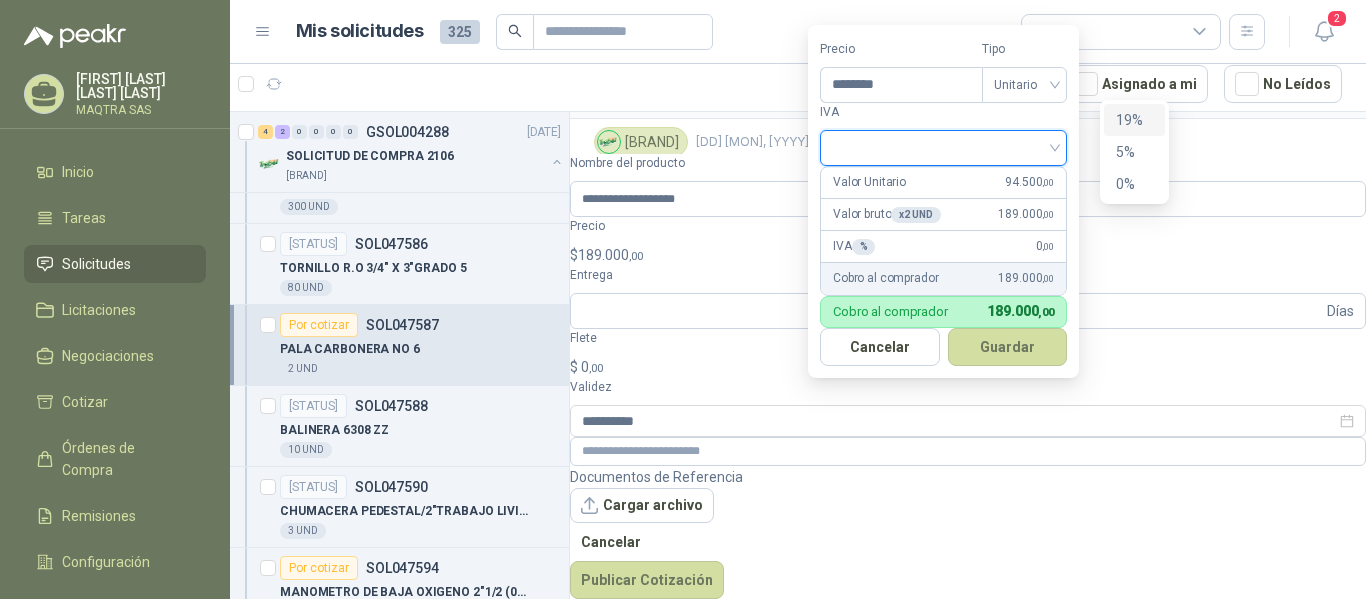 click on "19%" at bounding box center [1134, 120] 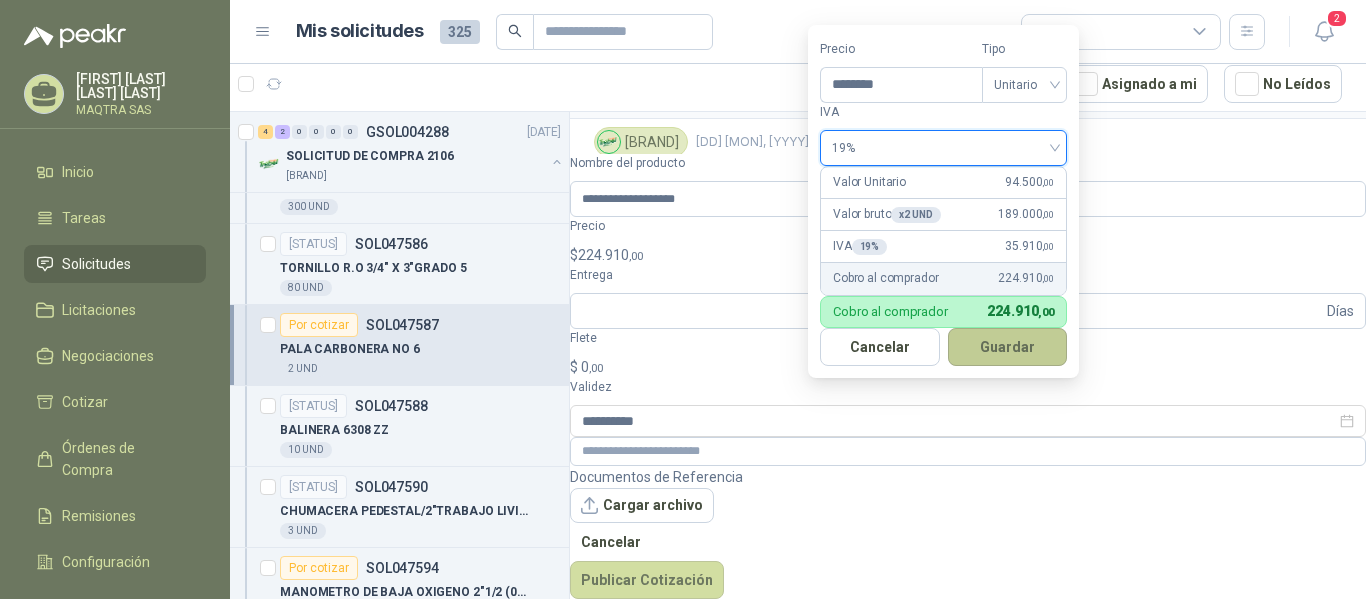 click on "Guardar" at bounding box center [1008, 347] 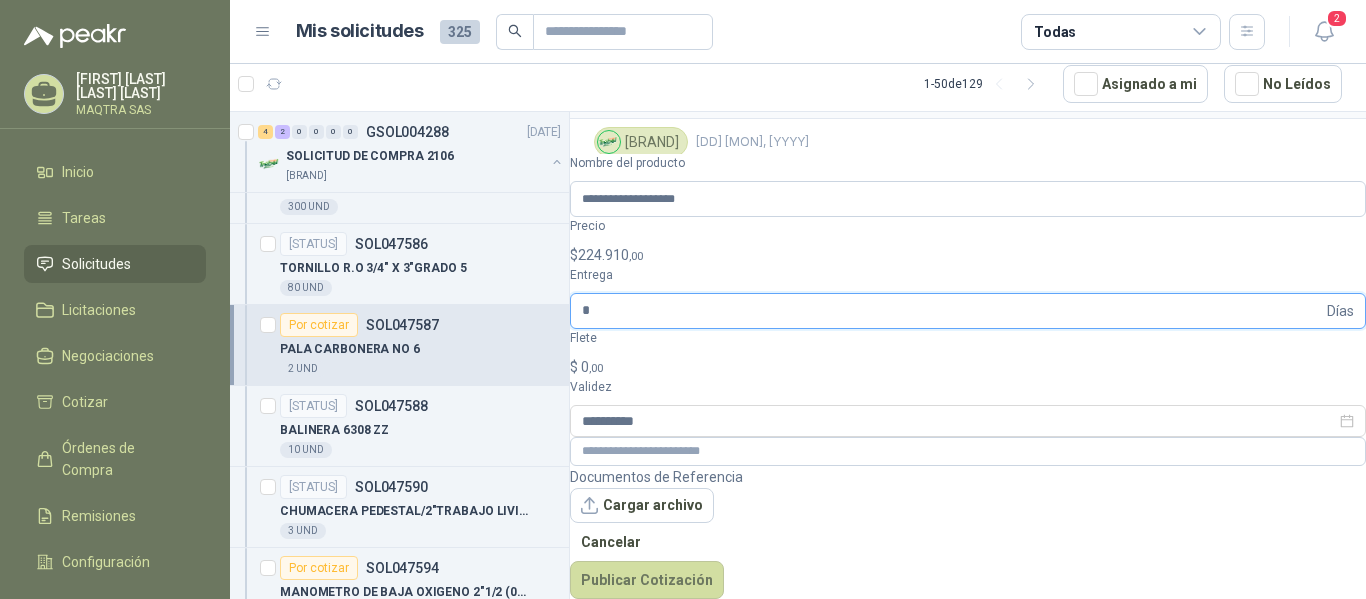 type on "*" 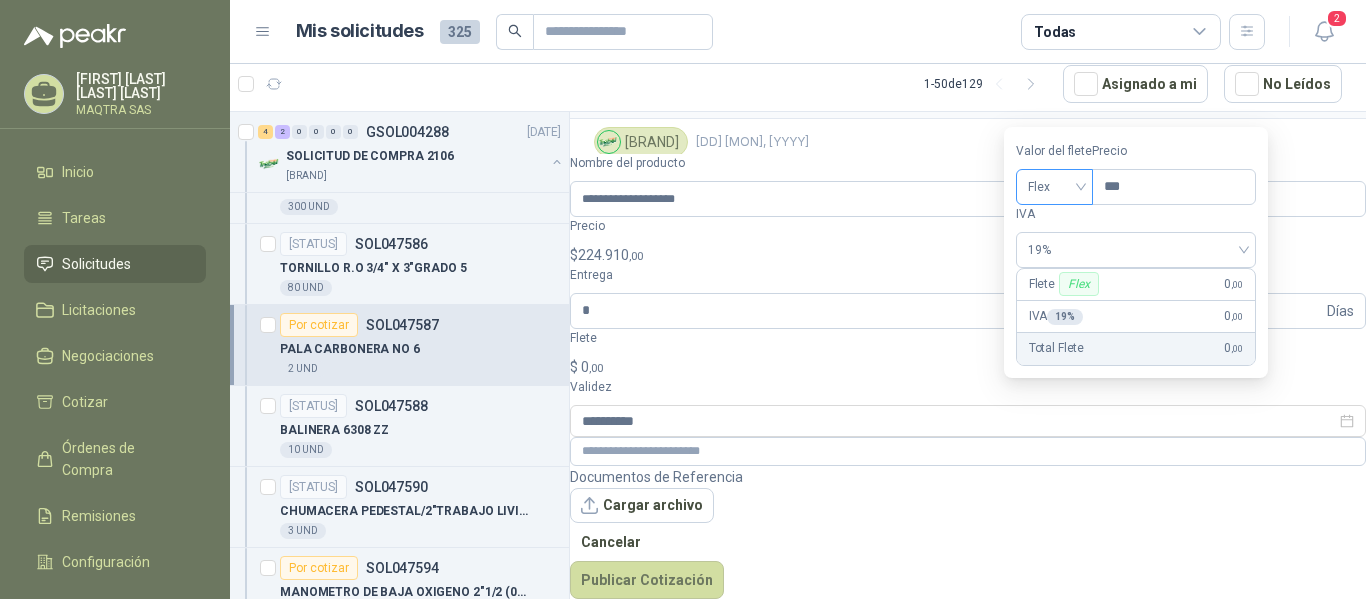 drag, startPoint x: 1073, startPoint y: 219, endPoint x: 1066, endPoint y: 231, distance: 13.892444 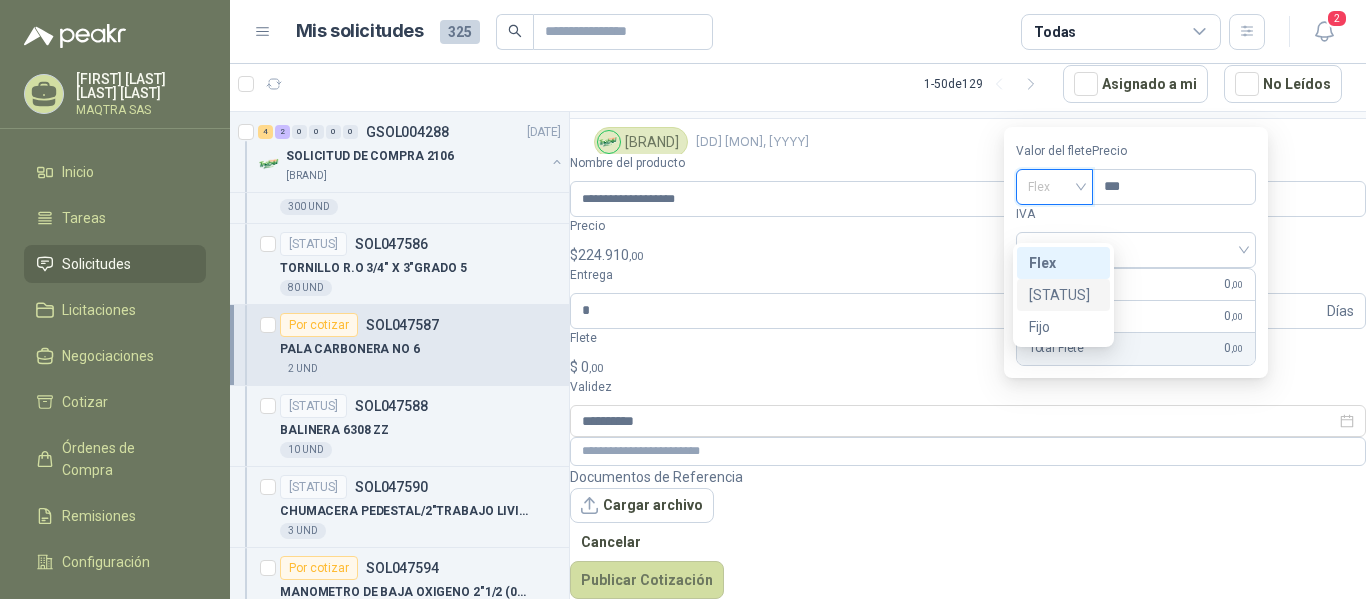 click on "[STATUS]" at bounding box center (0, 0) 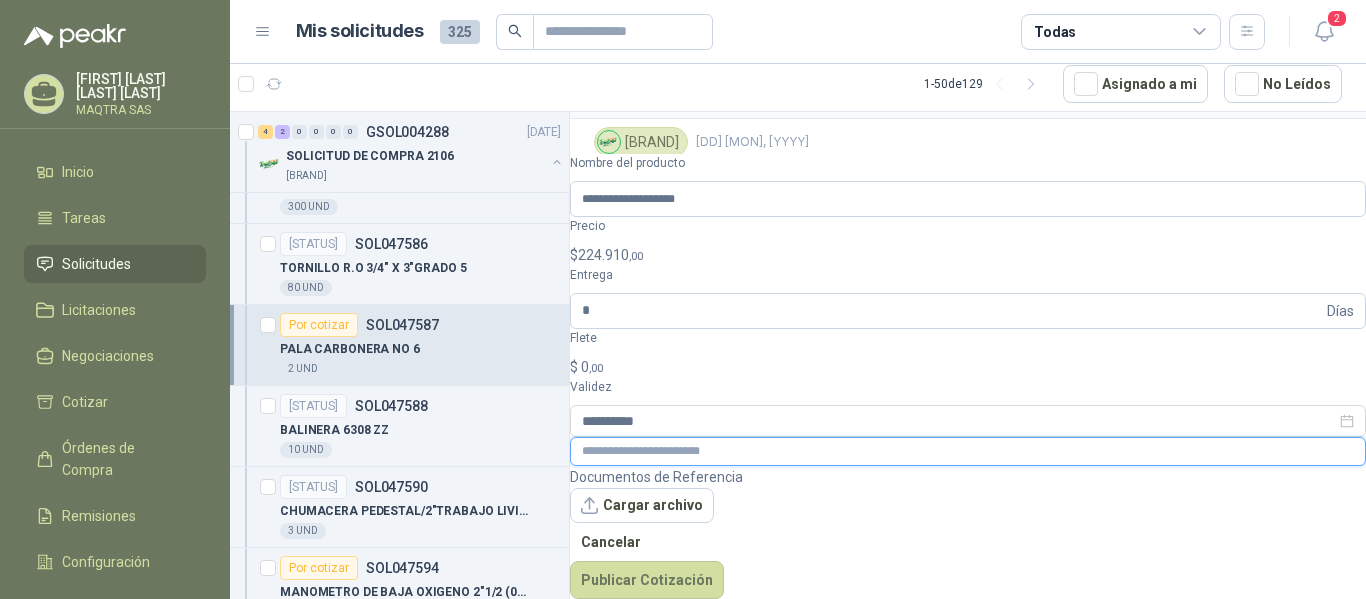 click at bounding box center [968, 451] 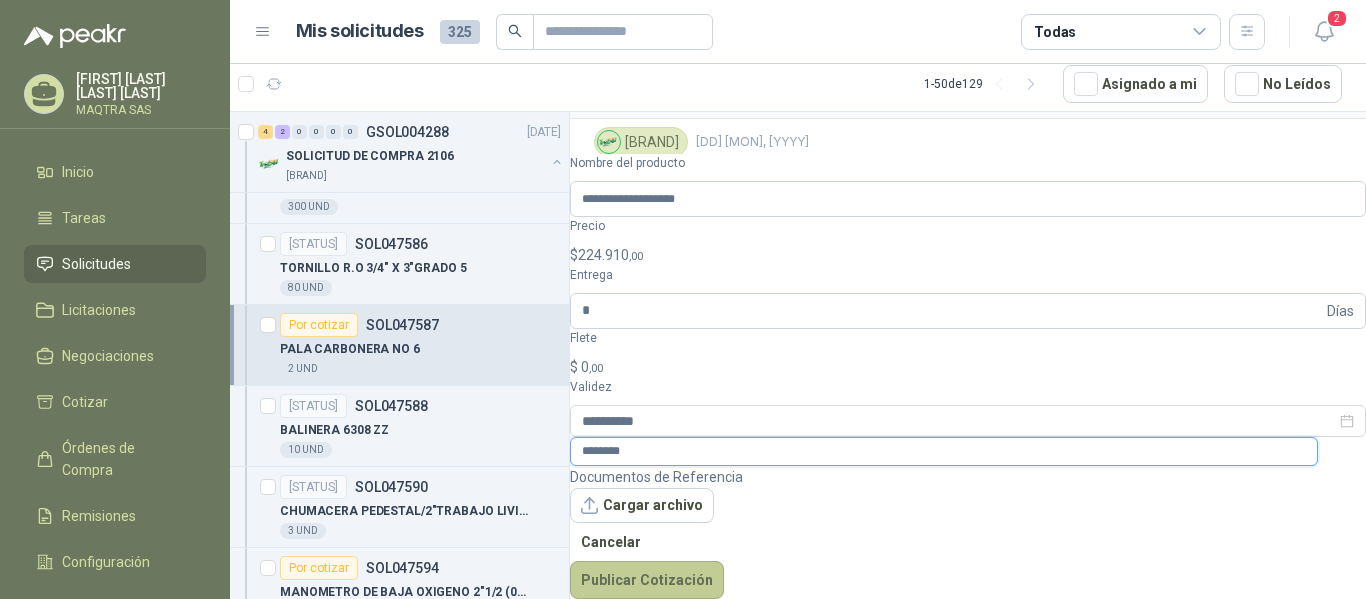 type on "********" 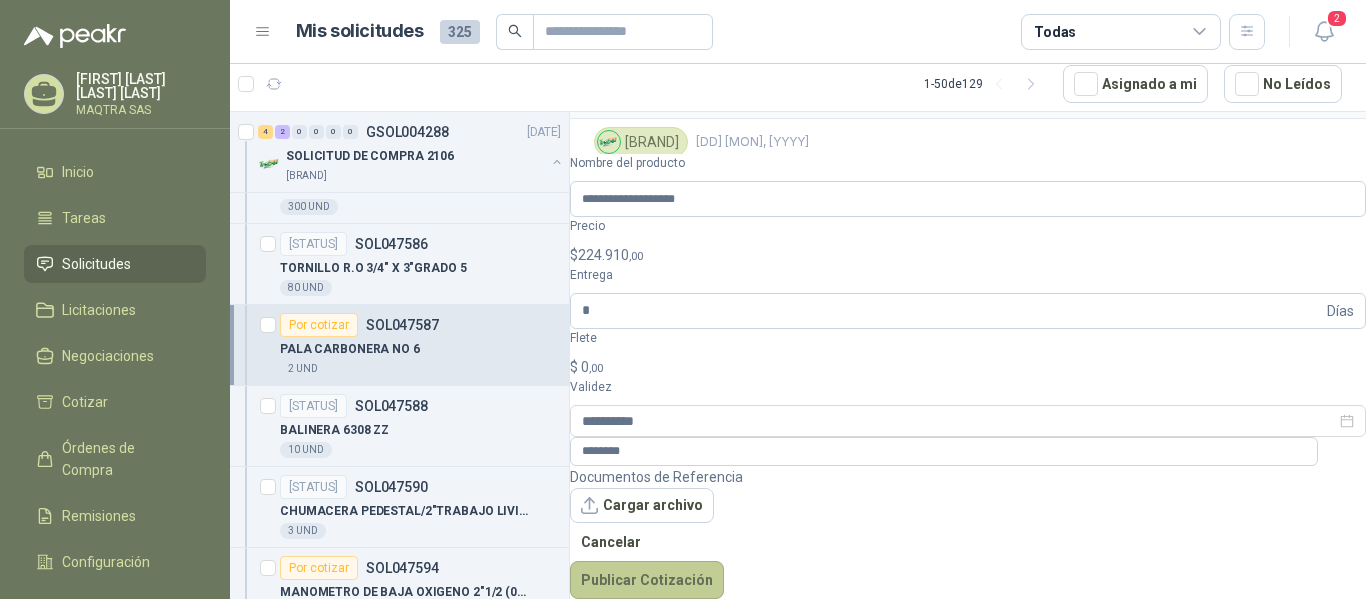 click on "Publicar Cotización" at bounding box center (647, 580) 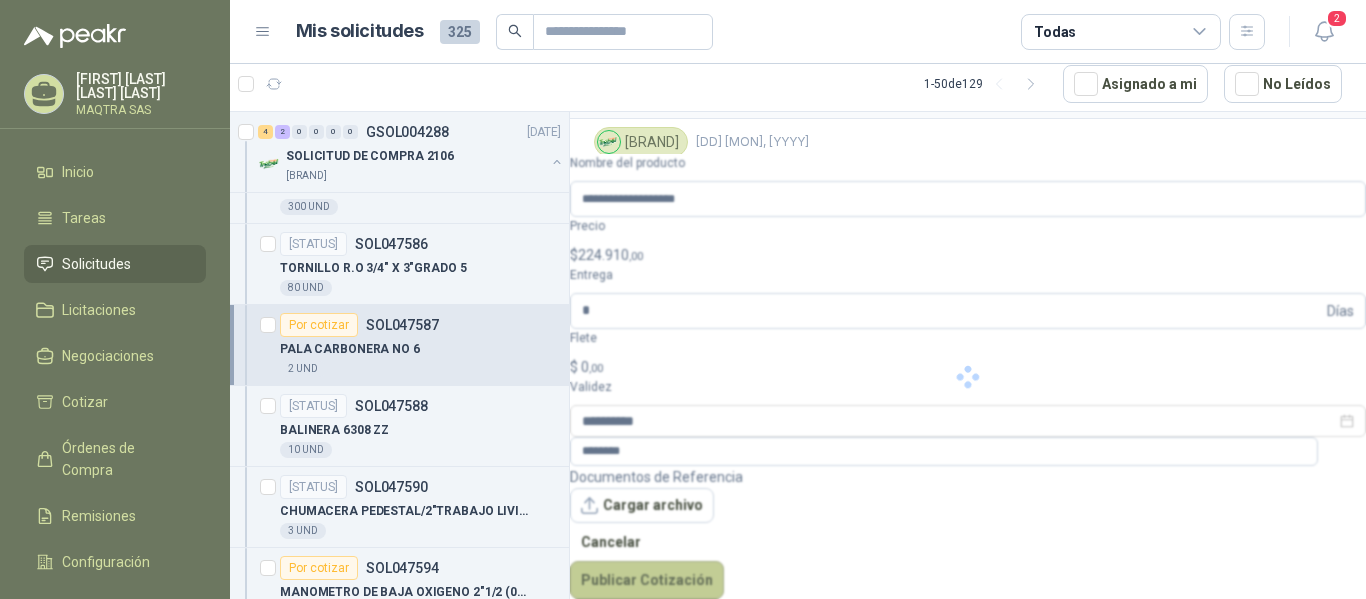 type 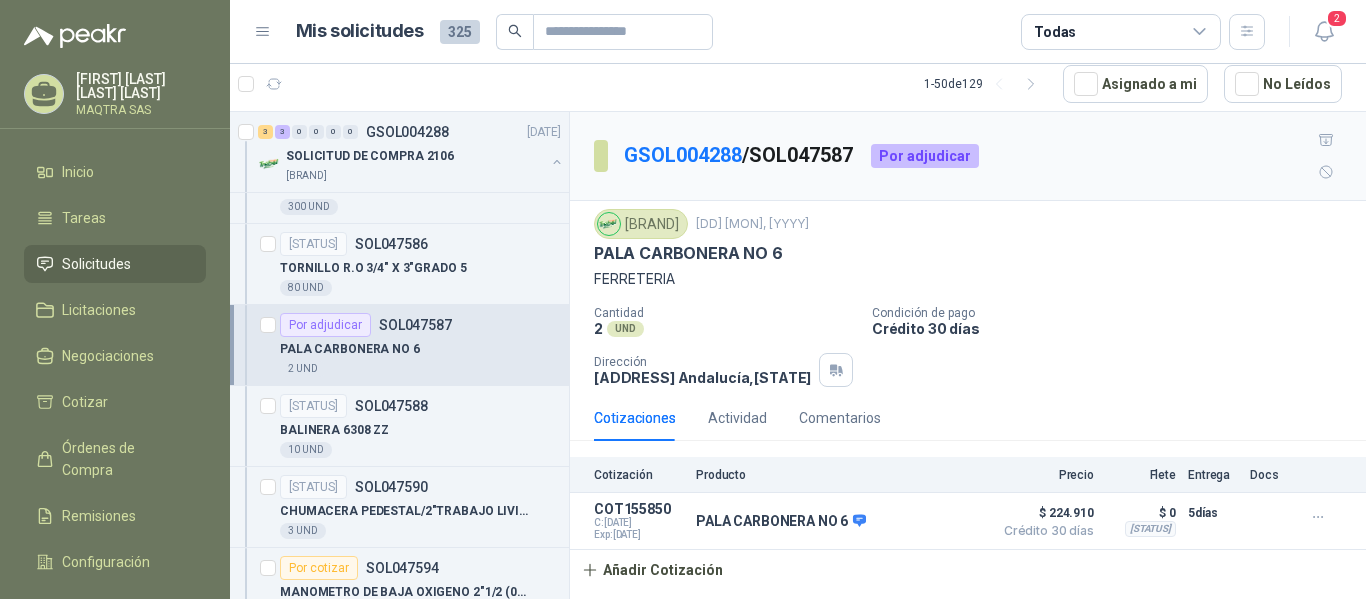 scroll, scrollTop: 0, scrollLeft: 0, axis: both 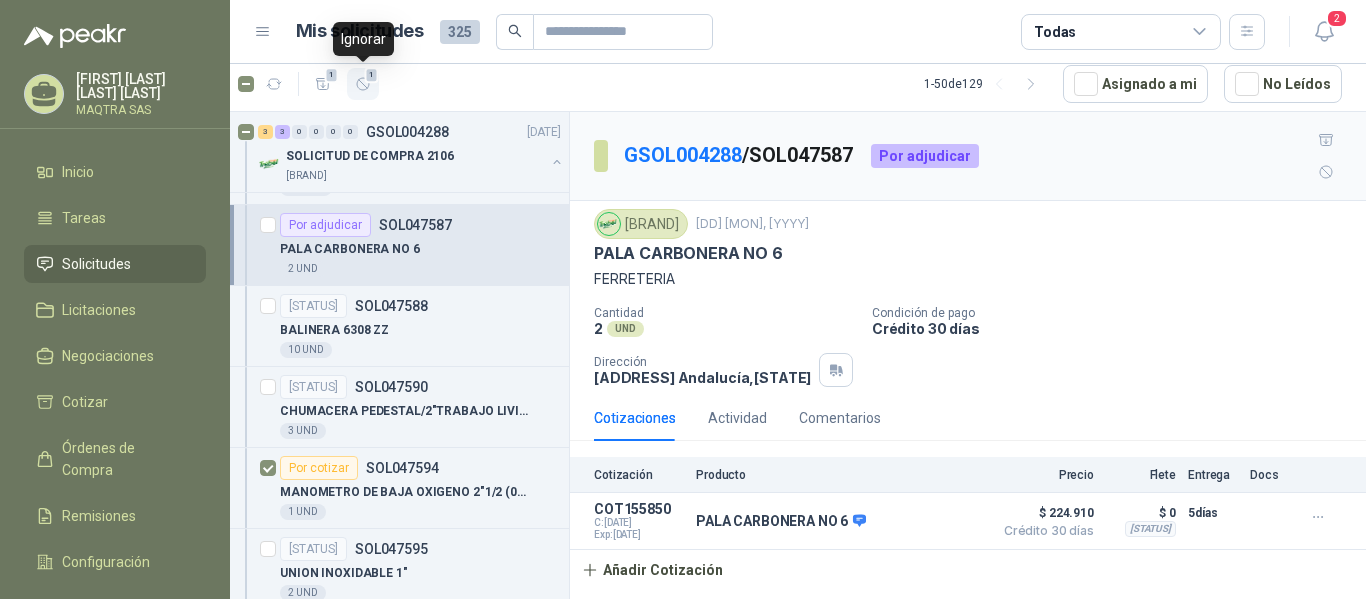 click on "1" at bounding box center (372, 75) 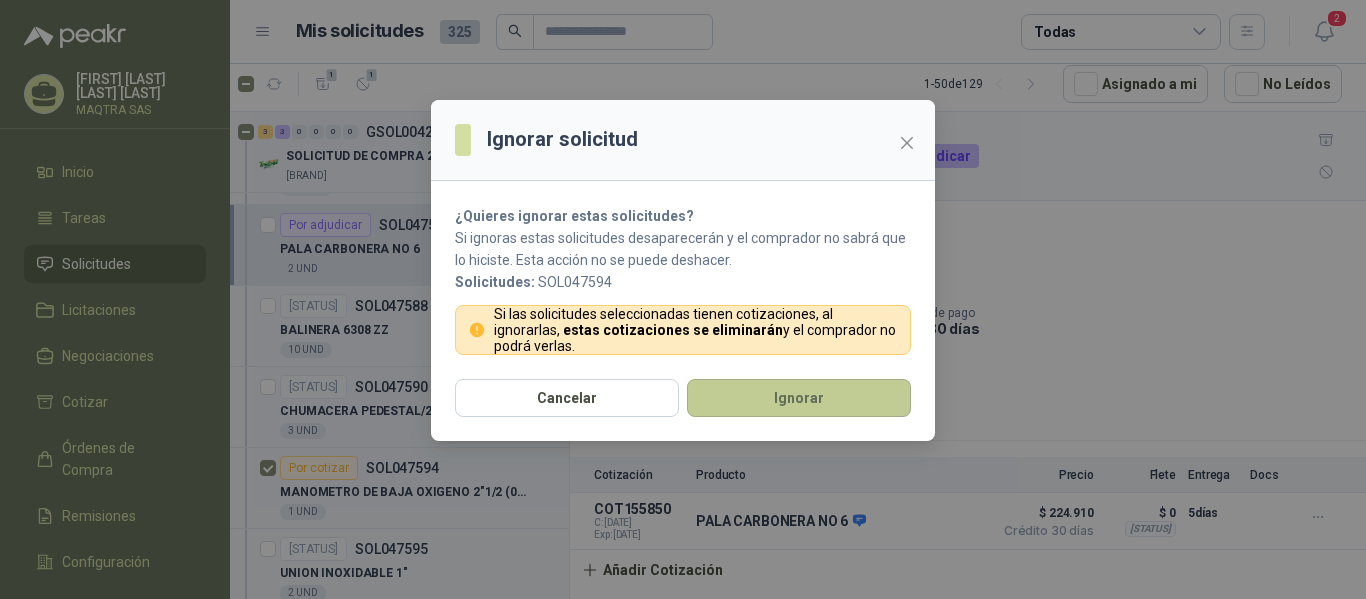 click on "Ignorar" at bounding box center [799, 398] 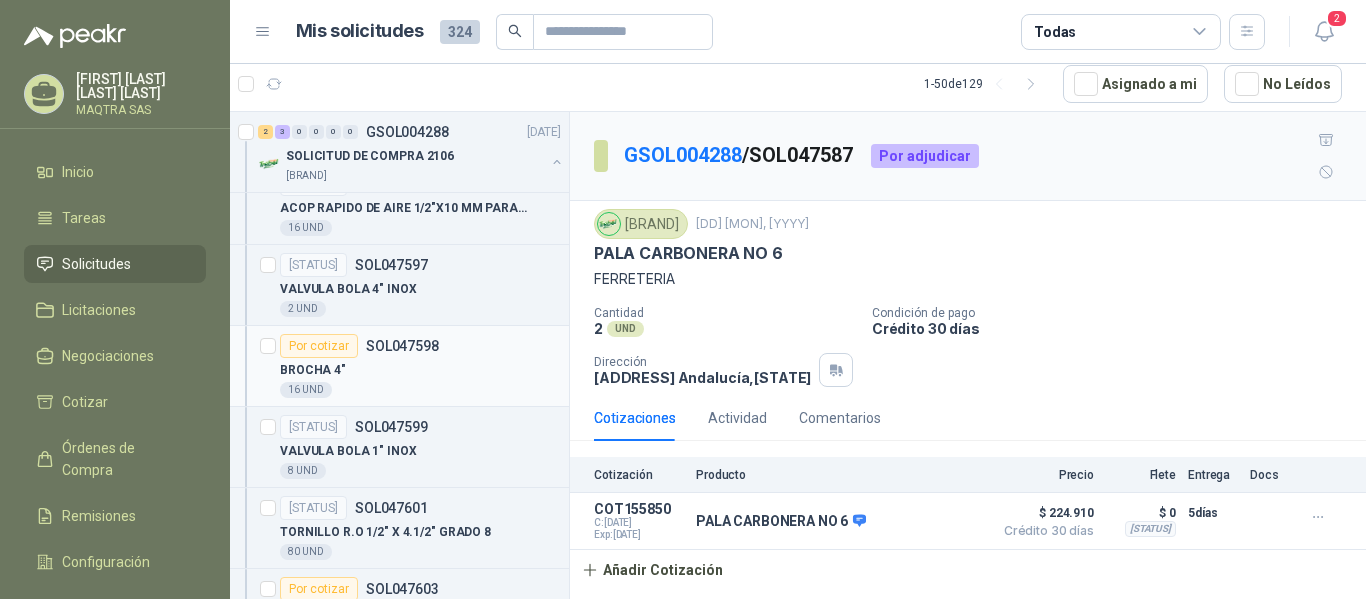 scroll, scrollTop: 1300, scrollLeft: 0, axis: vertical 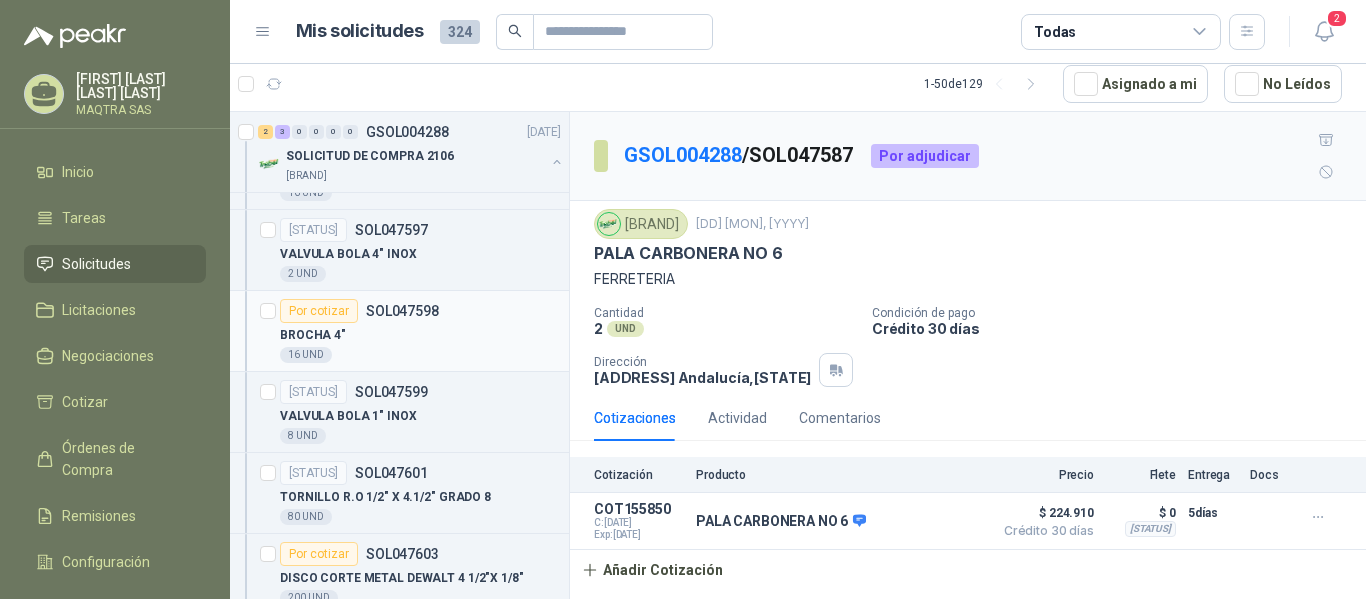 click on "BROCHA 4"" at bounding box center [420, 335] 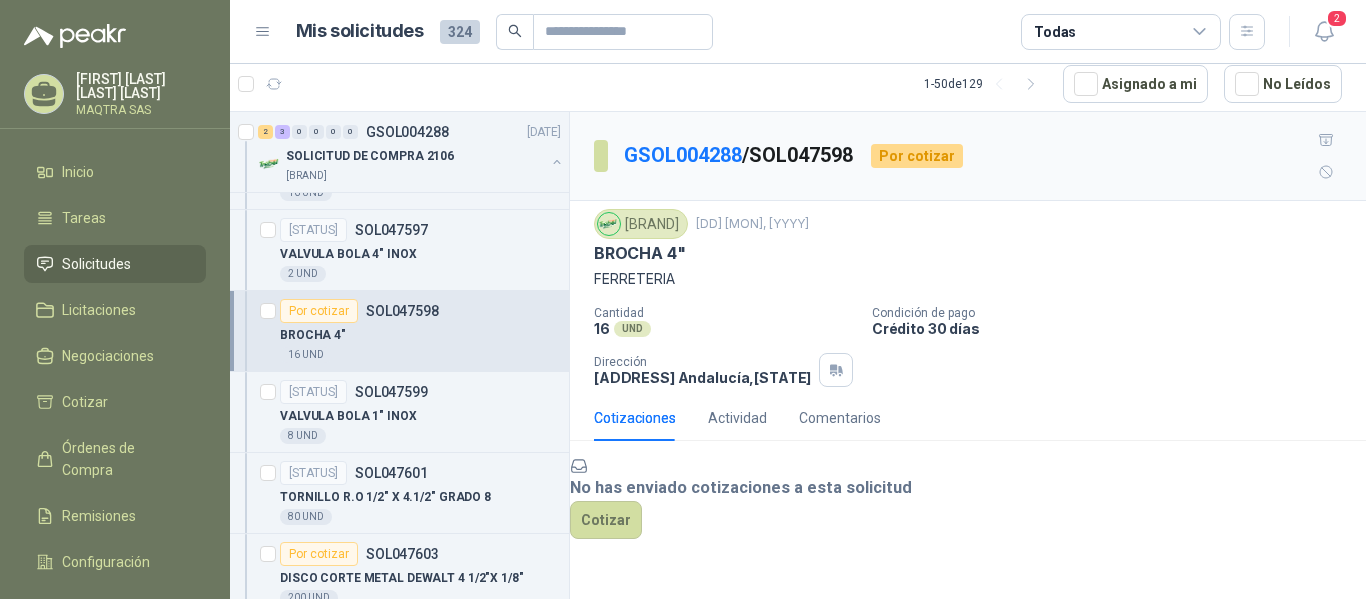 click on "BROCHA 4"" at bounding box center (639, 253) 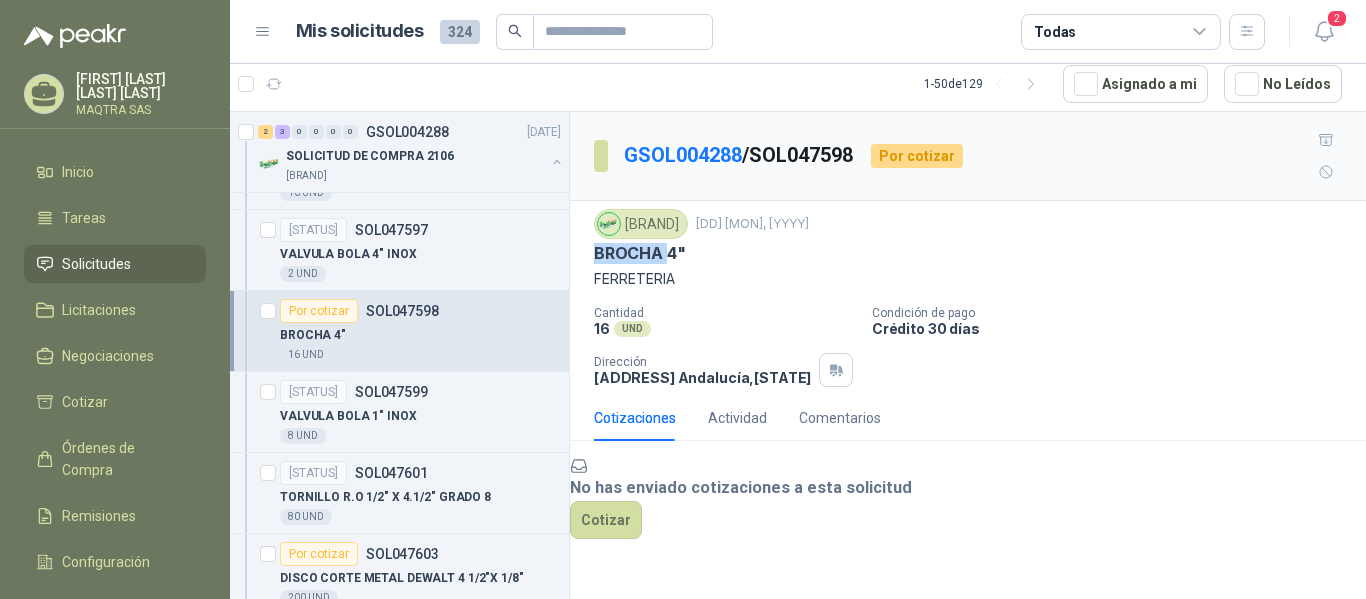 click on "BROCHA 4"" at bounding box center [639, 253] 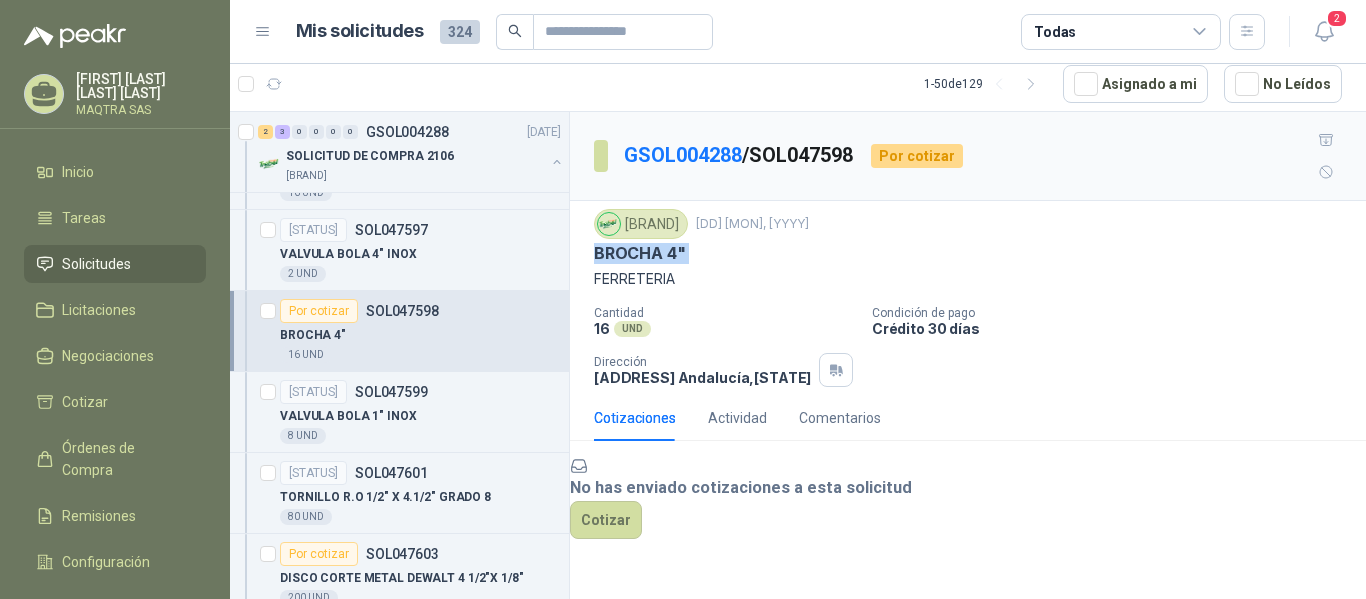 click on "BROCHA 4"" at bounding box center [639, 253] 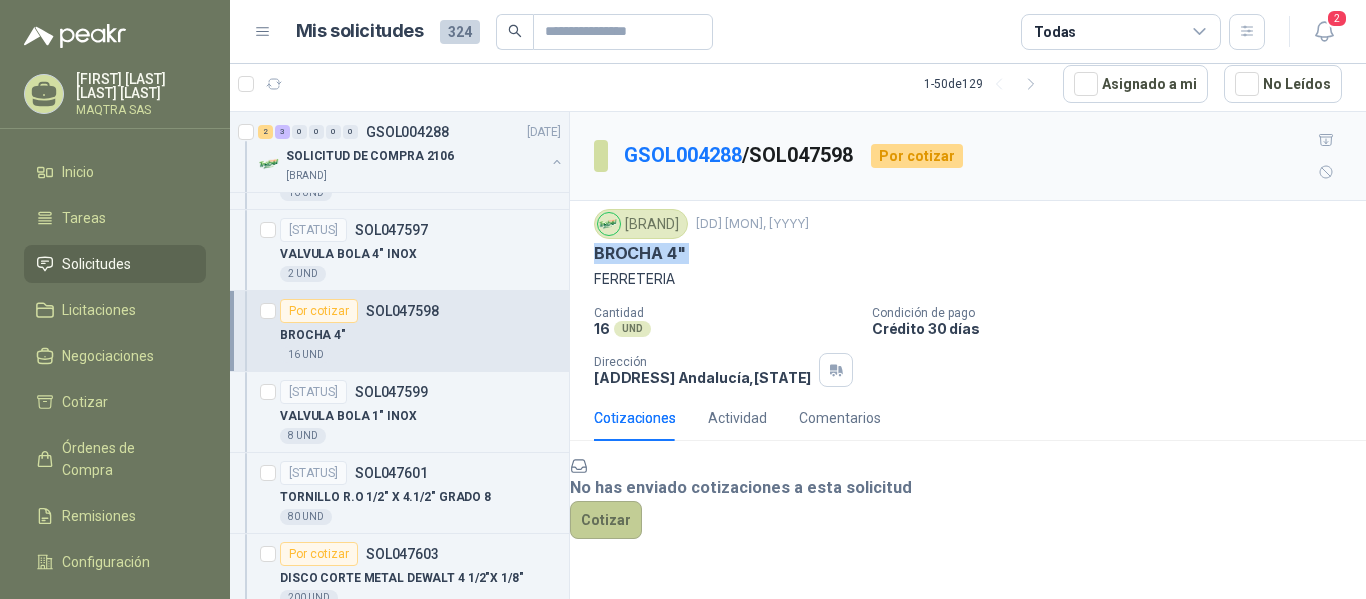 click on "Cotizar" at bounding box center (606, 520) 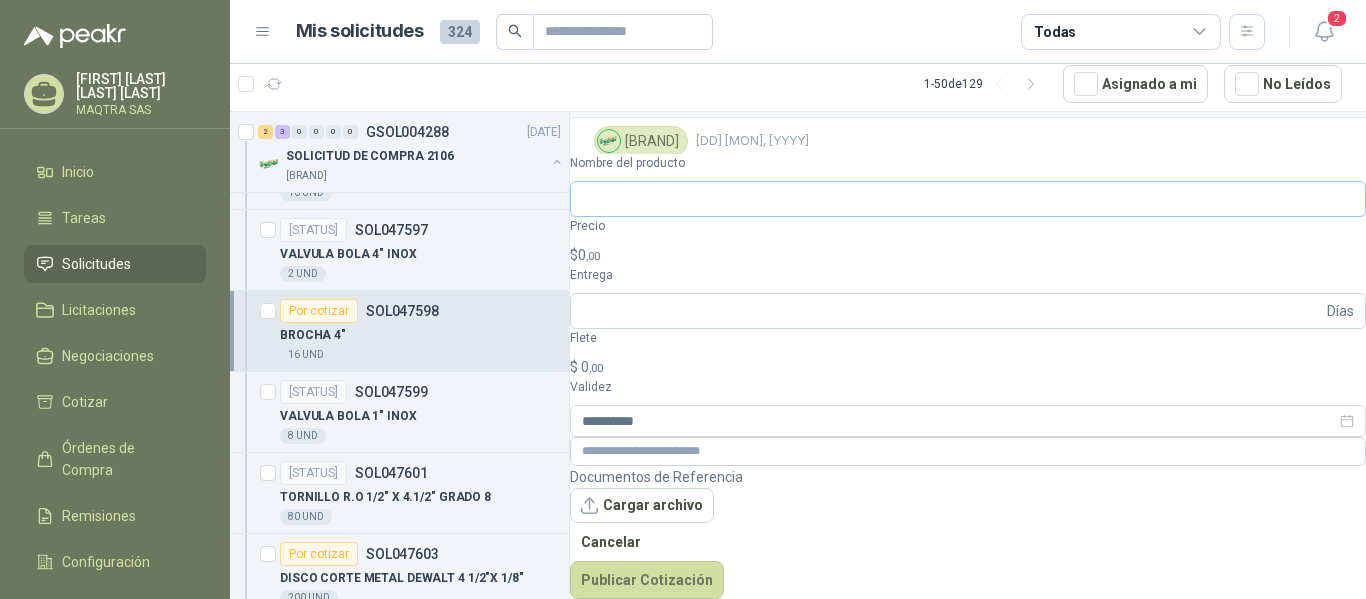 scroll, scrollTop: 82, scrollLeft: 0, axis: vertical 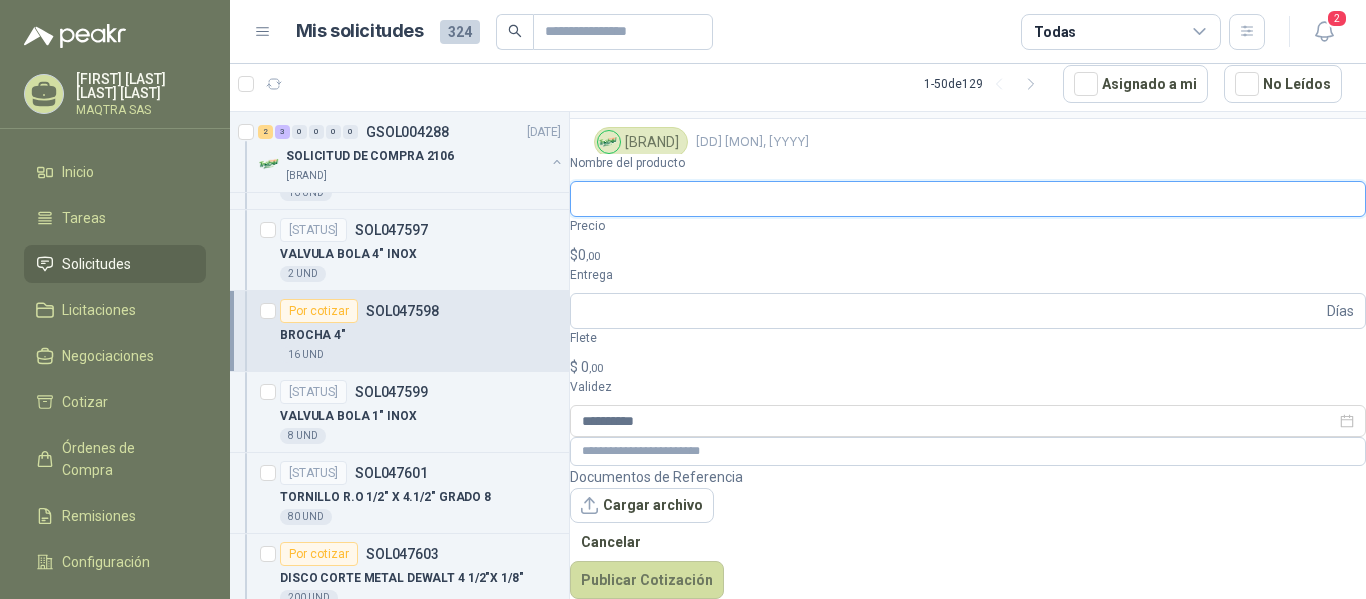 click on "Nombre del producto" at bounding box center [968, 199] 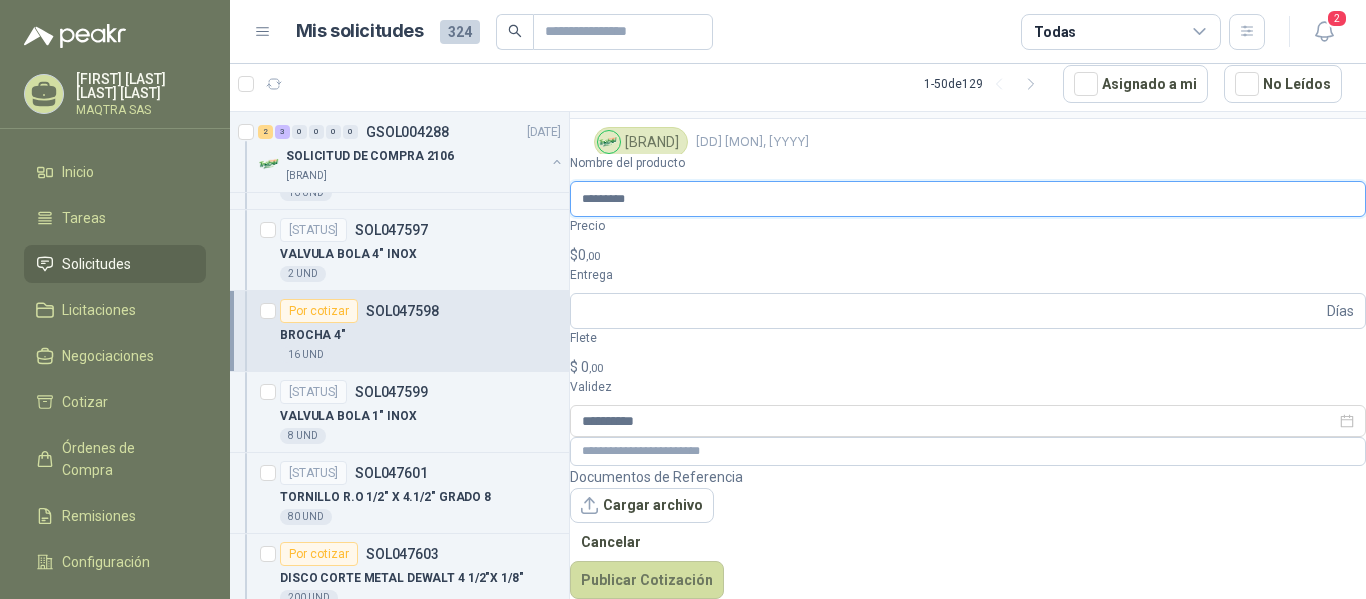 type on "*********" 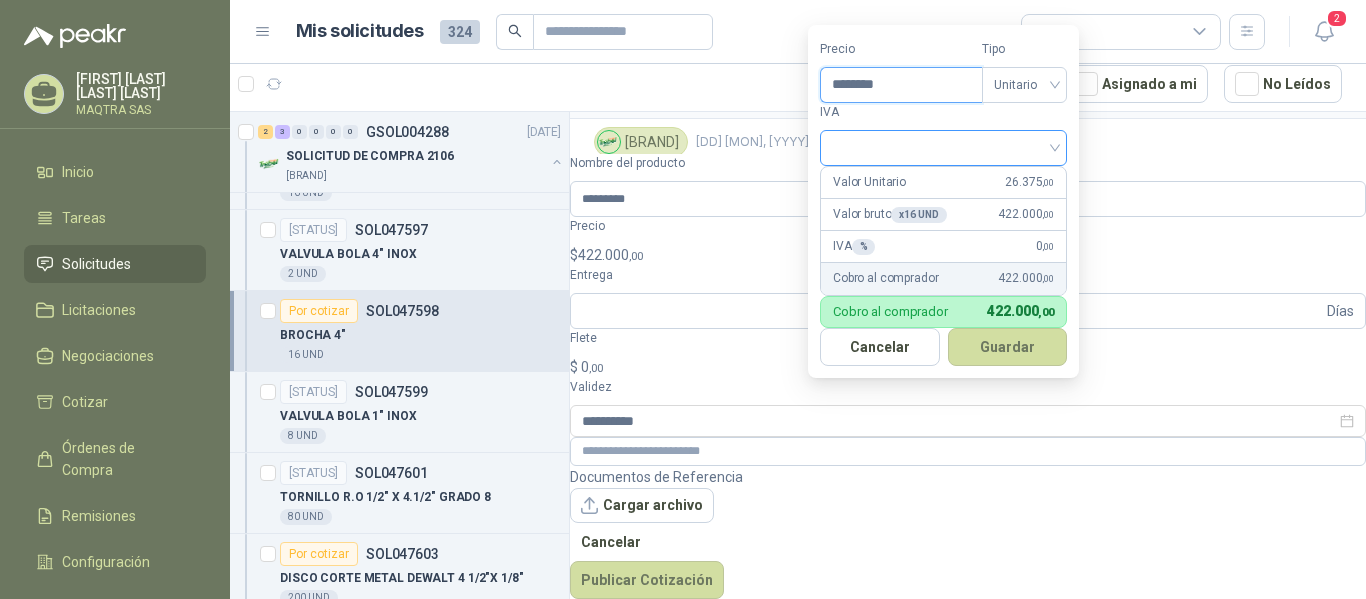 type on "********" 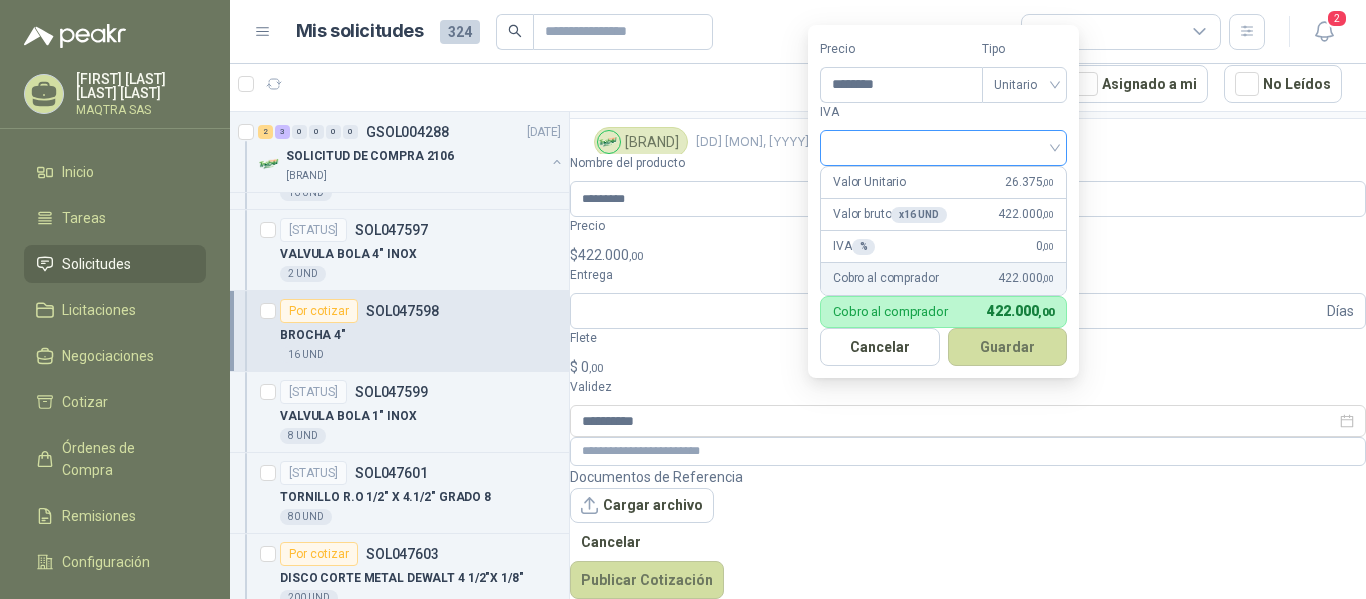 click at bounding box center (943, 146) 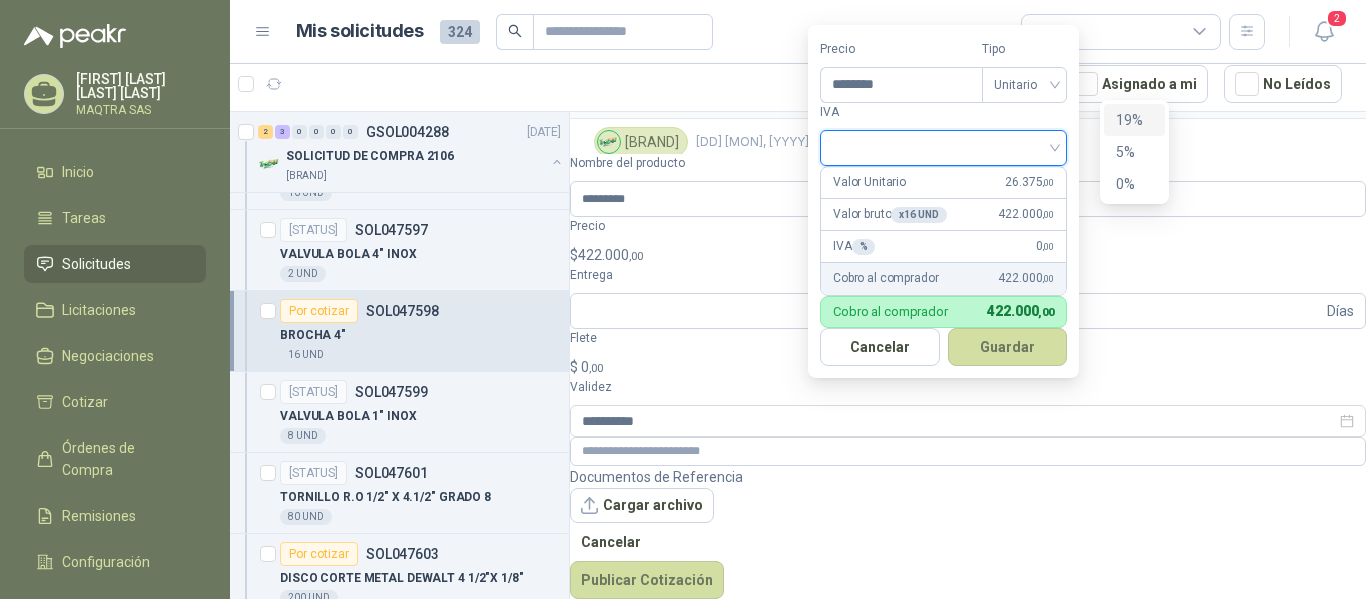 click on "19%" at bounding box center [1134, 120] 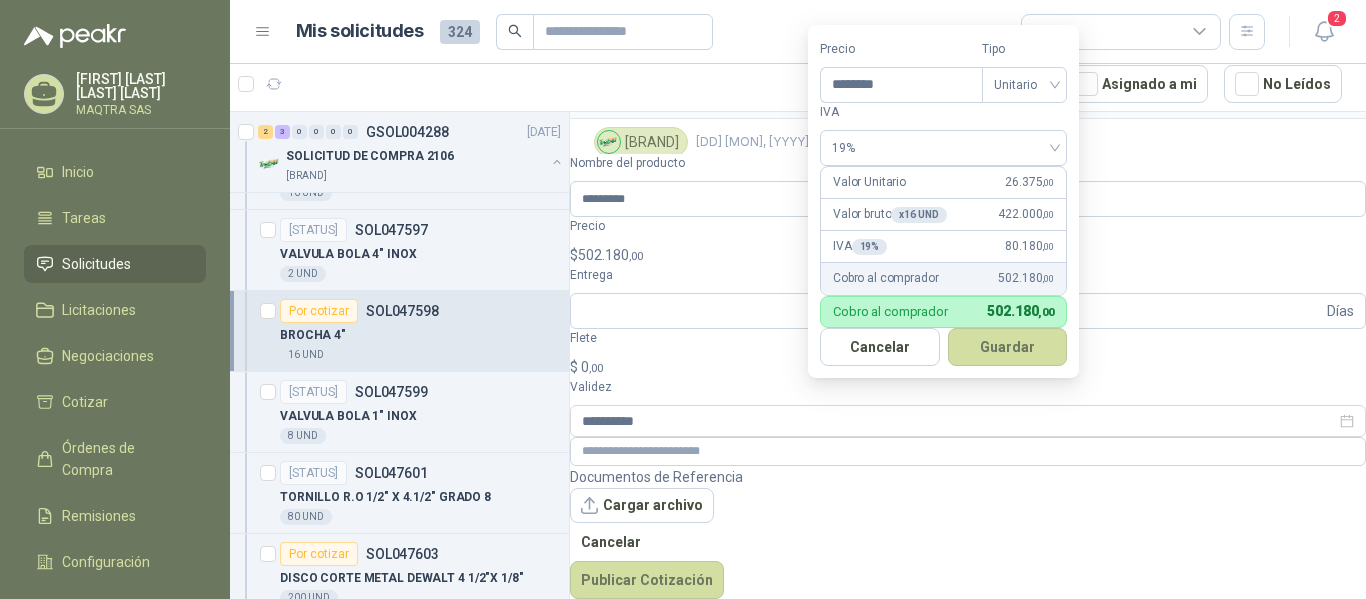 click on "Guardar" at bounding box center [1008, 347] 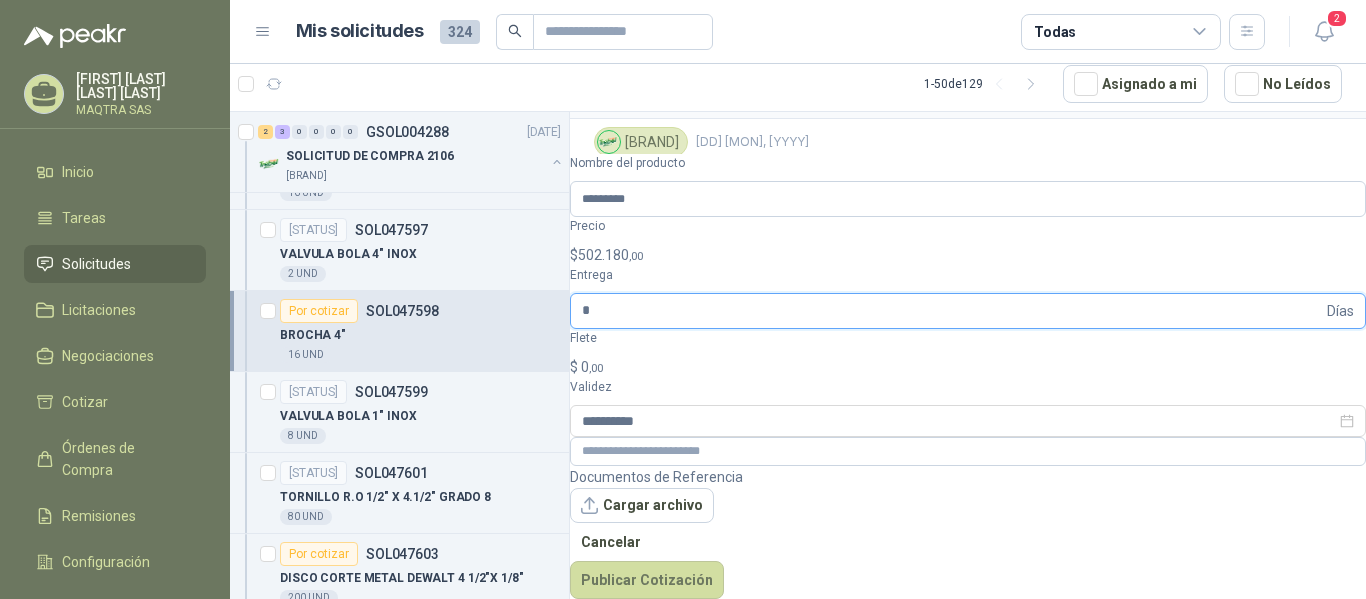 type on "*" 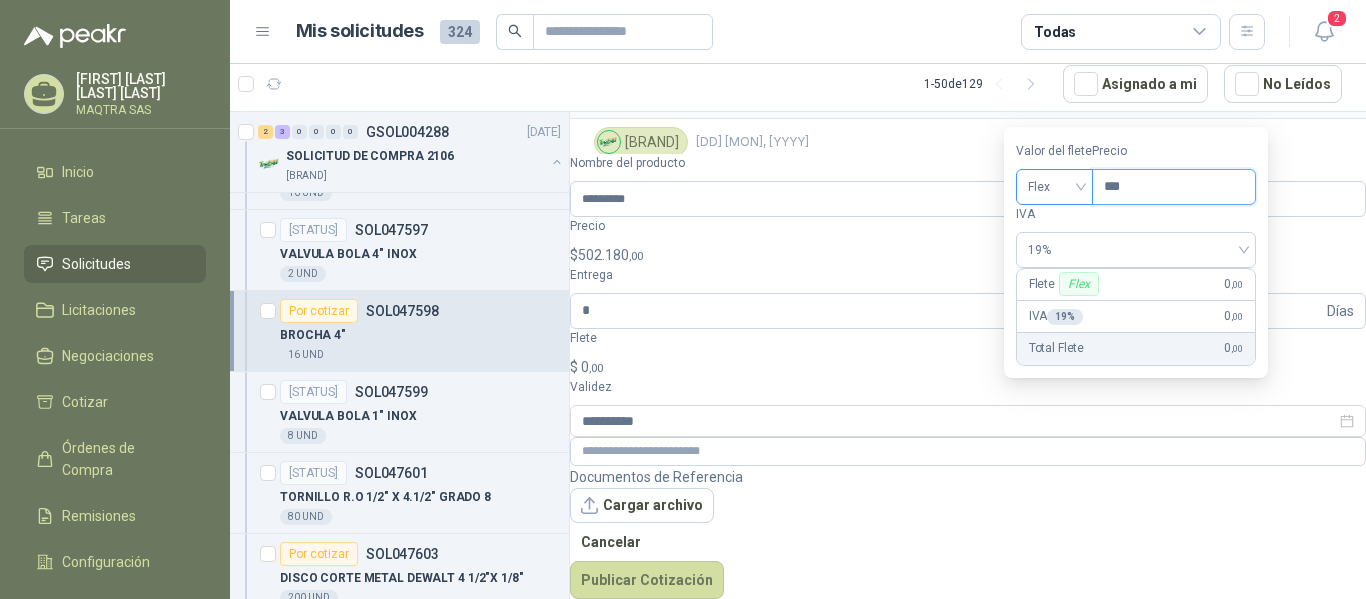 click on "Flex" at bounding box center (1054, 187) 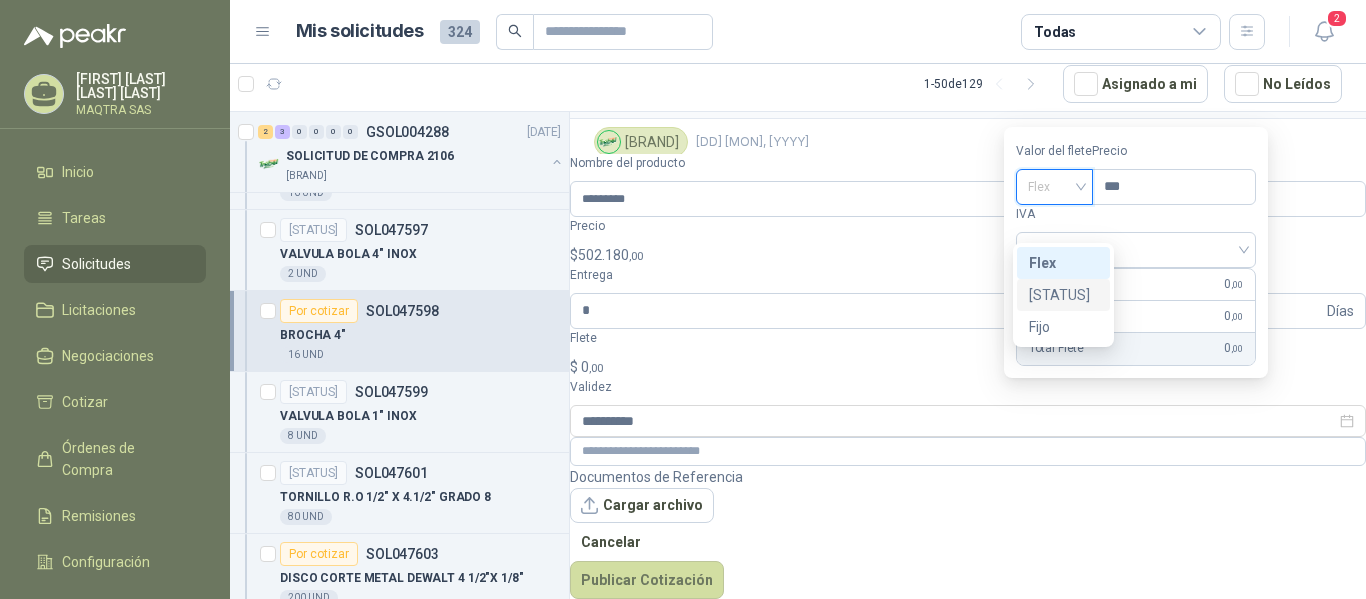 click on "[STATUS]" at bounding box center (0, 0) 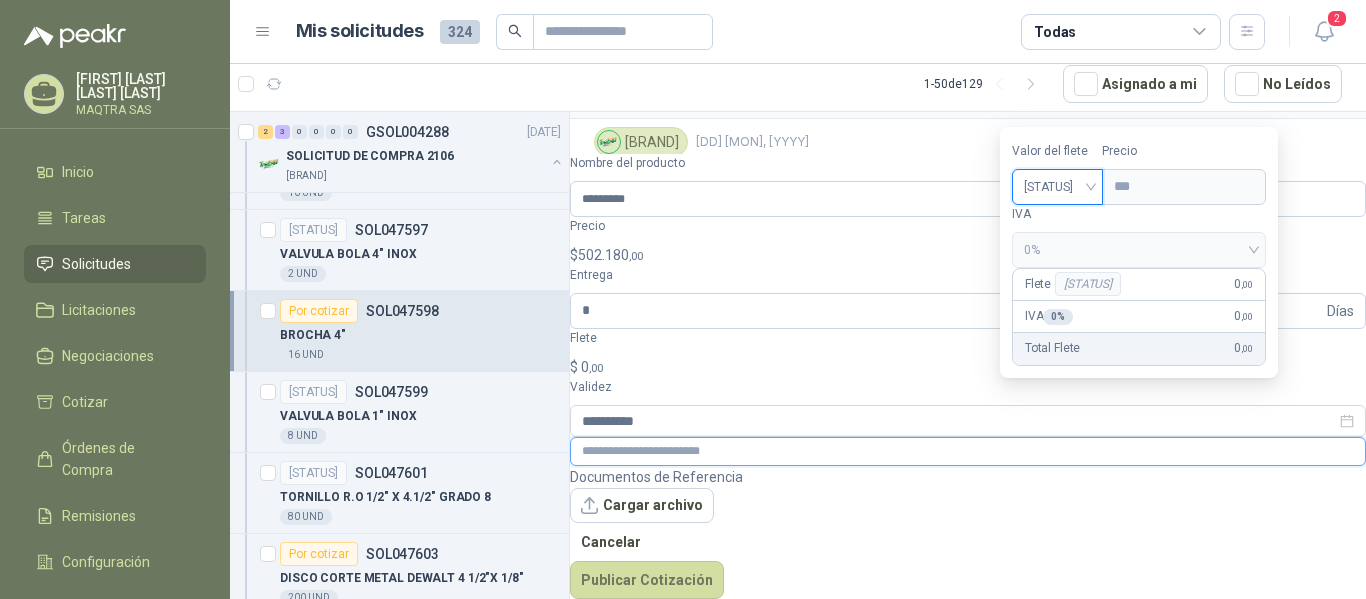 click at bounding box center (968, 451) 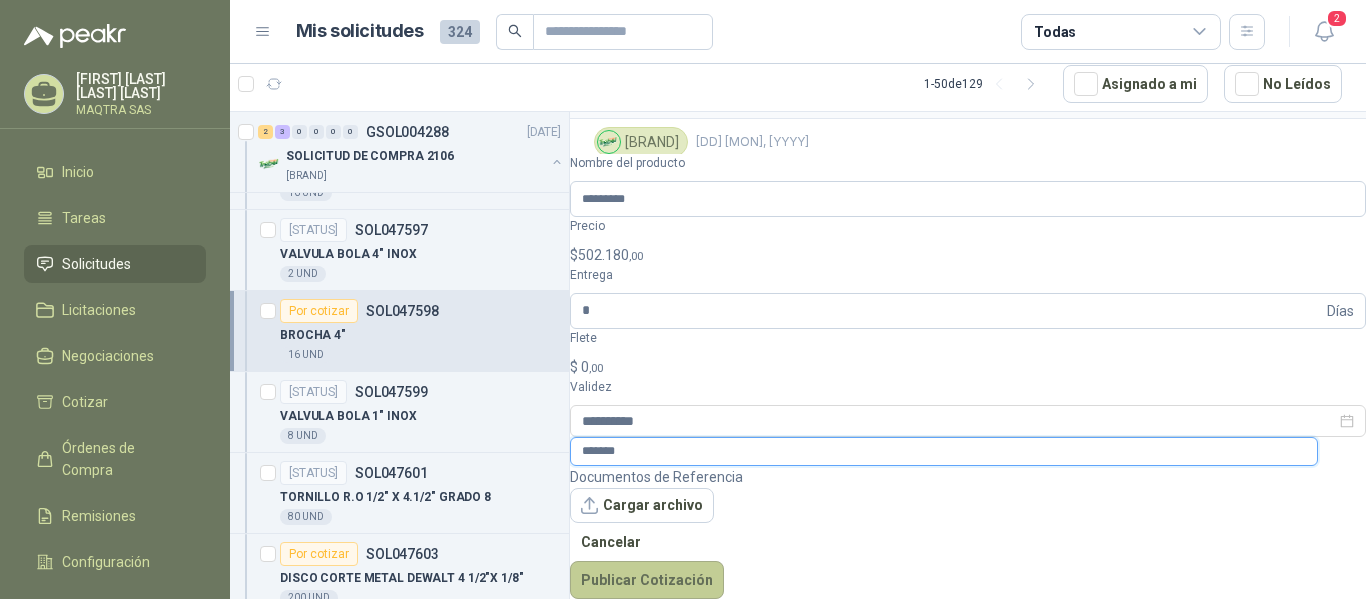type on "*******" 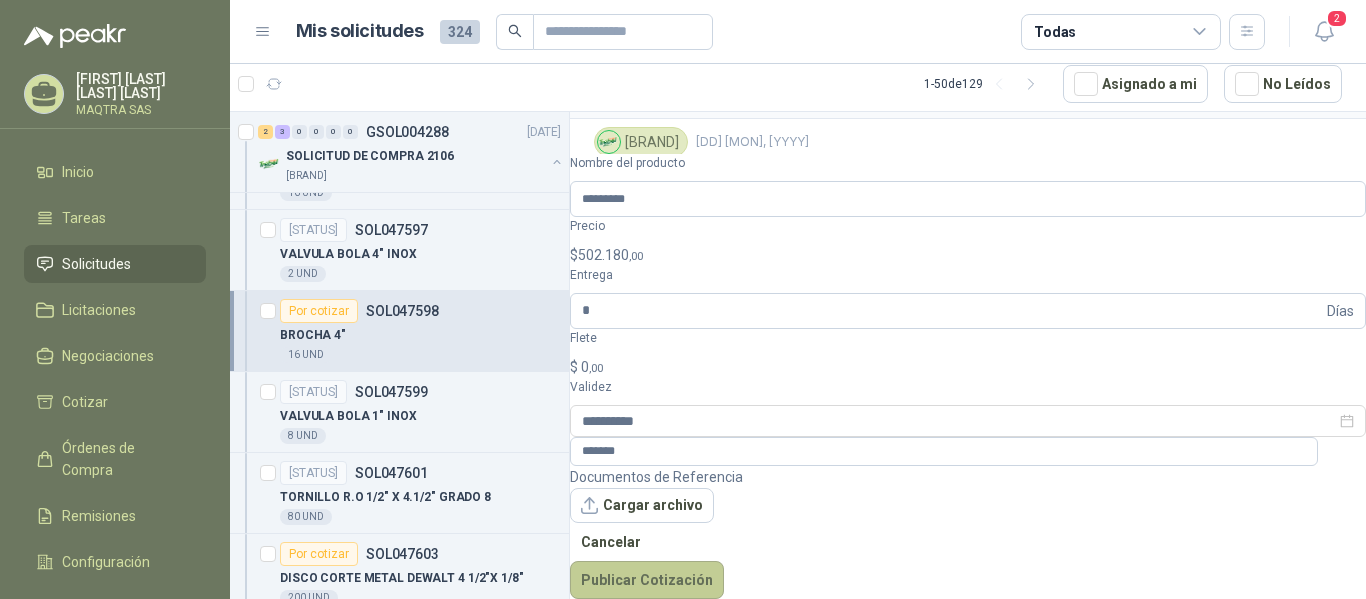 click on "Publicar Cotización" at bounding box center [647, 580] 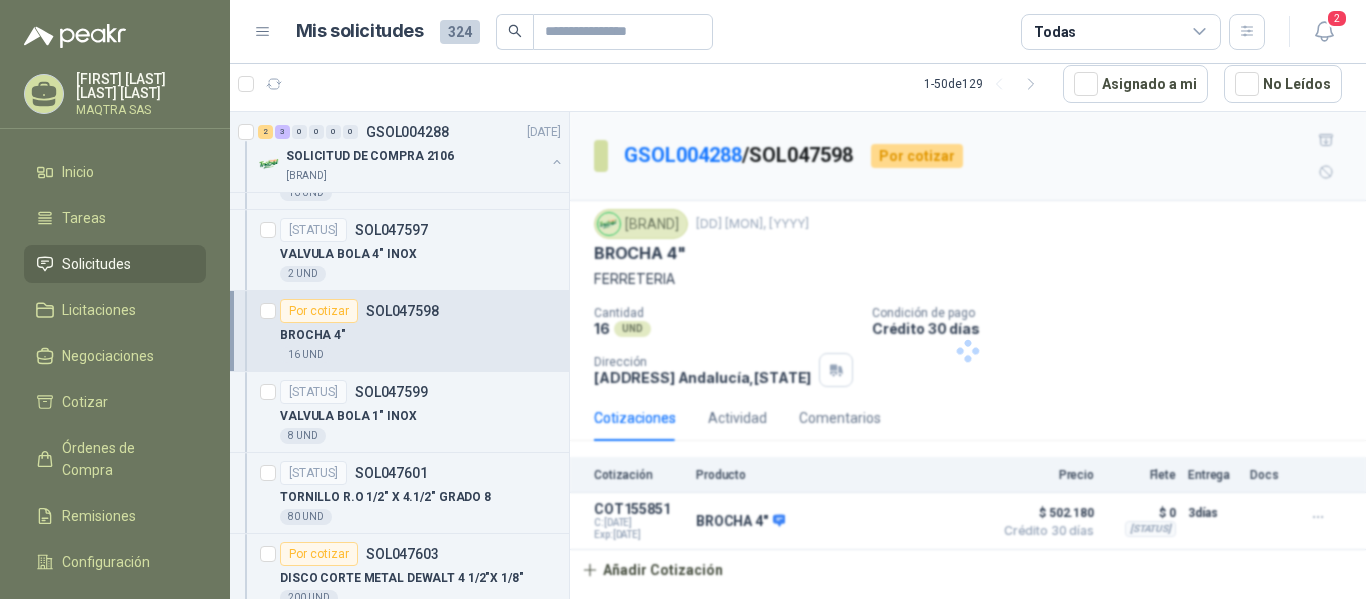 scroll, scrollTop: 0, scrollLeft: 0, axis: both 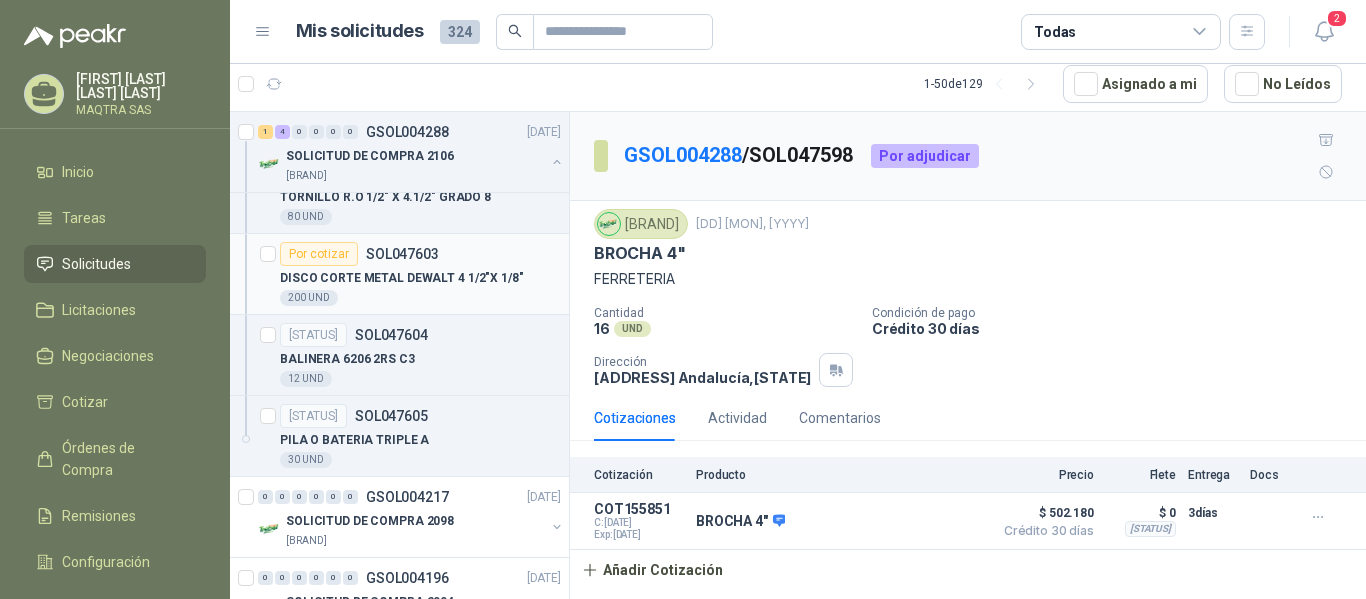 drag, startPoint x: 428, startPoint y: 279, endPoint x: 439, endPoint y: 277, distance: 11.18034 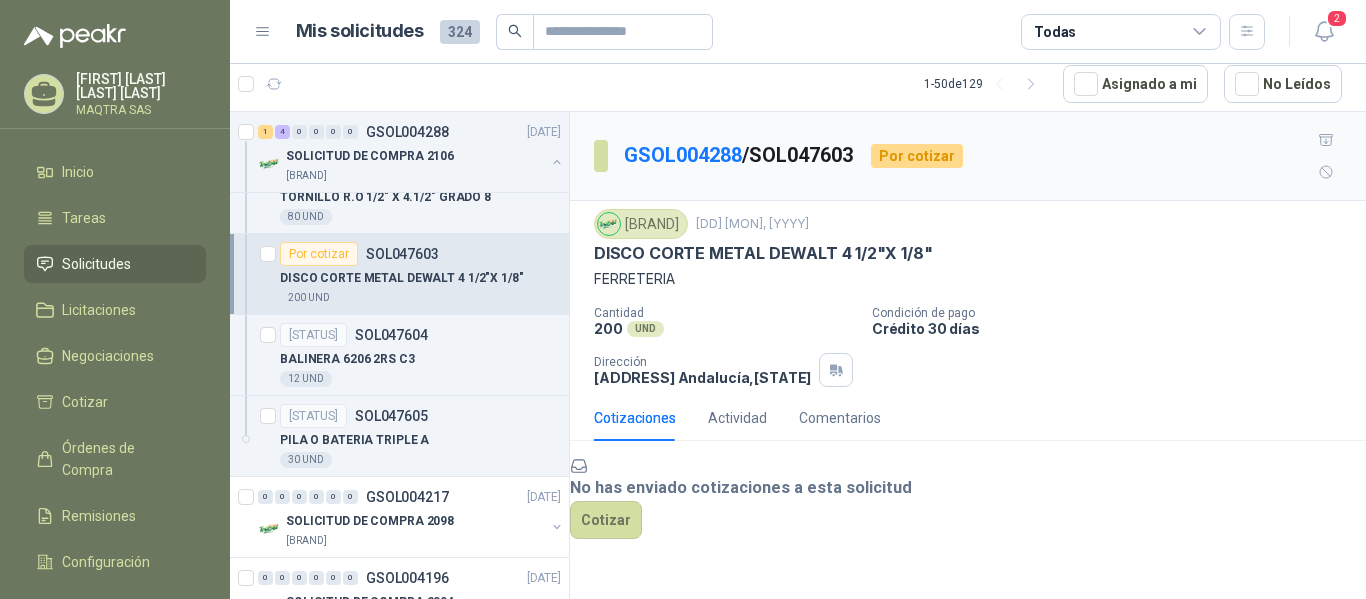 click on "DISCO CORTE METAL DEWALT 4 1/2"X 1/8"" at bounding box center (763, 253) 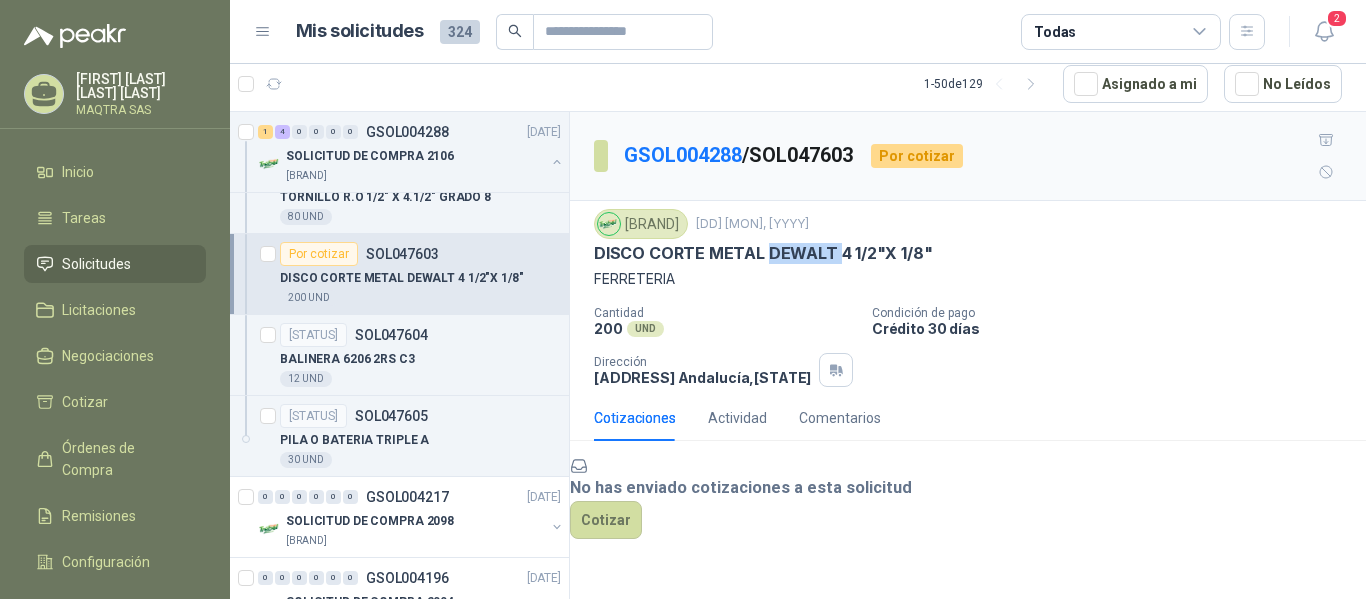 click on "DISCO CORTE METAL DEWALT 4 1/2"X 1/8"" at bounding box center (763, 253) 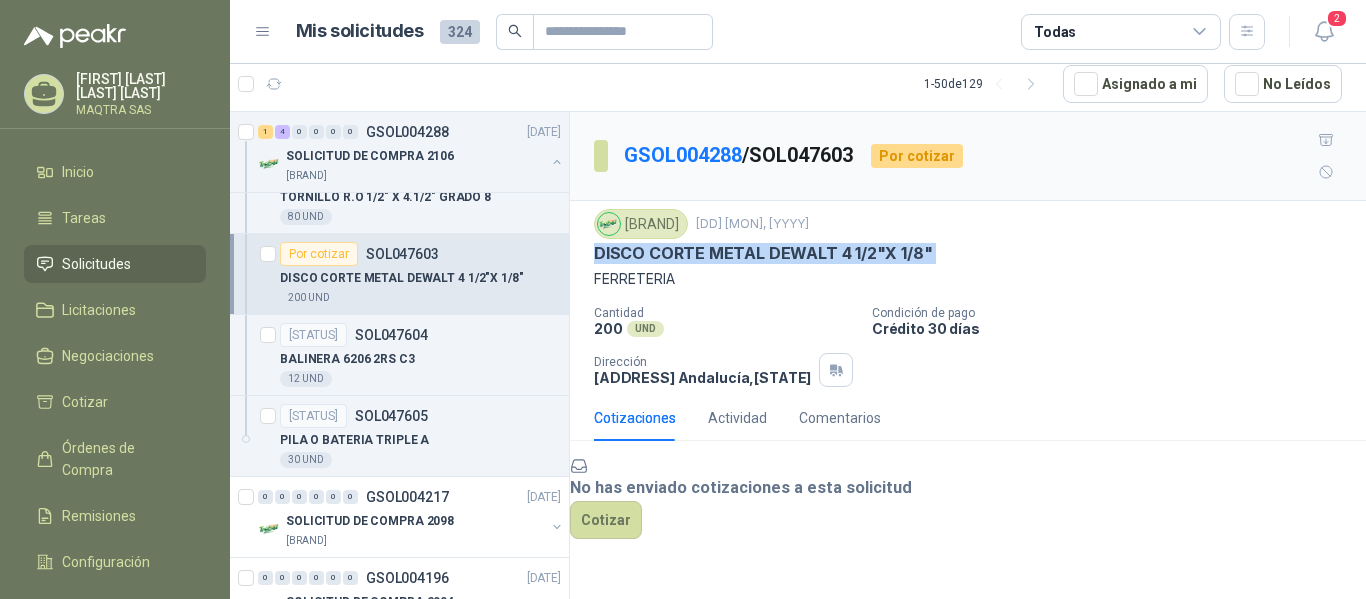 click on "DISCO CORTE METAL DEWALT 4 1/2"X 1/8"" at bounding box center [763, 253] 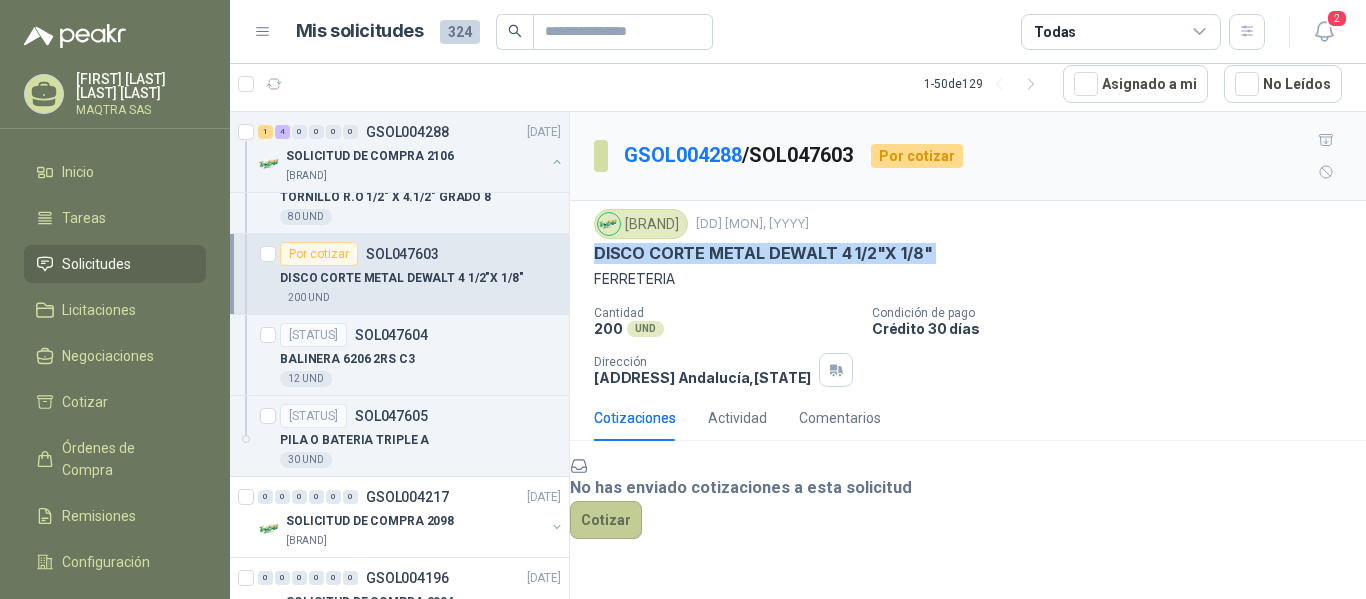click on "Cotizar" at bounding box center [606, 520] 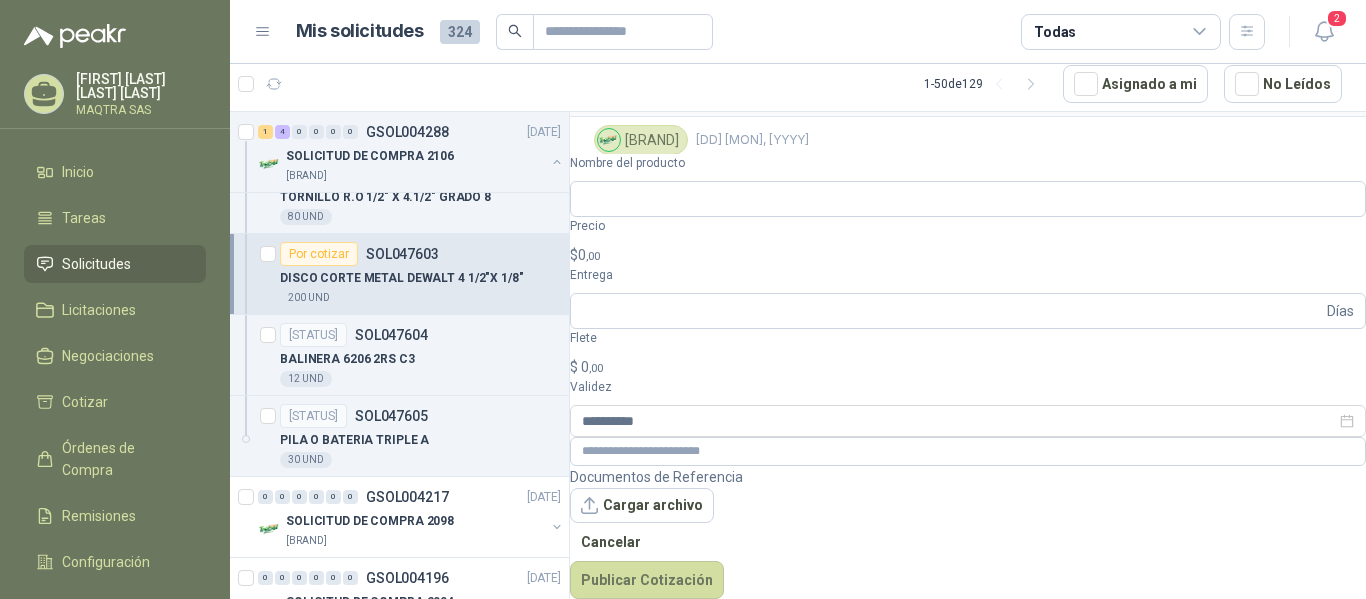 scroll, scrollTop: 82, scrollLeft: 0, axis: vertical 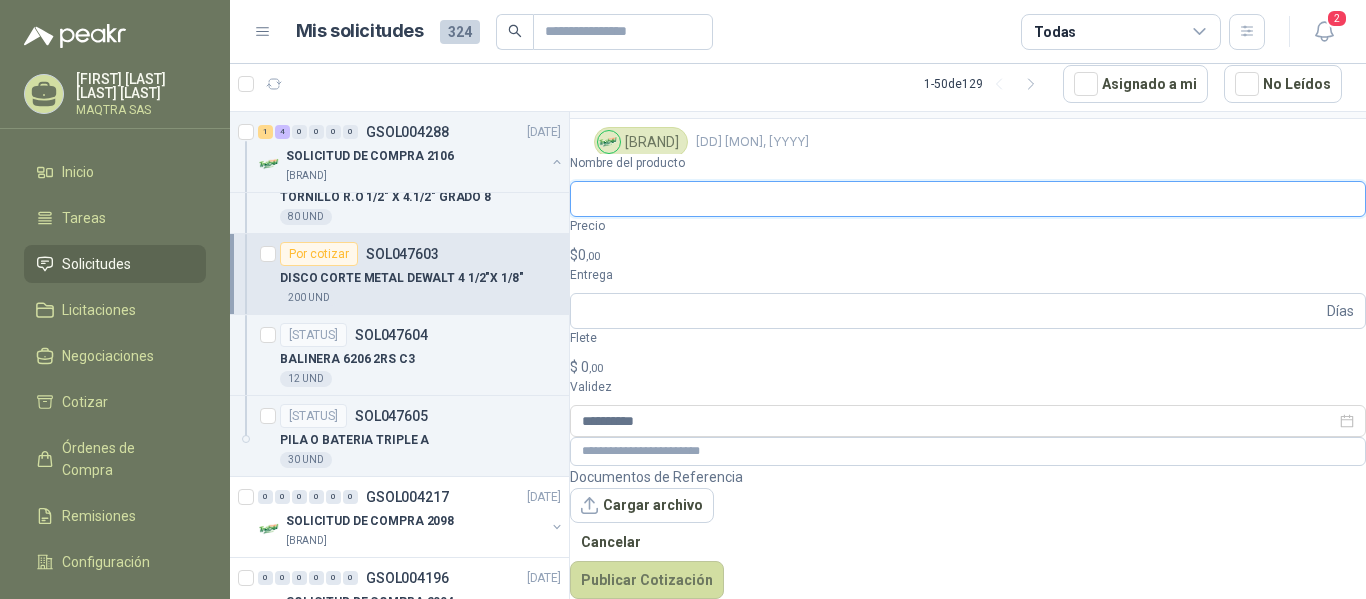 click on "Nombre del producto" at bounding box center [968, 199] 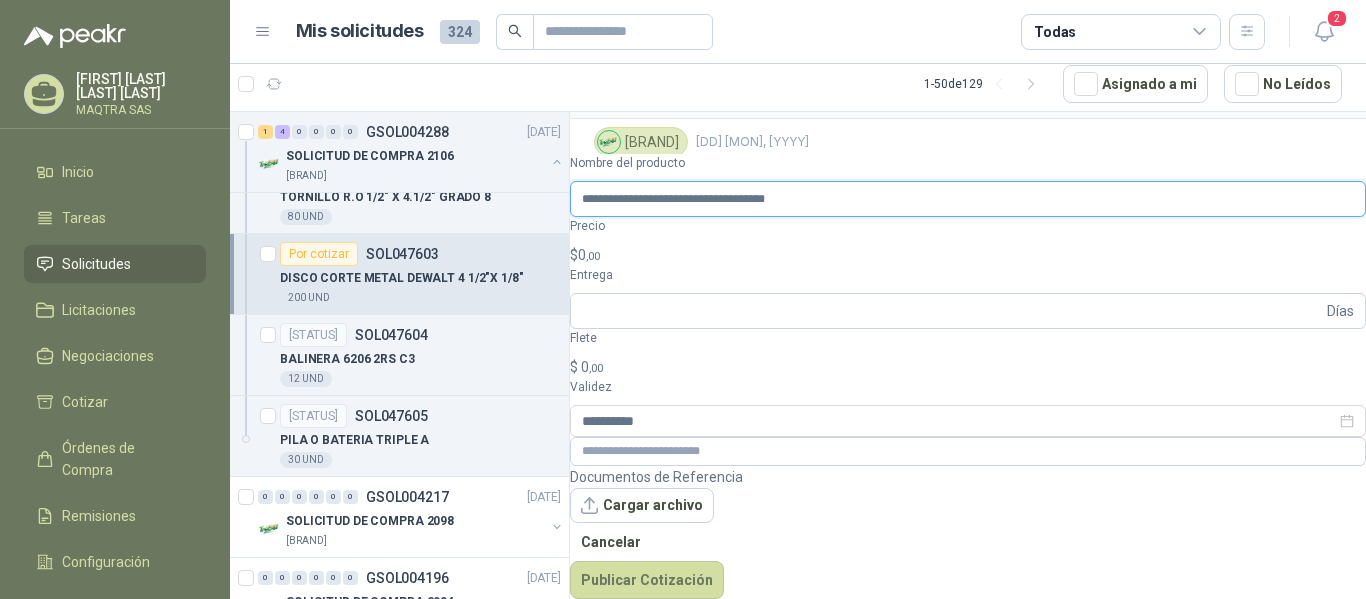type on "**********" 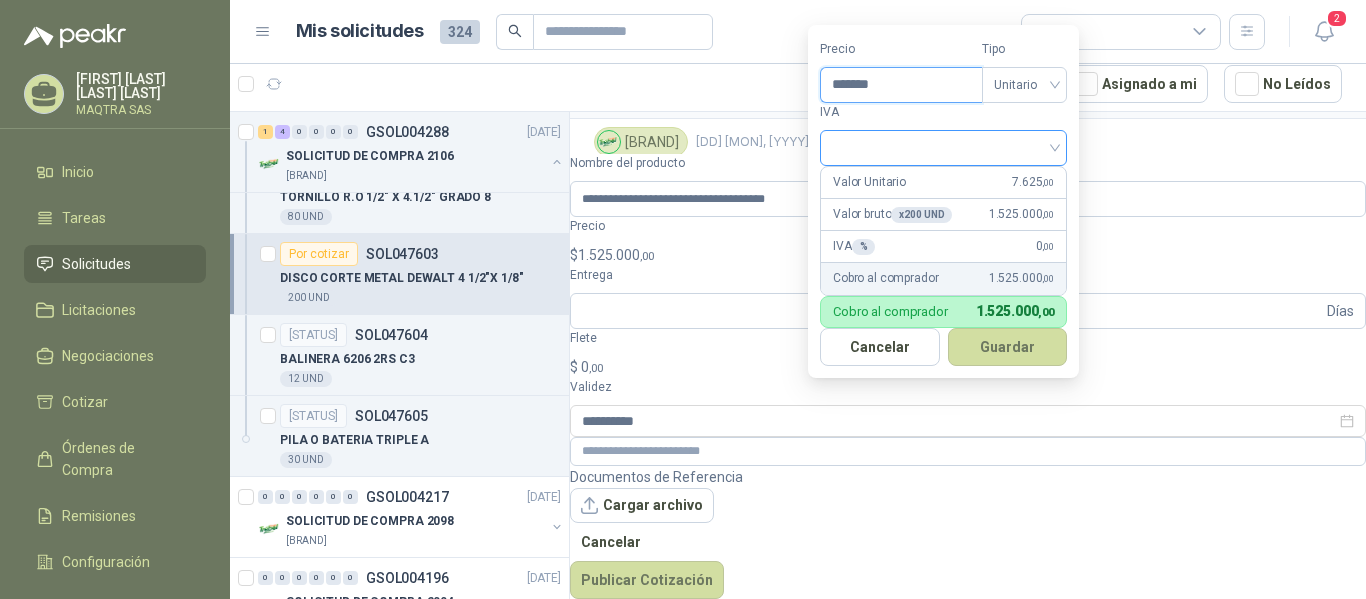 type on "*******" 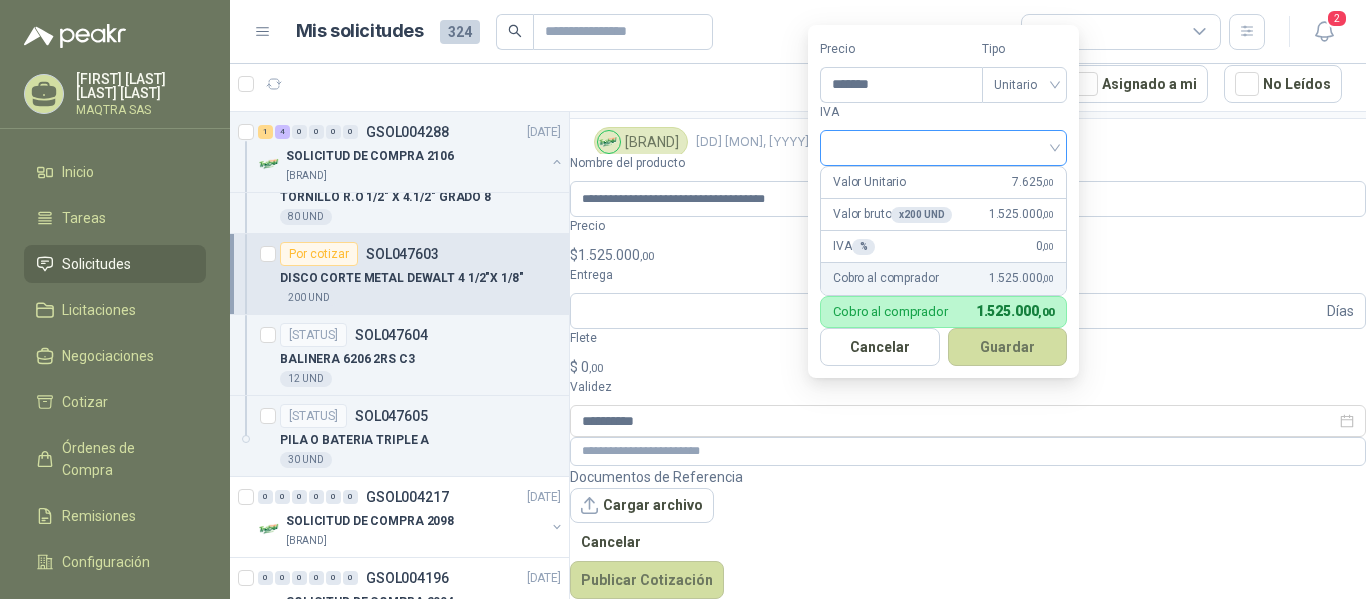 click at bounding box center (943, 146) 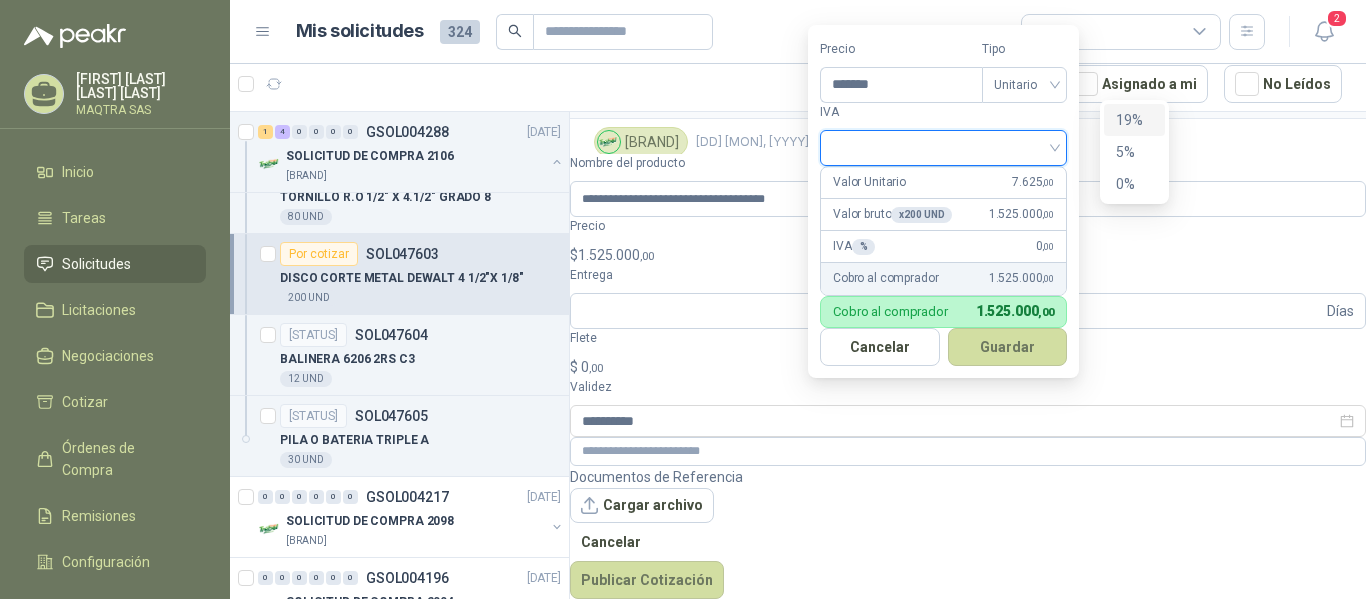 click on "19%" at bounding box center (1134, 120) 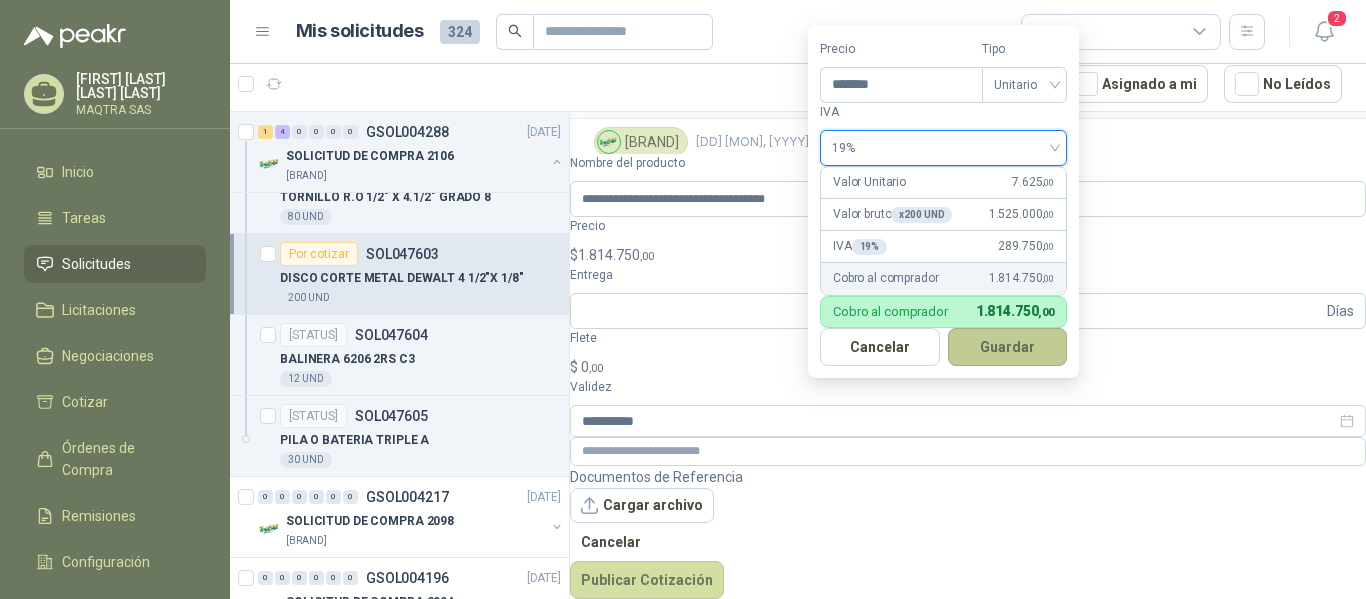 click on "Guardar" at bounding box center (1008, 347) 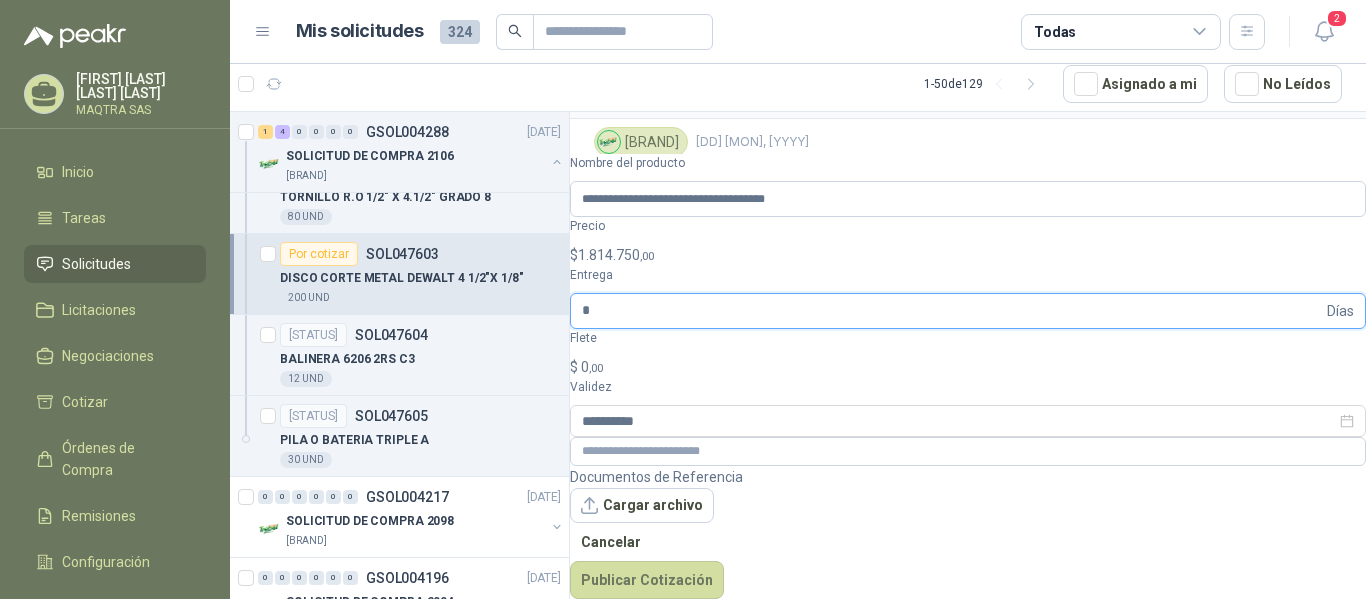 type on "*" 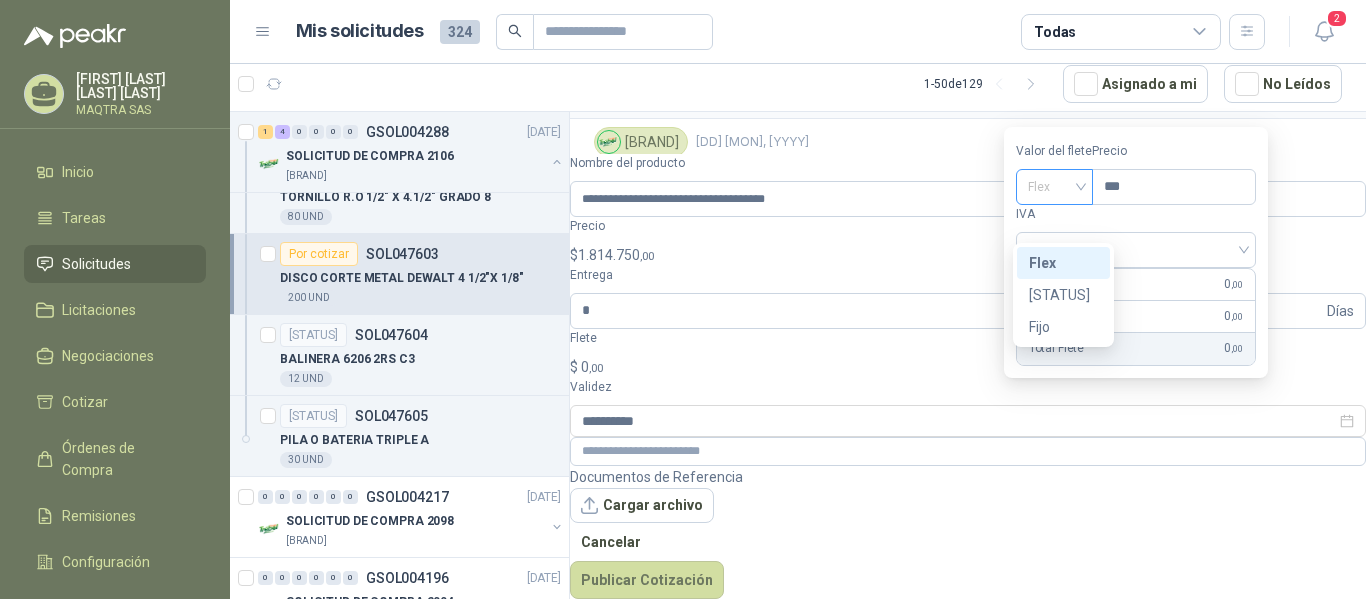 click at bounding box center [1054, 187] 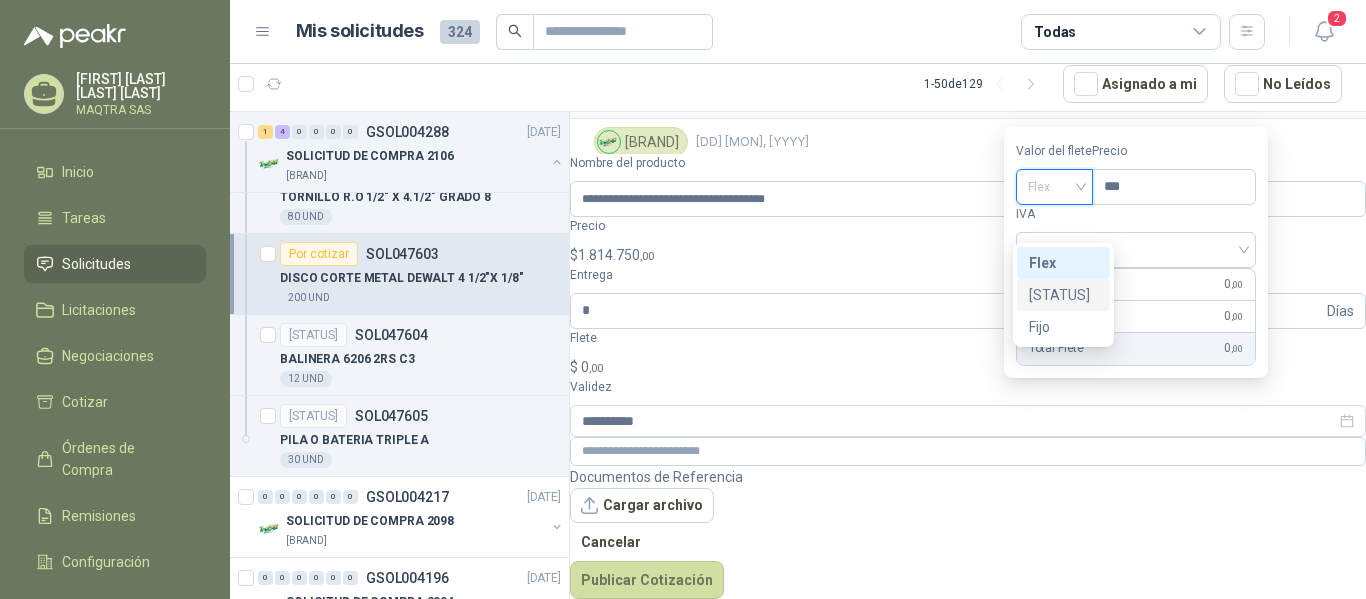 click on "[STATUS]" at bounding box center (0, 0) 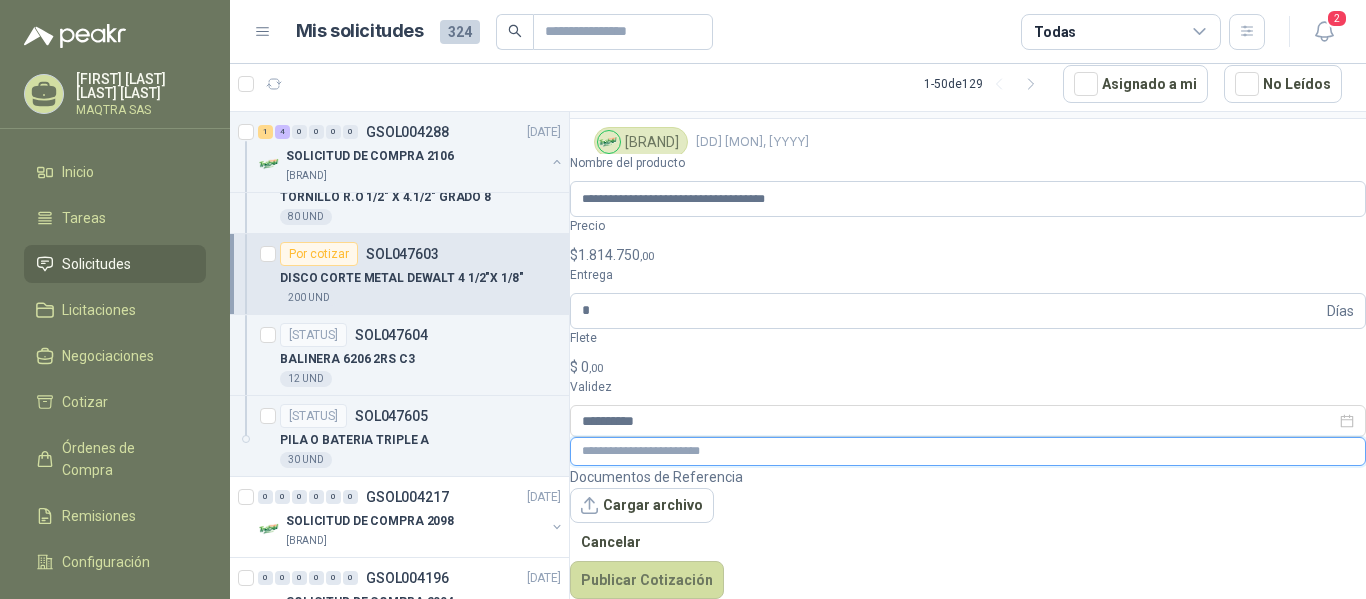 click at bounding box center [968, 451] 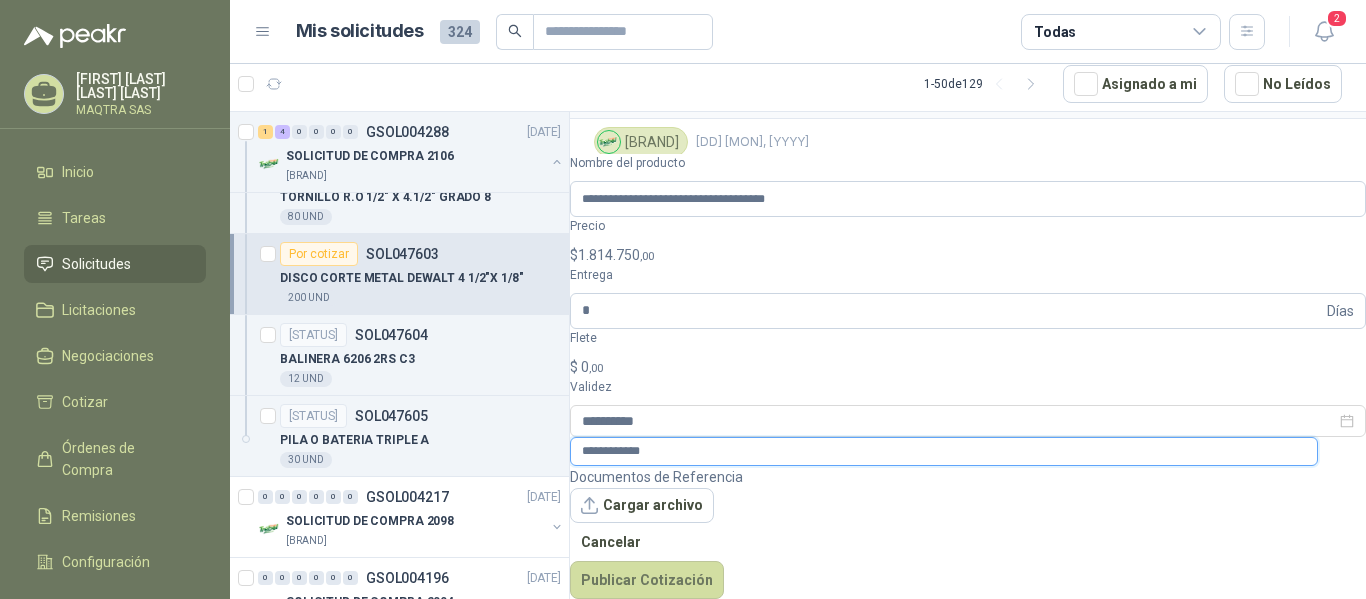 type on "**********" 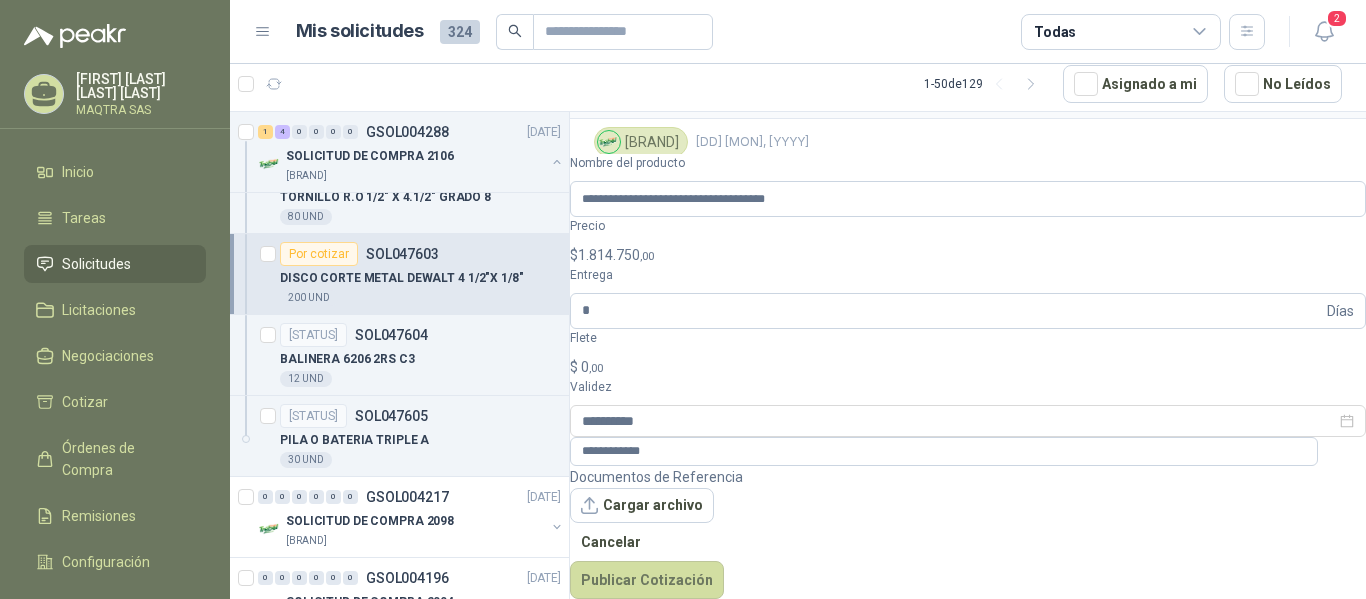 click on "Cancelar Publicar Cotización" at bounding box center (968, 561) 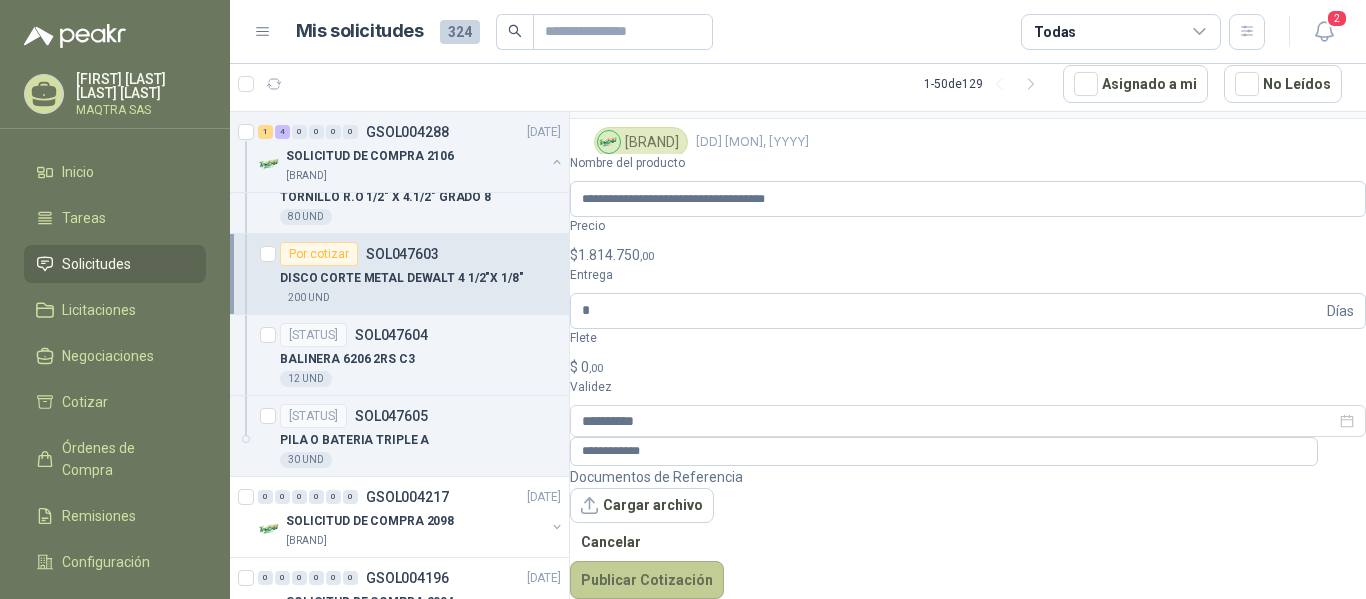 click on "Publicar Cotización" at bounding box center [647, 580] 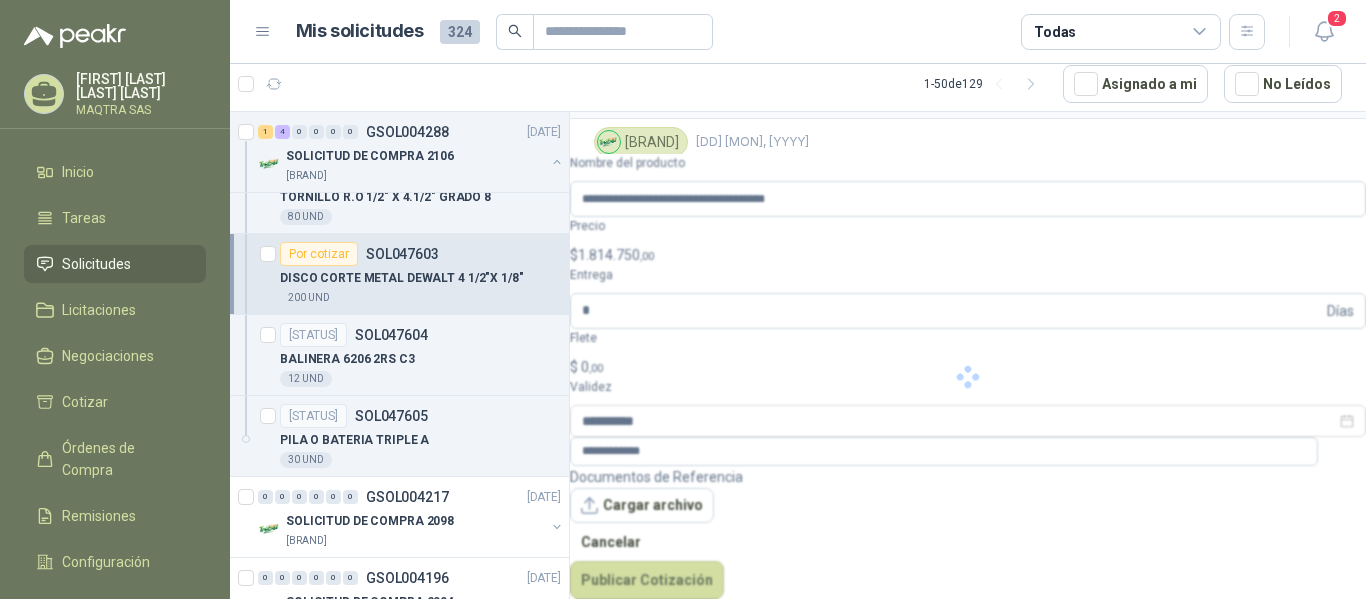 type 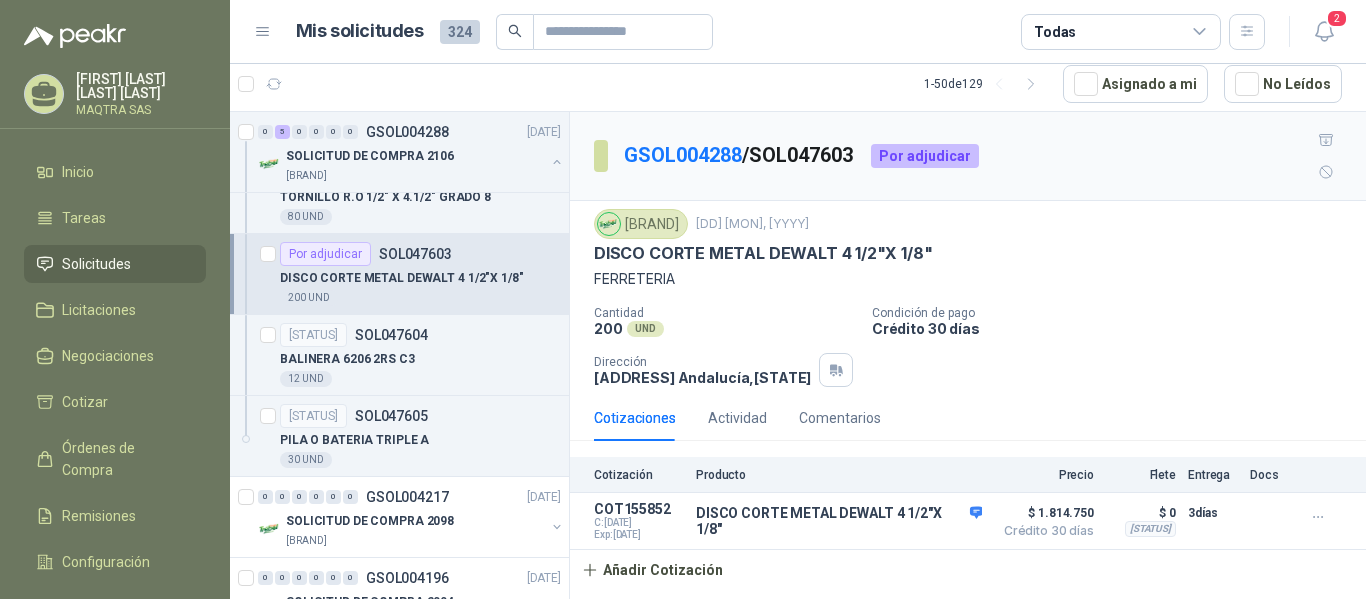 scroll, scrollTop: 0, scrollLeft: 0, axis: both 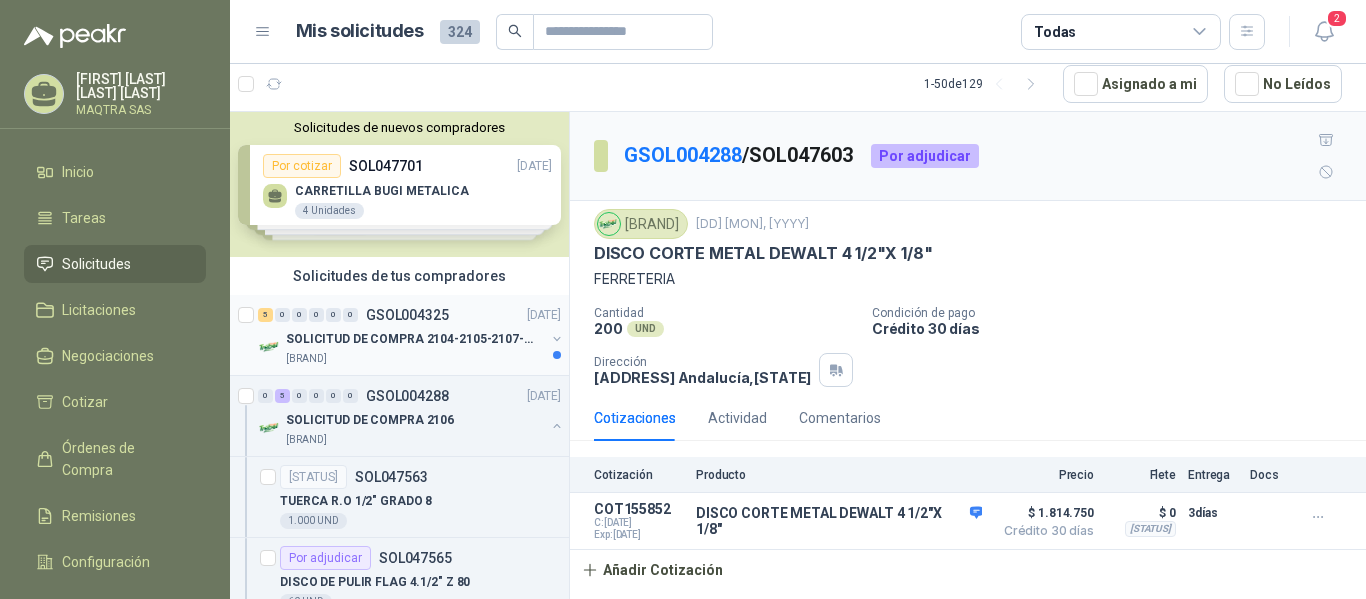 click on "[BRAND]" at bounding box center (306, 359) 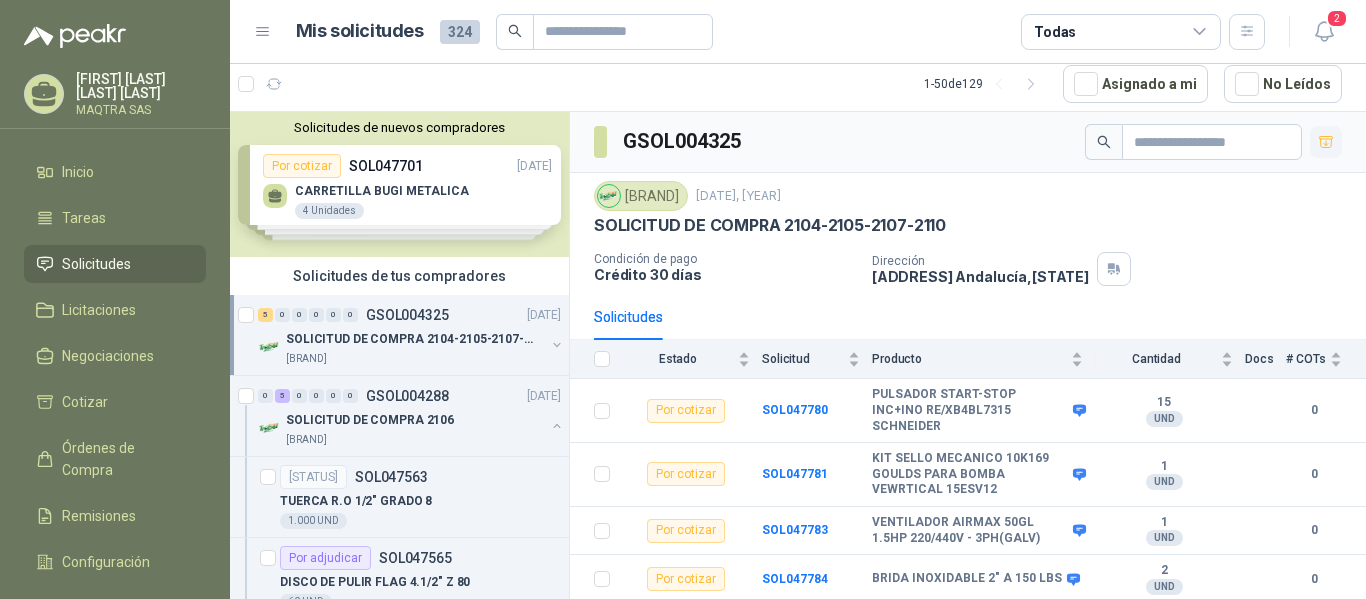 click at bounding box center (1326, 142) 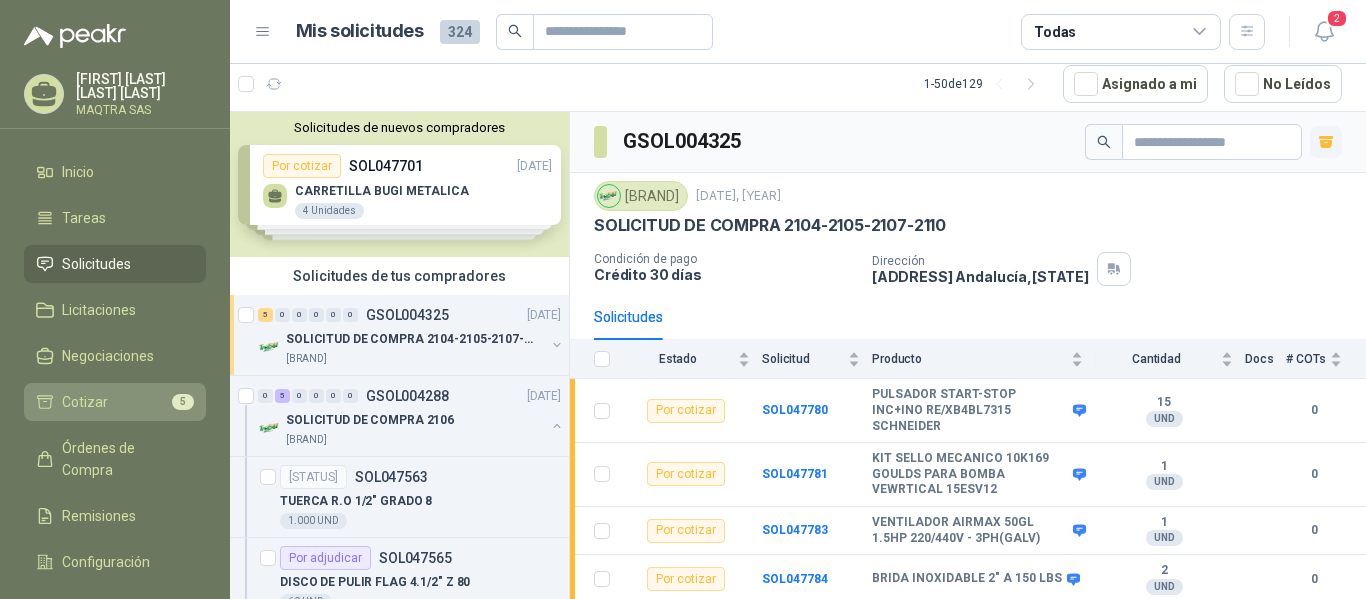 click on "Cotizar" at bounding box center (85, 402) 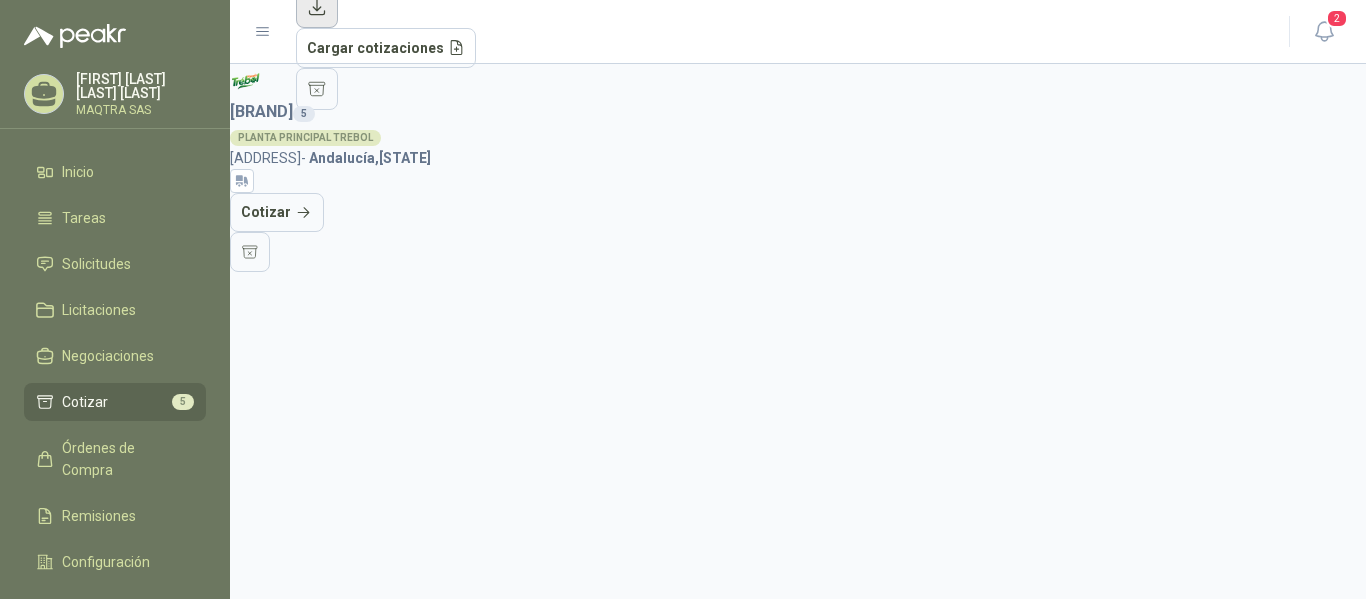 click at bounding box center [317, 7] 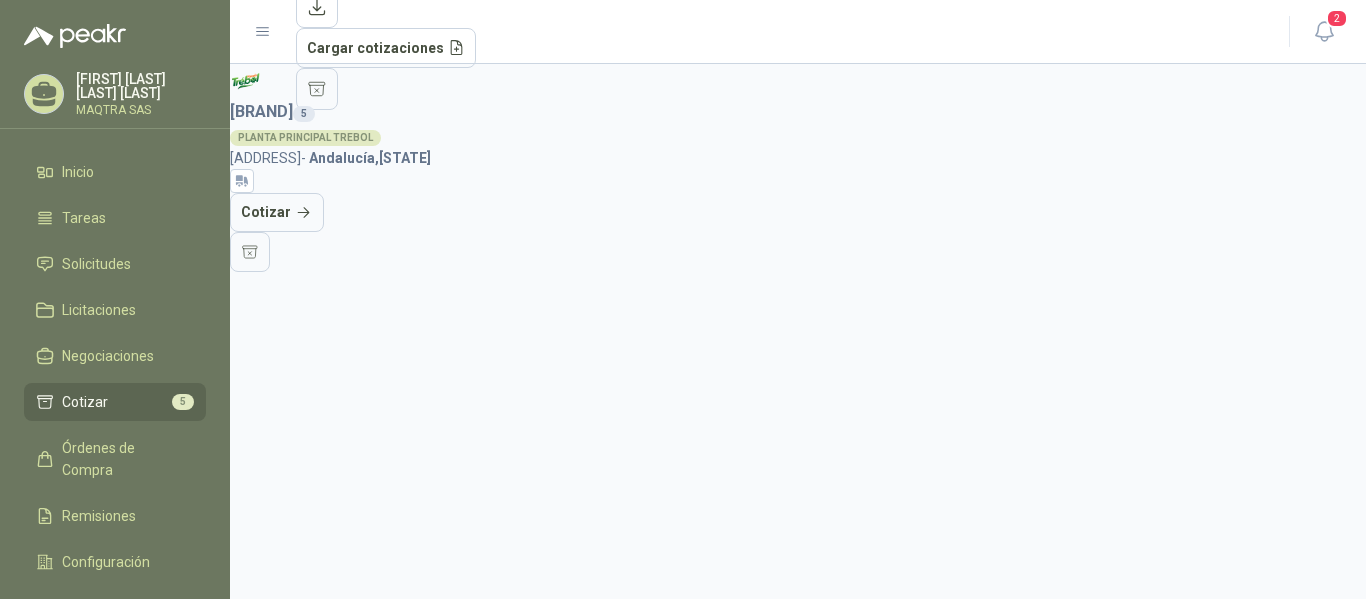type 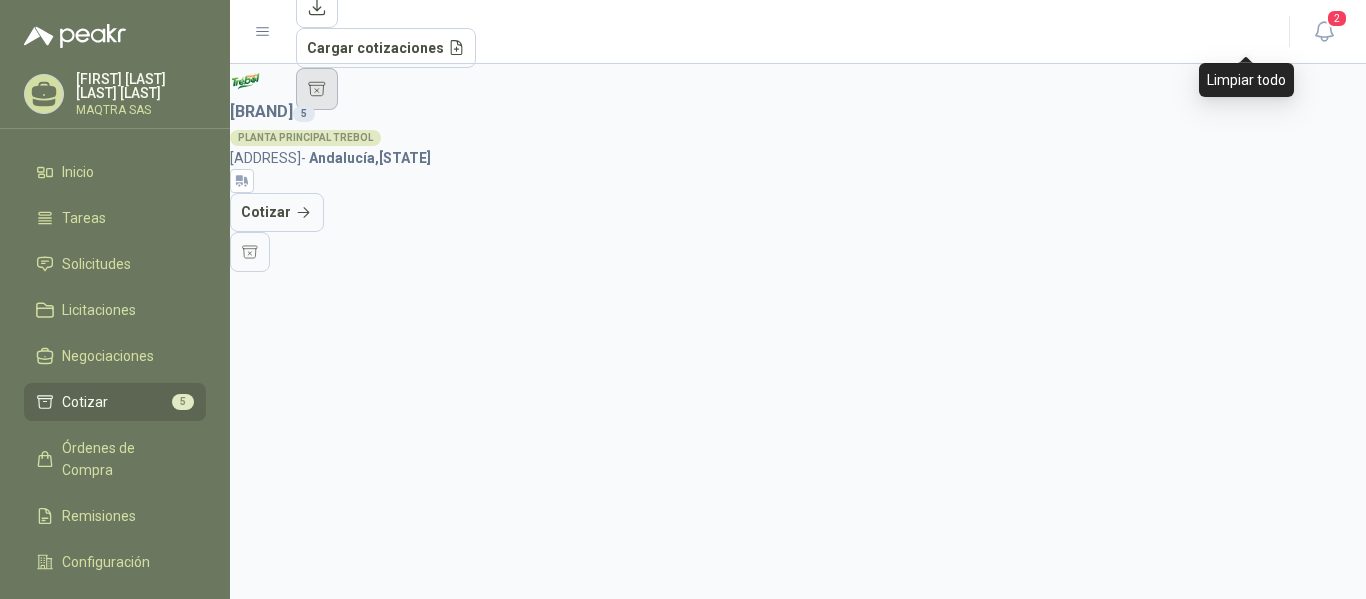 click at bounding box center (317, 89) 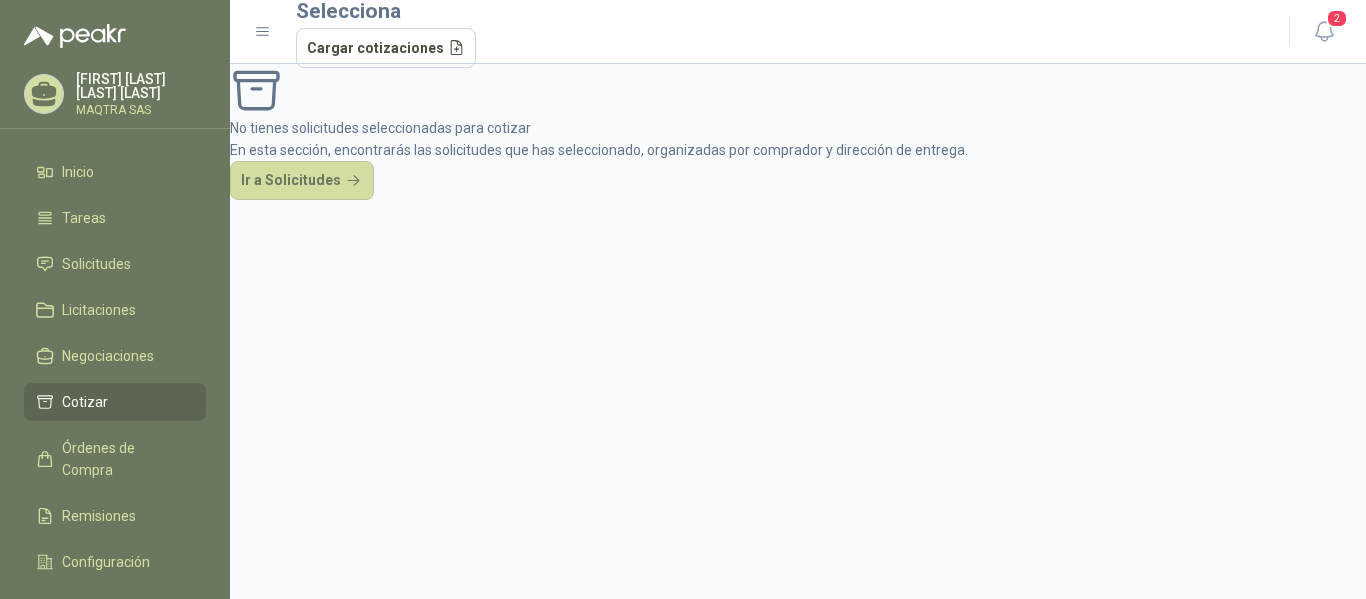 click at bounding box center (44, 90) 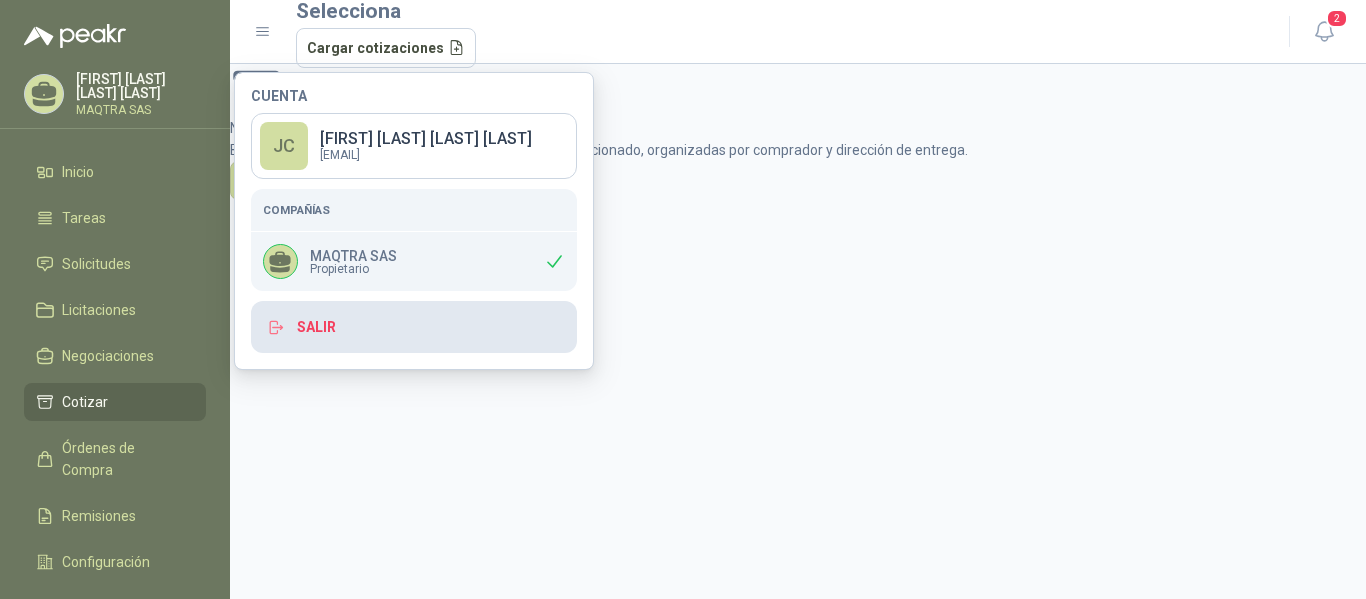 click on "Salir" at bounding box center (414, 327) 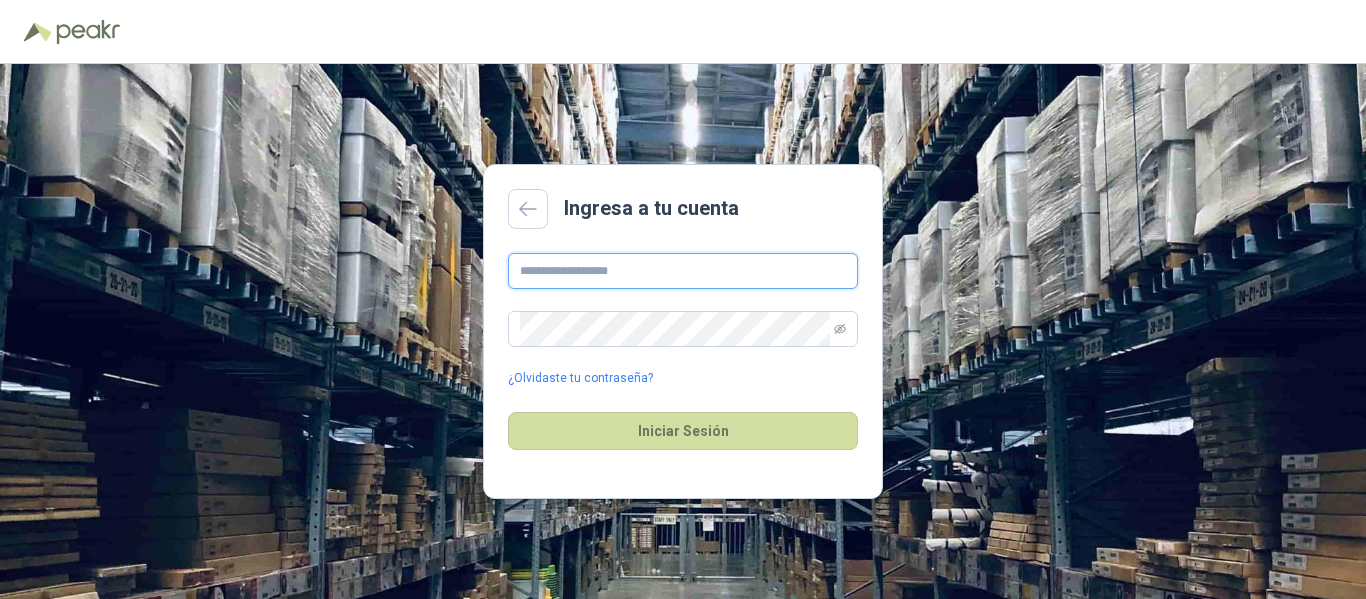 type on "**********" 